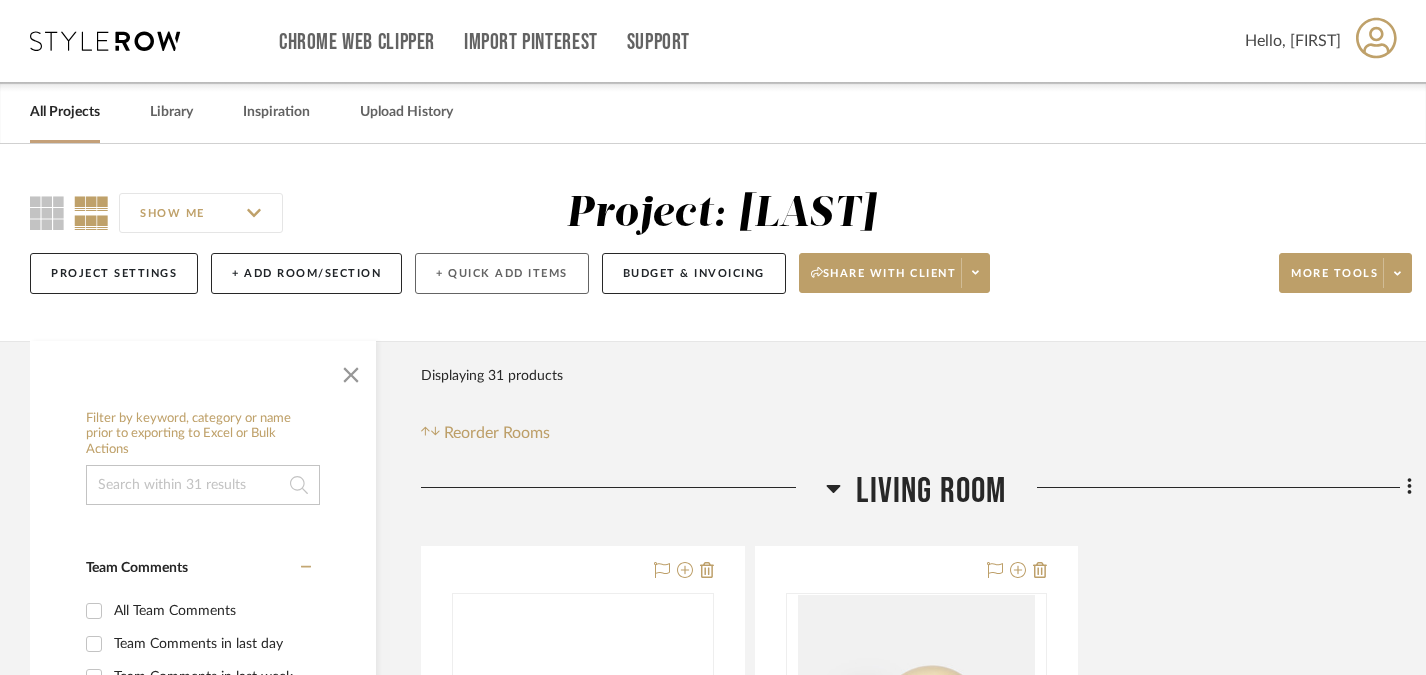 scroll, scrollTop: 0, scrollLeft: 0, axis: both 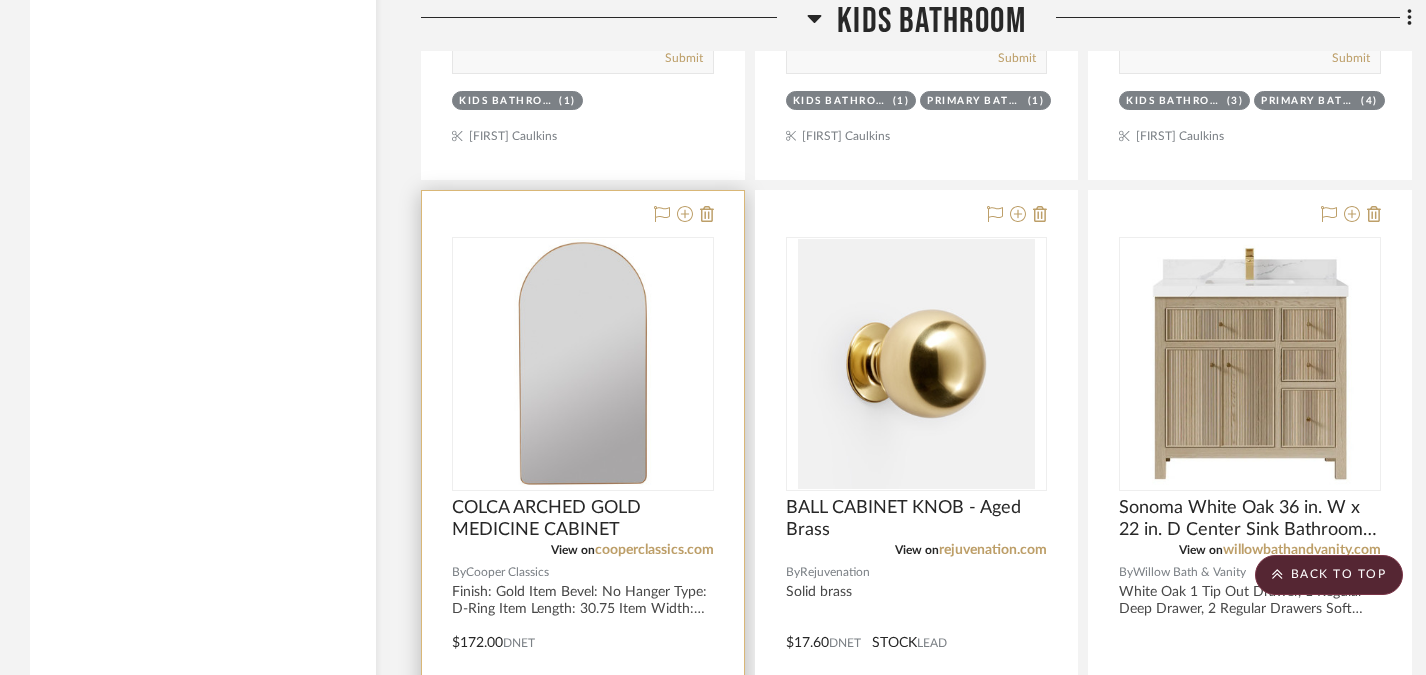 click at bounding box center [583, 364] 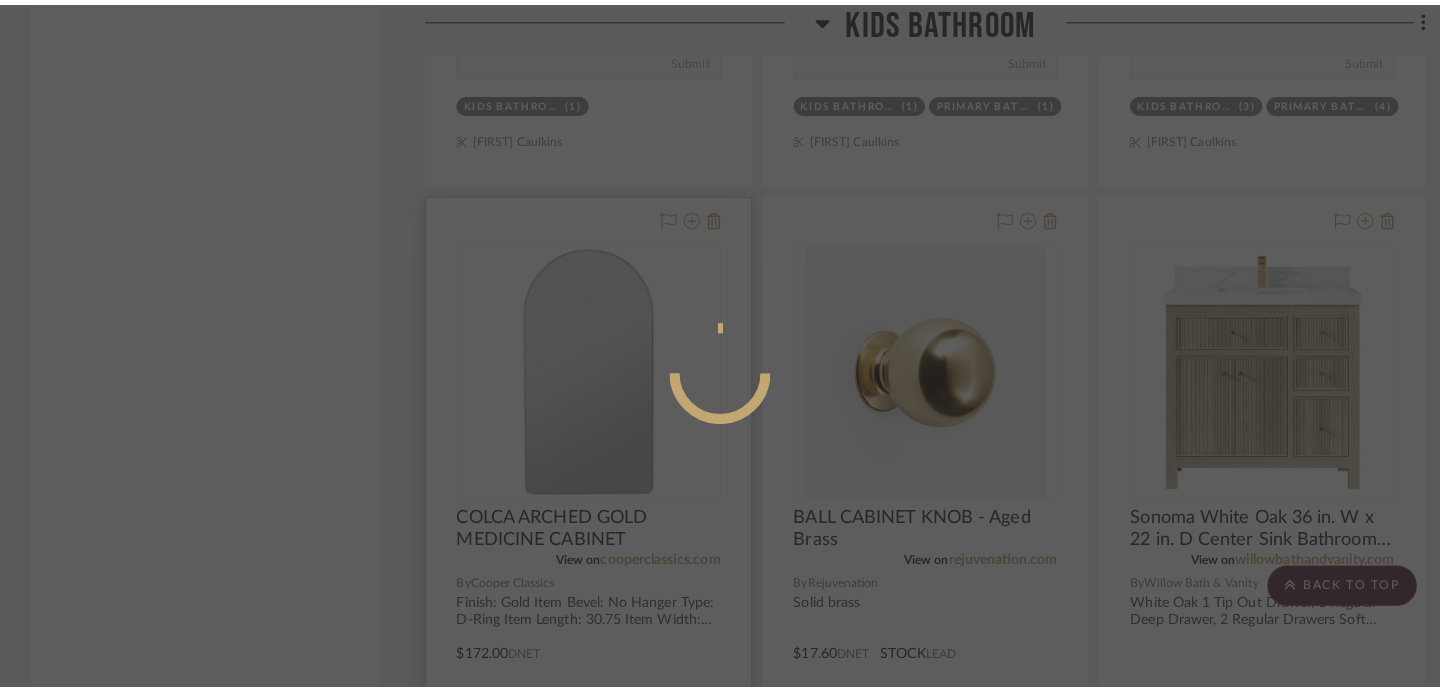 scroll, scrollTop: 0, scrollLeft: 0, axis: both 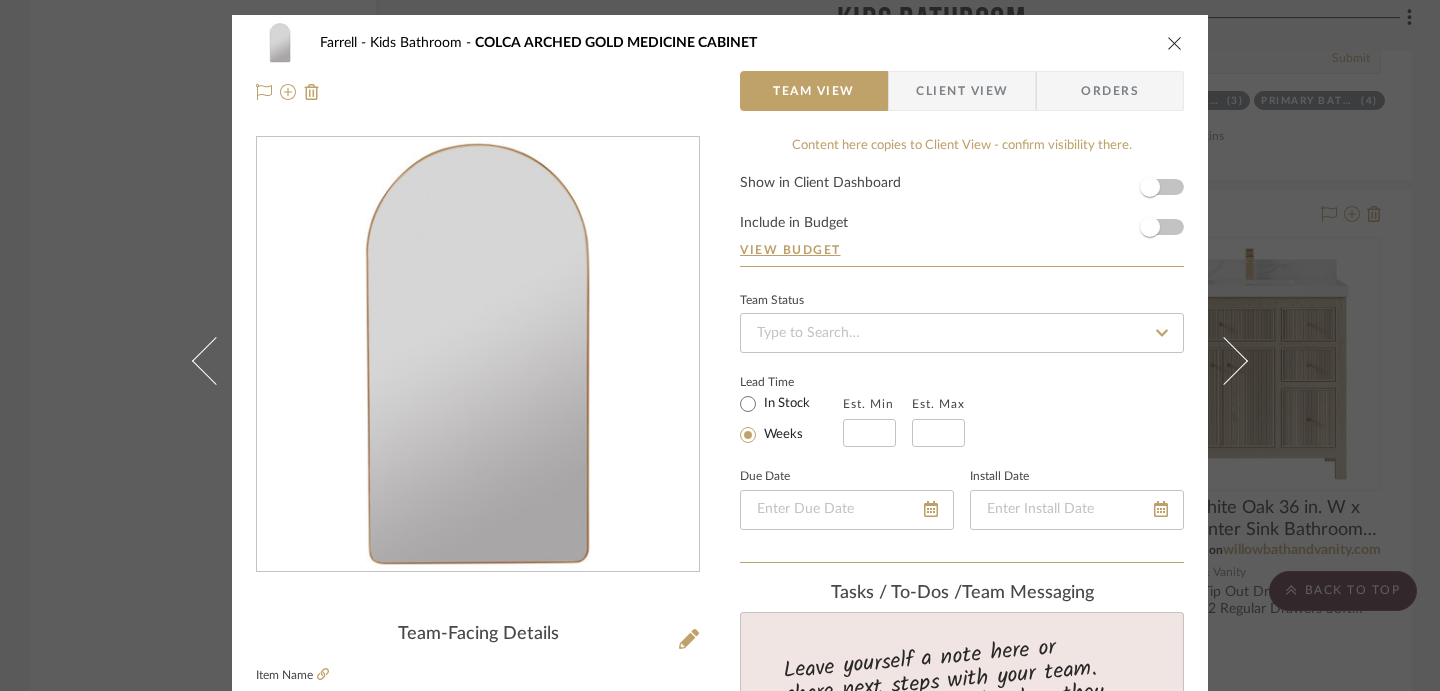 click on "Farrell Kids Bathroom COLCA ARCHED GOLD MEDICINE CABINET Team View Client View Orders  Team-Facing Details   Item Name  COLCA ARCHED GOLD MEDICINE CABINET  Brand  Cooper Classics  Internal Description  Finish:
Gold
Item Bevel:
No
Hanger Type:
D-Ring
Item Length:
30.75
Item Width:
16.25
Item Depth:
5.25
Glass Dimensions:
16X30.5
Surface and Recess Mount
4 glass shelves
Retail $550  Dimensions  Item Width:16.25  Product Specifications   Item Costs   View Budget   Markup %  30%  Unit Cost  $172.00  Cost Type  DNET  Client Unit Price   $223.60   Quantity  1  Unit Type  Each  Subtotal   $223.60   Tax %  0%  Total Tax   $0.00   Shipping Cost  $0.00  Ship. Markup %  0% Taxable  Total Shipping   $0.00  Total Client Price  $223.60  Your Cost  $172.00  Your Margin  $51.60  Content here copies to Client View - confirm visibility there.  Show in Client Dashboard   Include in Budget   View Budget  Team Status  Lead Time  In Stock Weeks  Est. Min   Est. Max   Due Date   Install Date  Tasks / To-Dos /  team Messaging (1)" at bounding box center [720, 345] 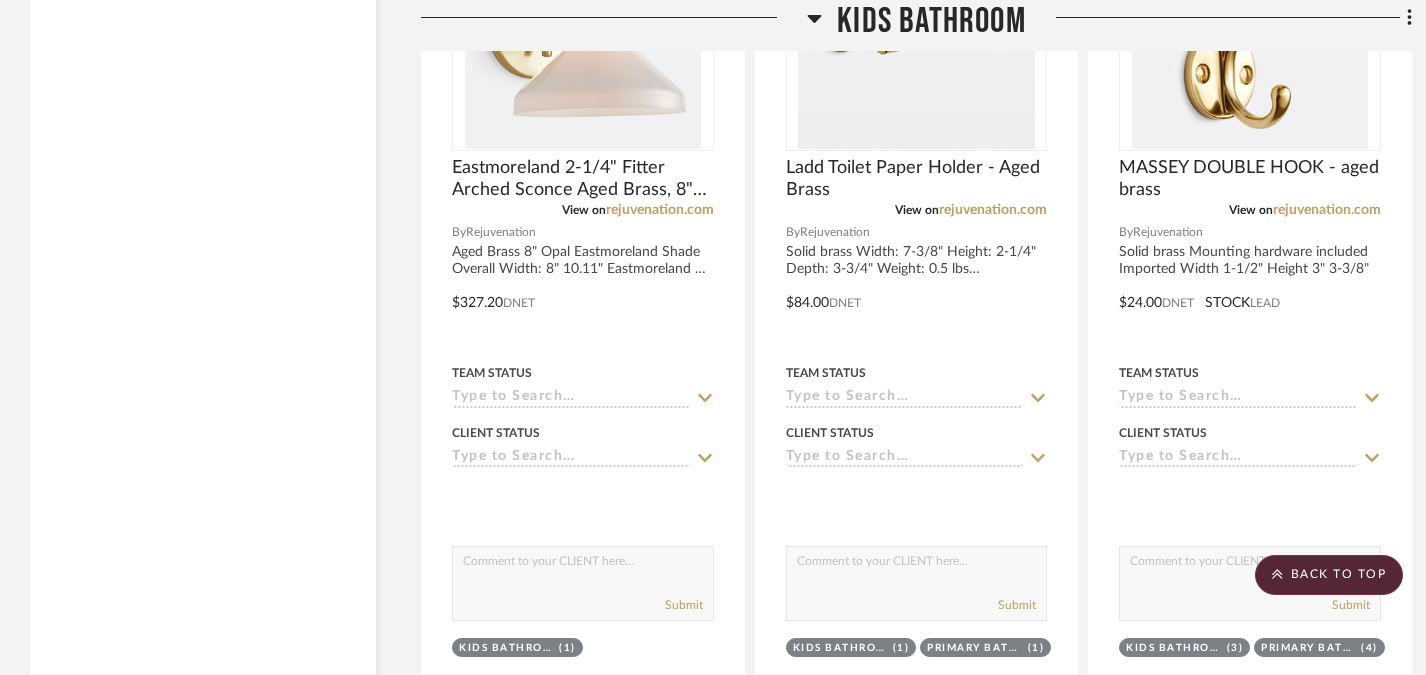 scroll, scrollTop: 2393, scrollLeft: 0, axis: vertical 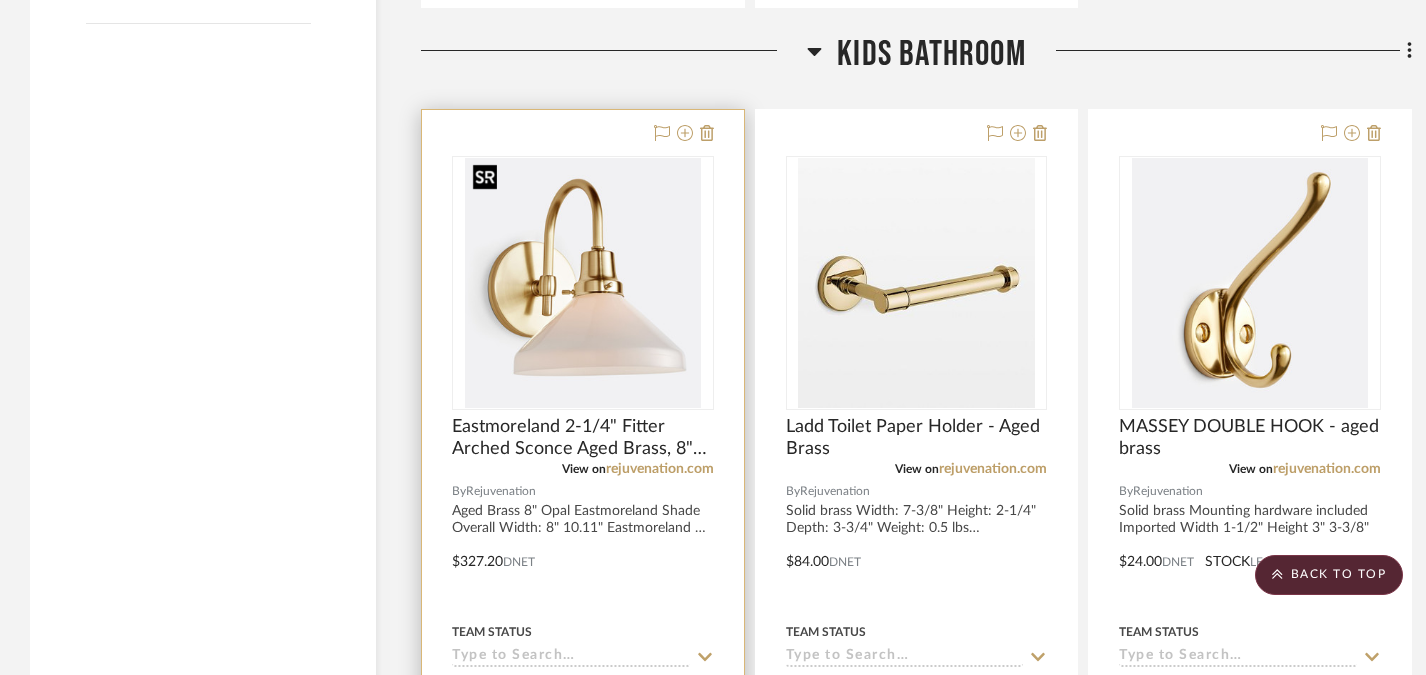 click at bounding box center (583, 283) 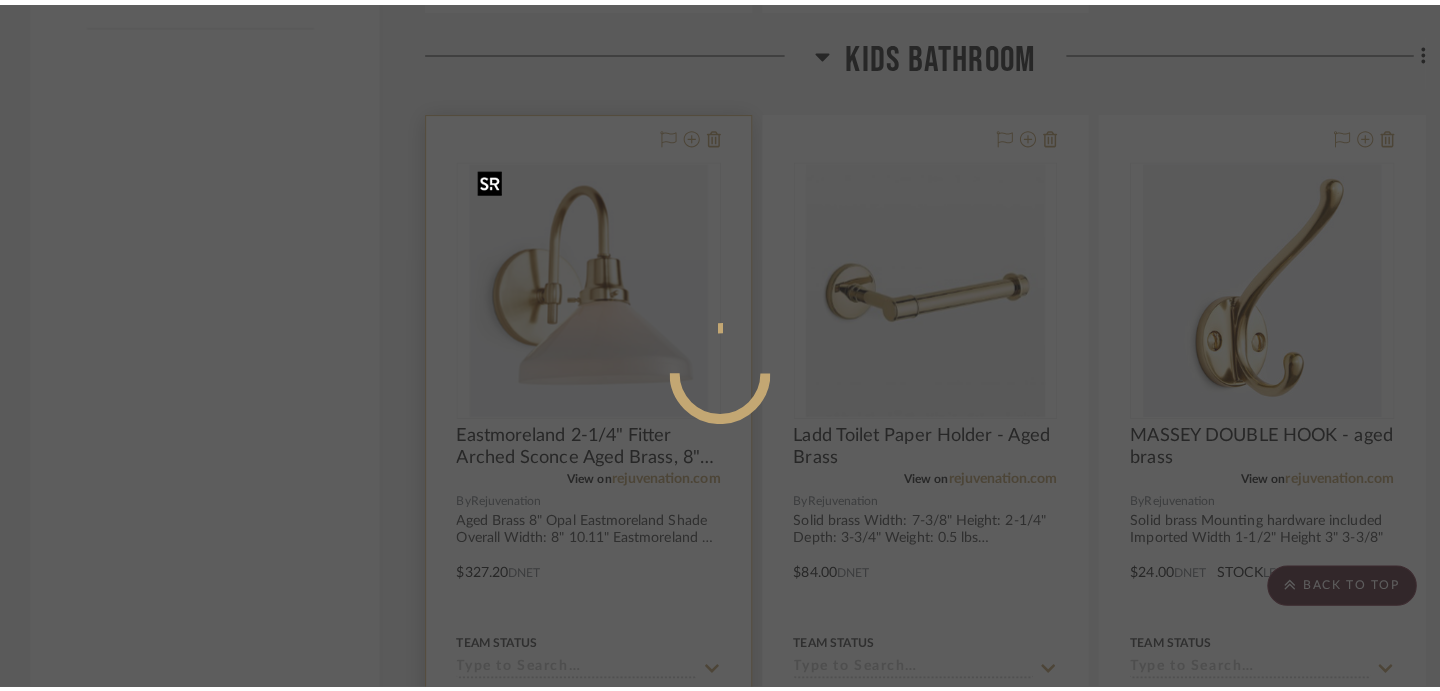 scroll, scrollTop: 0, scrollLeft: 0, axis: both 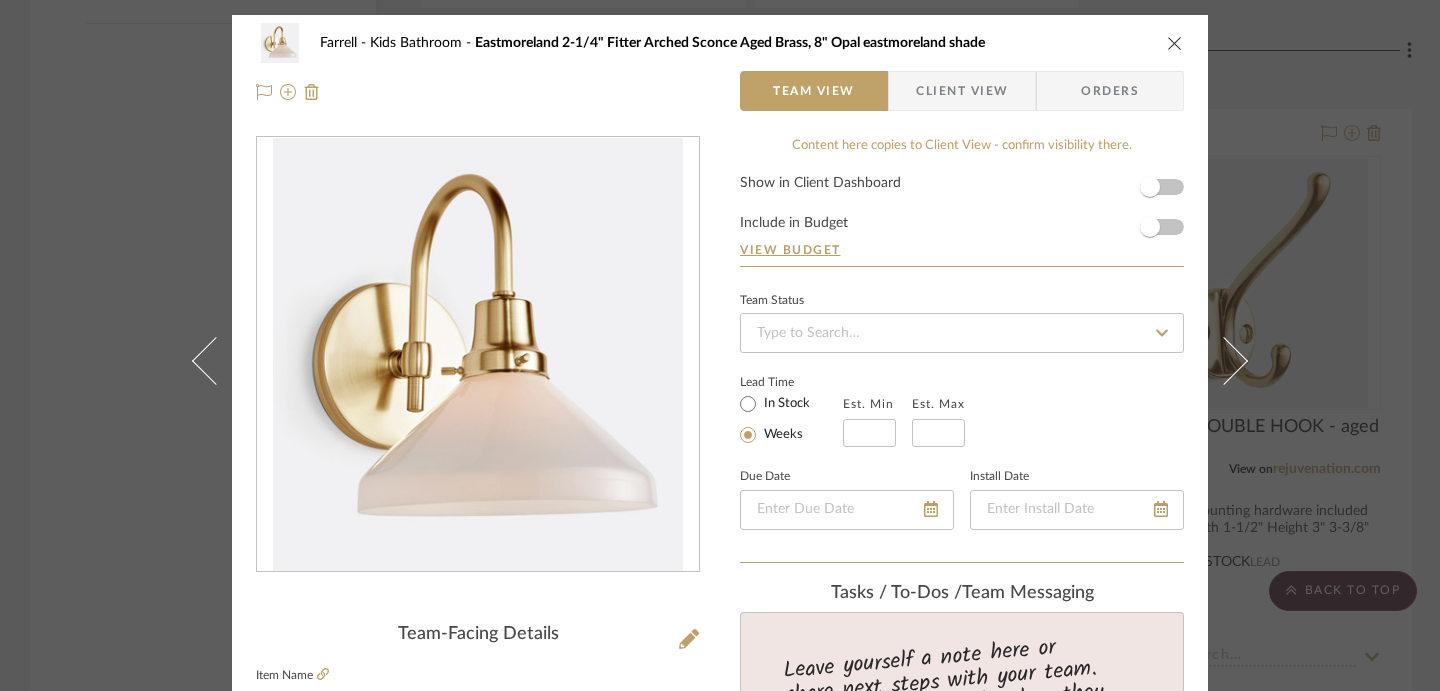 click on "Farrell Kids Bathroom Eastmoreland 2-1/4" Fitter Arched Sconce Aged Brass, 8" Opal eastmoreland shade Team View Client View Orders  Team-Facing Details   Item Name  Eastmoreland 2-1/4" Fitter Arched Sconce Aged Brass, 8" Opal eastmoreland shade  Brand  Rejuvenation  Internal Description  Aged Brass
8" Opal Eastmoreland Shade
Overall Width: 8"
10.11"
Eastmoreland 2-1/4" Fitter Arched Sconce
Assembled to order at our Portland, Oregon factory
Hardwired; professional installation recommended  Dimensions   Product Specifications   Item Costs   View Budget   Markup %  30%  Unit Cost  $327.20  Cost Type  DNET  Client Unit Price   $425.36   Quantity  1  Unit Type  Each  Subtotal   $425.36   Tax %  0%  Total Tax   $0.00   Shipping Cost  $0.00  Ship. Markup %  0% Taxable  Total Shipping   $0.00  Total Client Price  $425.36  Your Cost  $327.20  Your Margin  $98.16  Content here copies to Client View - confirm visibility there.  Show in Client Dashboard   Include in Budget   View Budget  Team Status  Lead Time  In Stock" at bounding box center [720, 345] 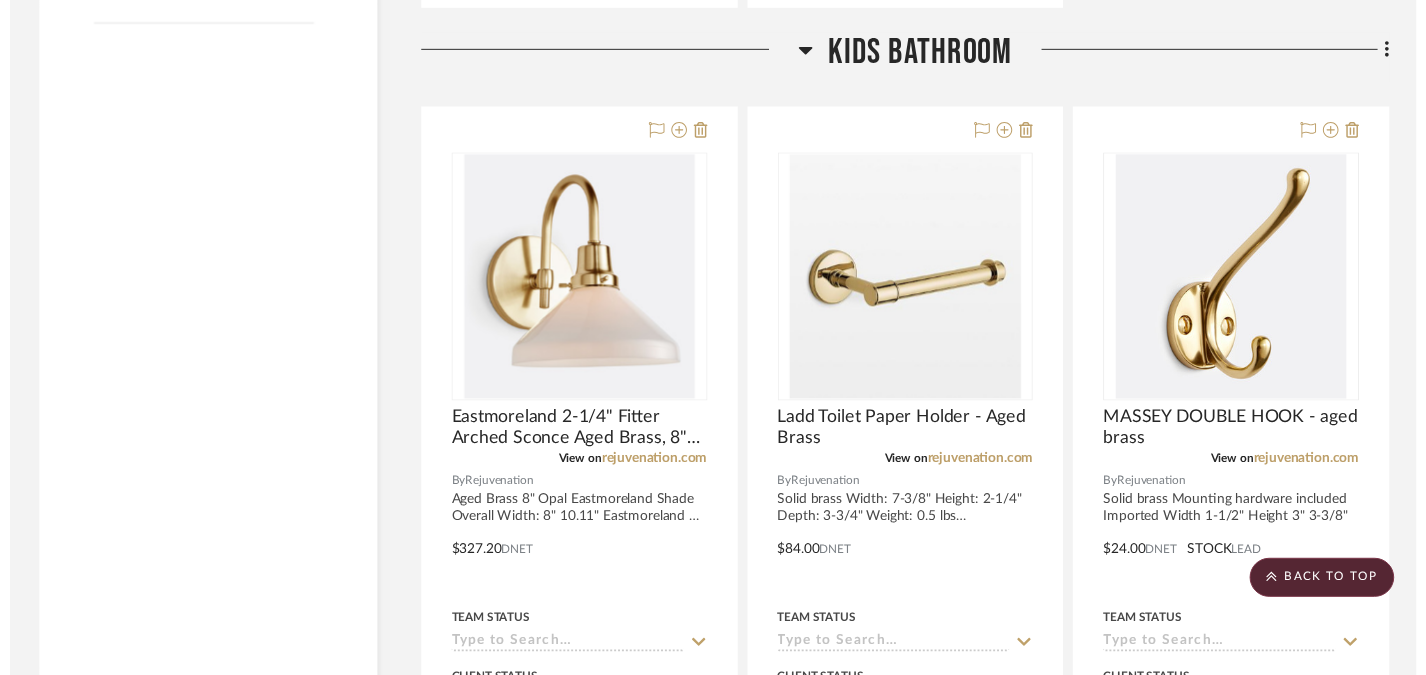 scroll, scrollTop: 2393, scrollLeft: 0, axis: vertical 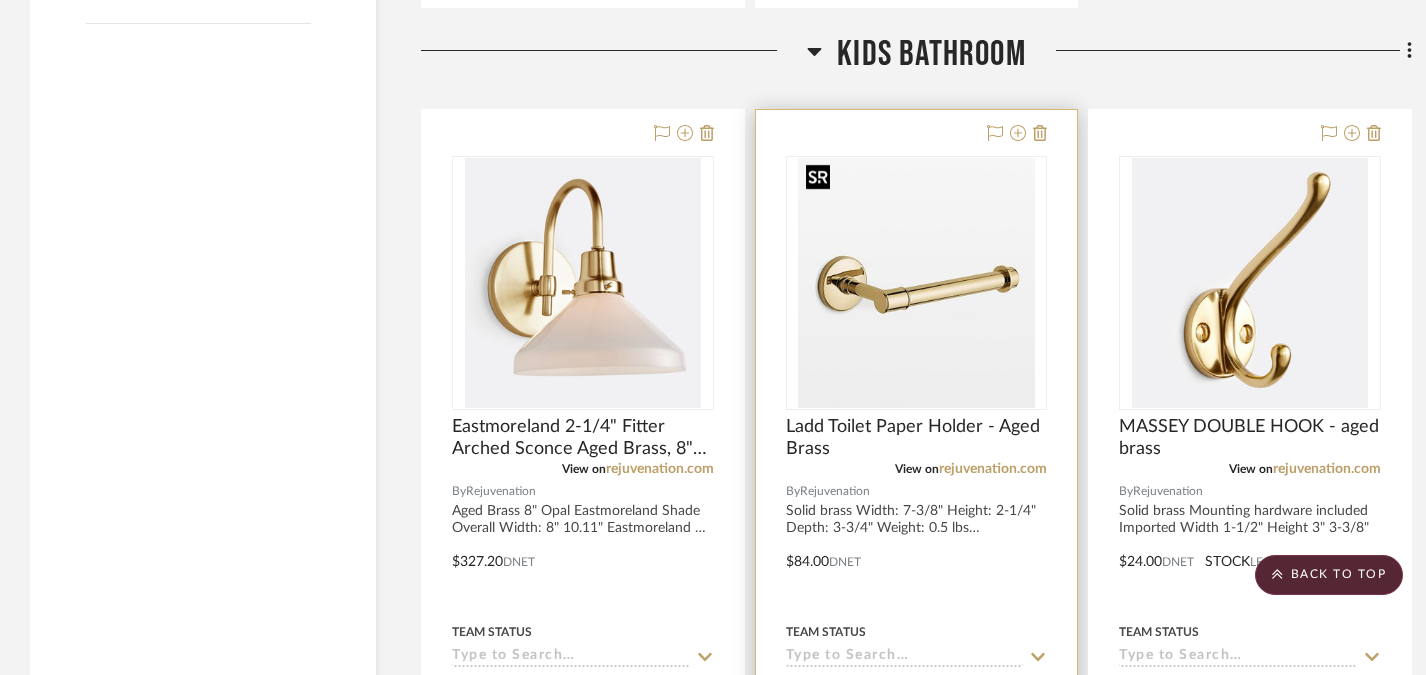 click at bounding box center [916, 283] 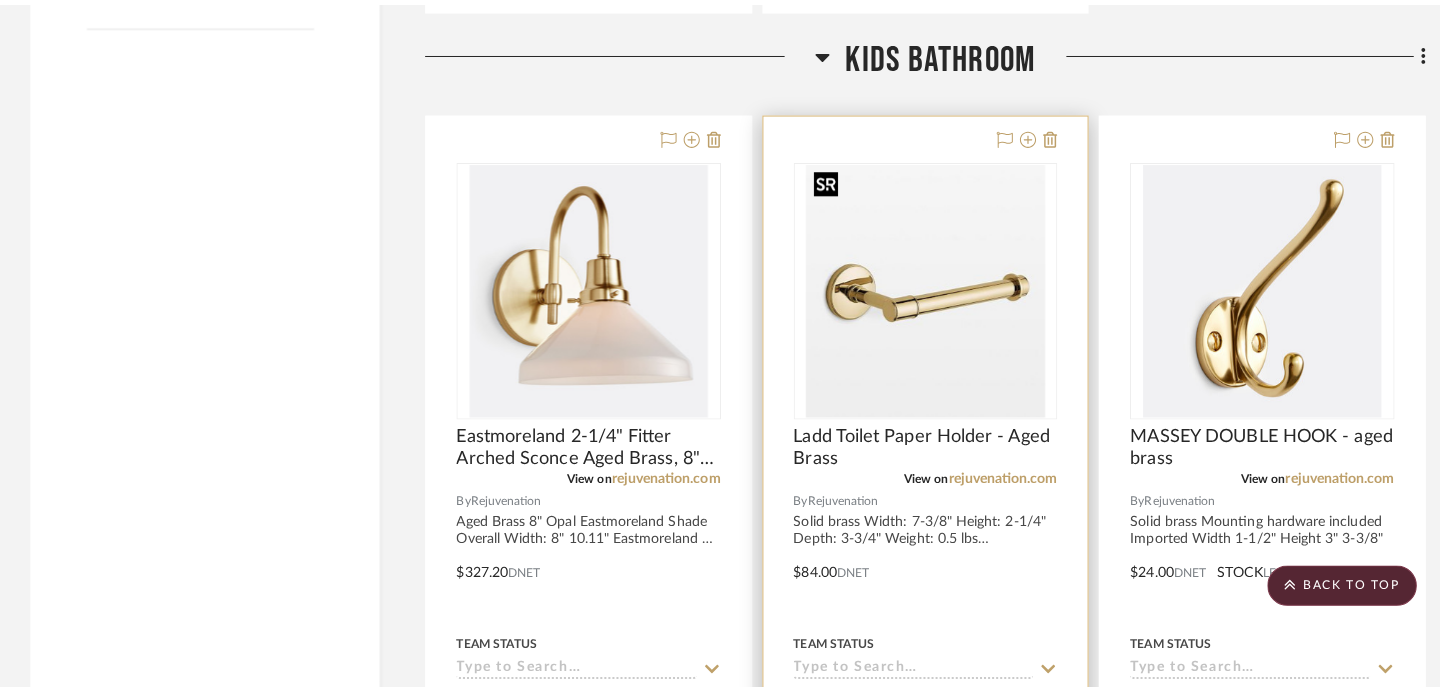 scroll, scrollTop: 0, scrollLeft: 0, axis: both 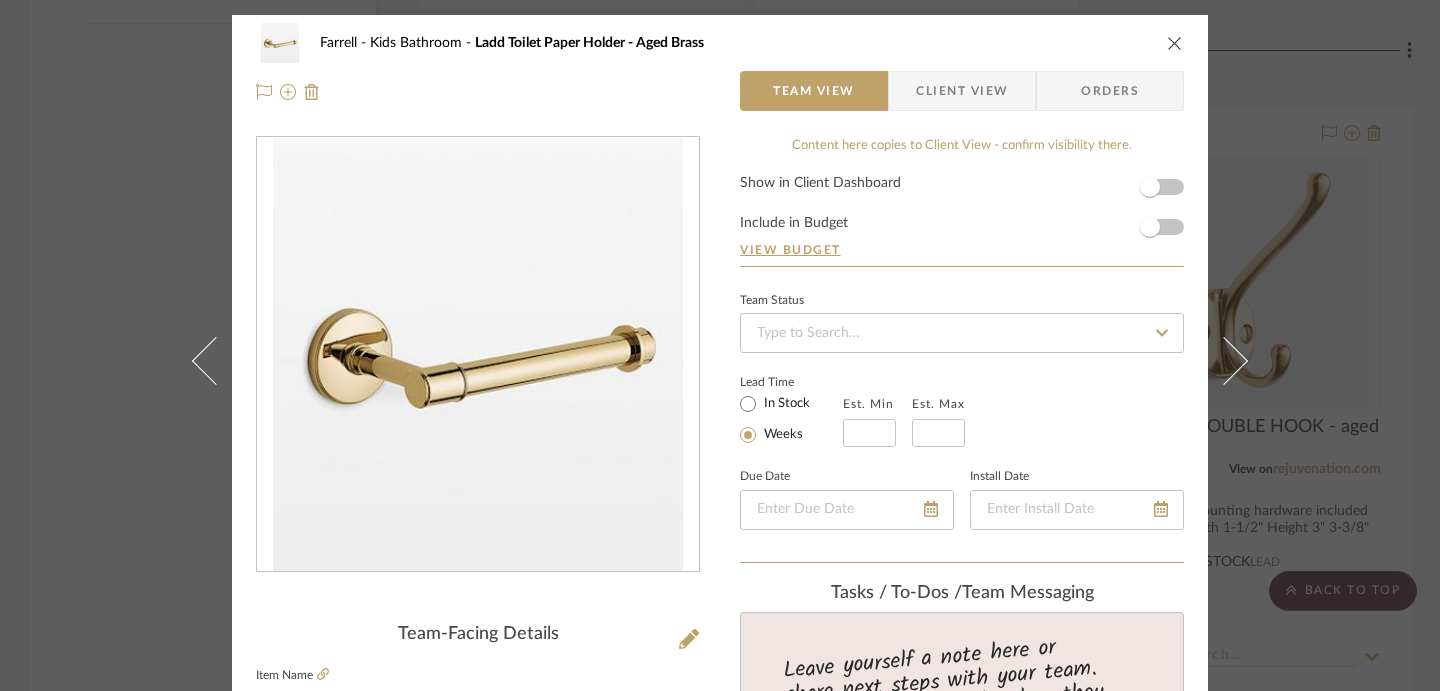 click at bounding box center (478, 355) 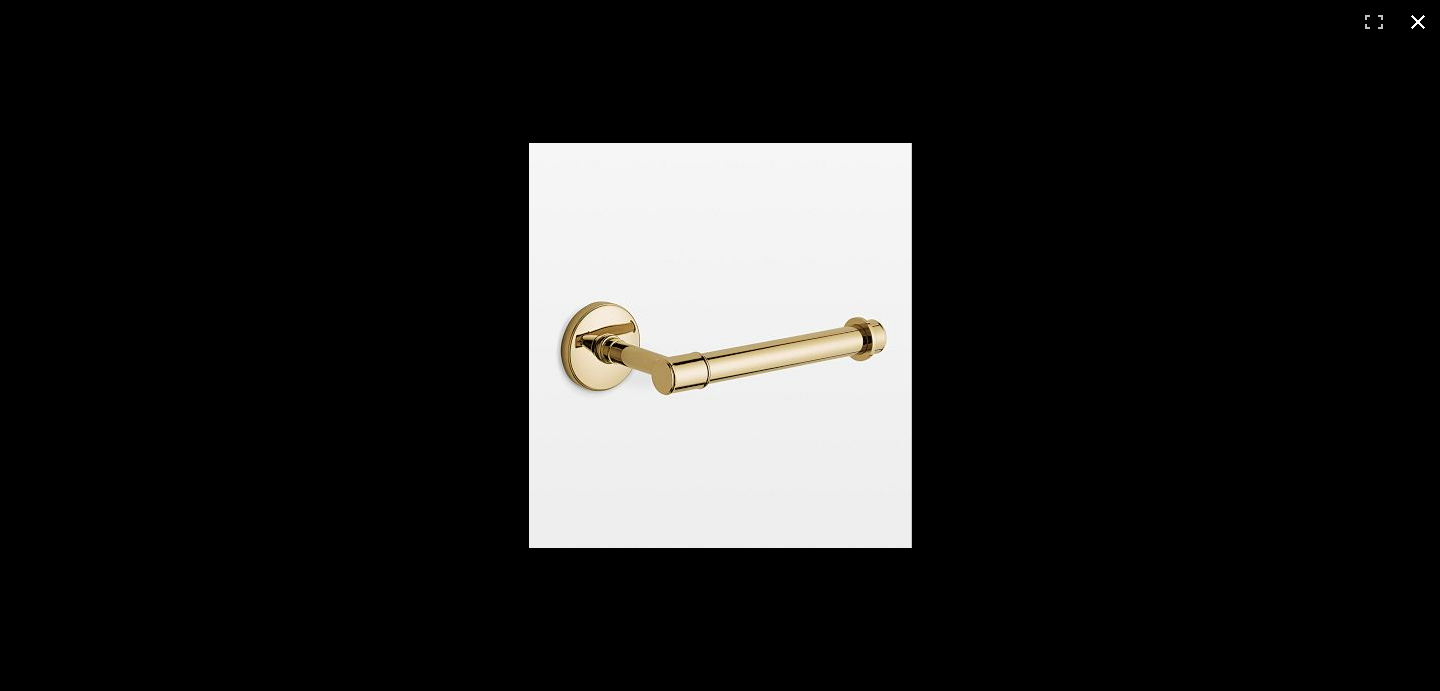 click at bounding box center [1012, 375] 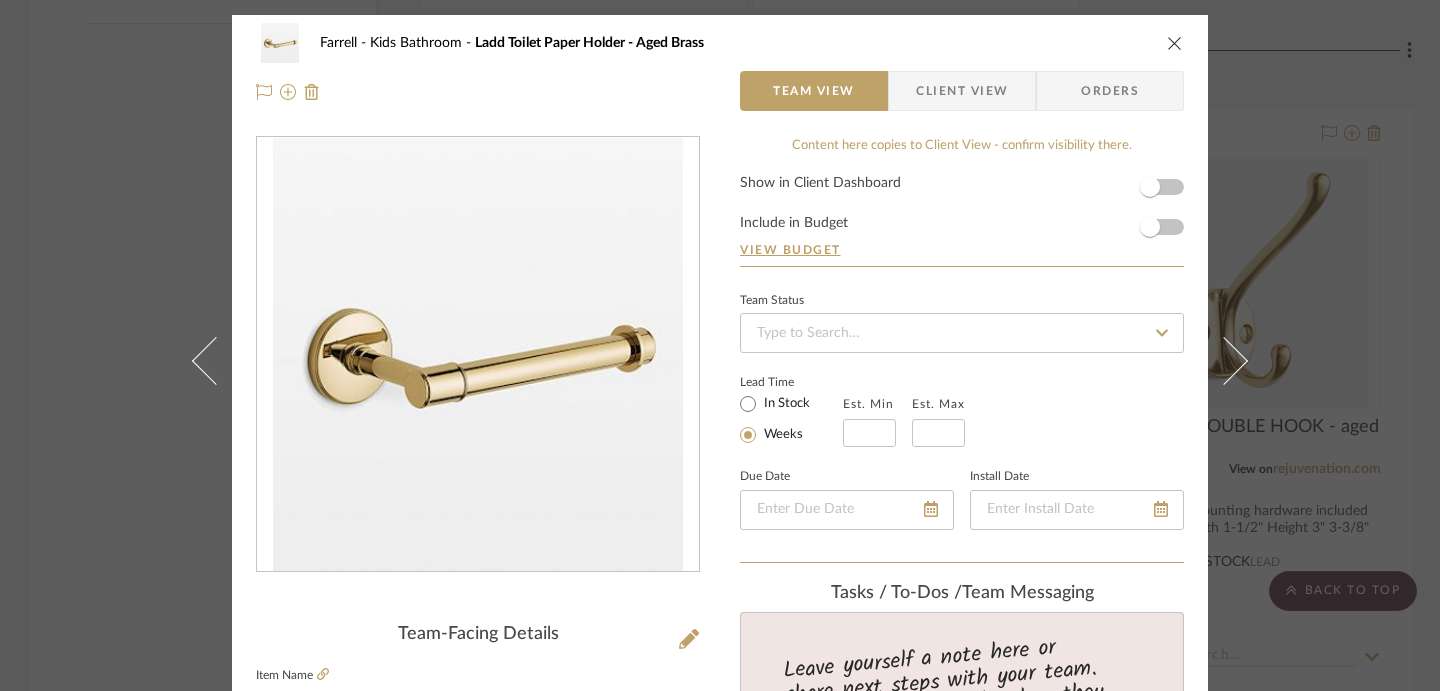 click on "Farrell Kids Bathroom Ladd Toilet Paper Holder - Aged Brass Team View Client View Orders  Team-Facing Details   Item Name  Ladd Toilet Paper Holder - Aged Brass  Brand  Rejuvenation  Internal Description  Solid brass
Width: 7-3/8"
Height: 2-1/4"
Depth: 3-3/4"
Weight: 0.5 lbs
Unlacquered brass - will patina  Dimensions   Product Specifications   Item Costs   View Budget   Markup %  30%  Unit Cost  $84.00  Cost Type  DNET  Client Unit Price   $109.20   Quantity  1  Unit Type  Each  Subtotal   $109.20   Tax %  0%  Total Tax   $0.00   Shipping Cost  $0.00  Ship. Markup %  0% Taxable  Total Shipping   $0.00  Total Client Price  $109.20  Your Cost  $84.00  Your Margin  $25.20  Content here copies to Client View - confirm visibility there.  Show in Client Dashboard   Include in Budget   View Budget  Team Status  Lead Time  In Stock Weeks  Est. Min   Est. Max   Due Date   Install Date  Tasks / To-Dos /  team Messaging Invite Collaborator Internal Notes Retail $105  Documents  Choose a file  or drag it here. (1) (1)" at bounding box center (720, 345) 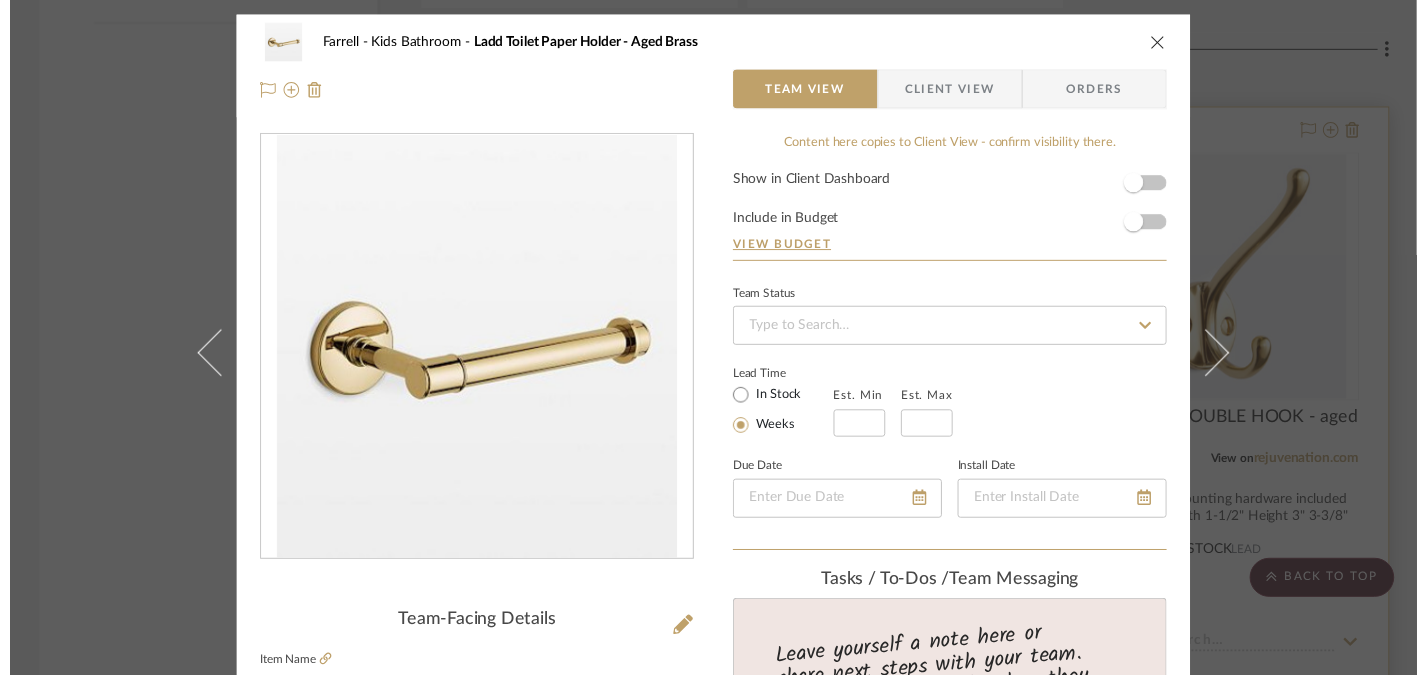 scroll, scrollTop: 2393, scrollLeft: 0, axis: vertical 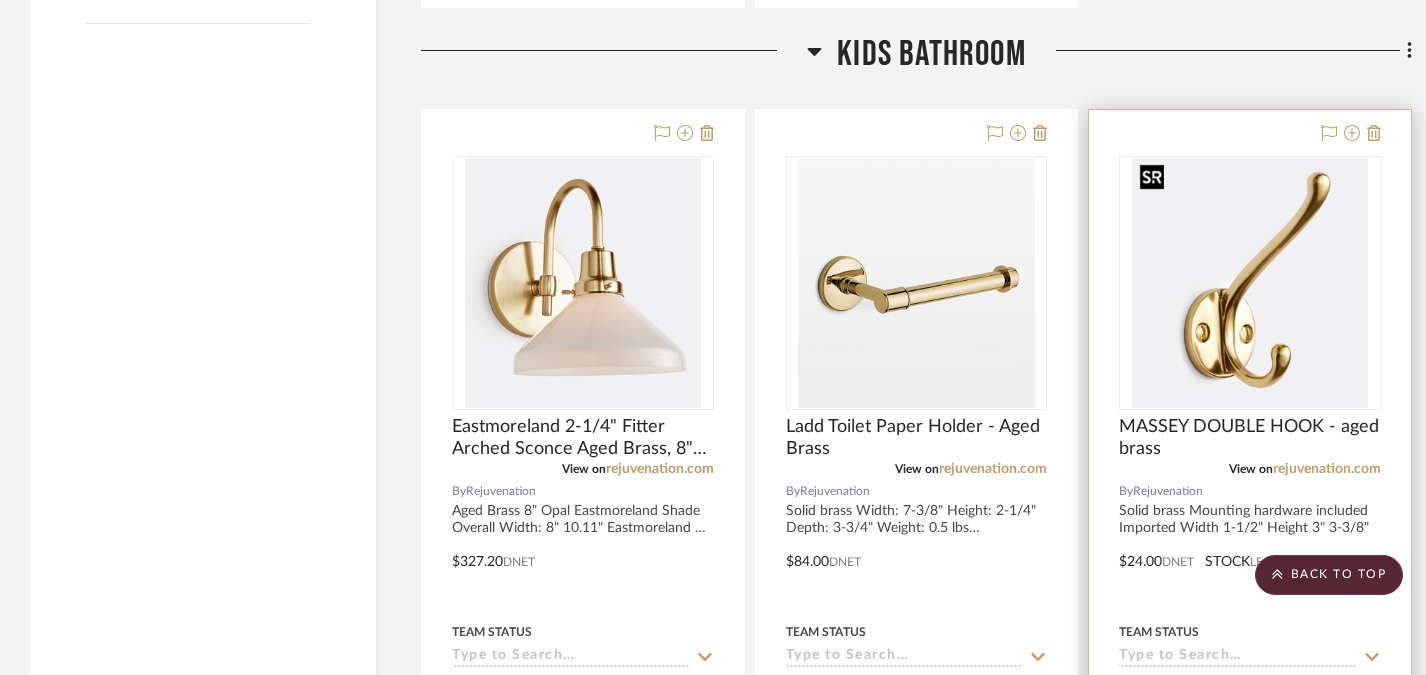 click at bounding box center (1250, 283) 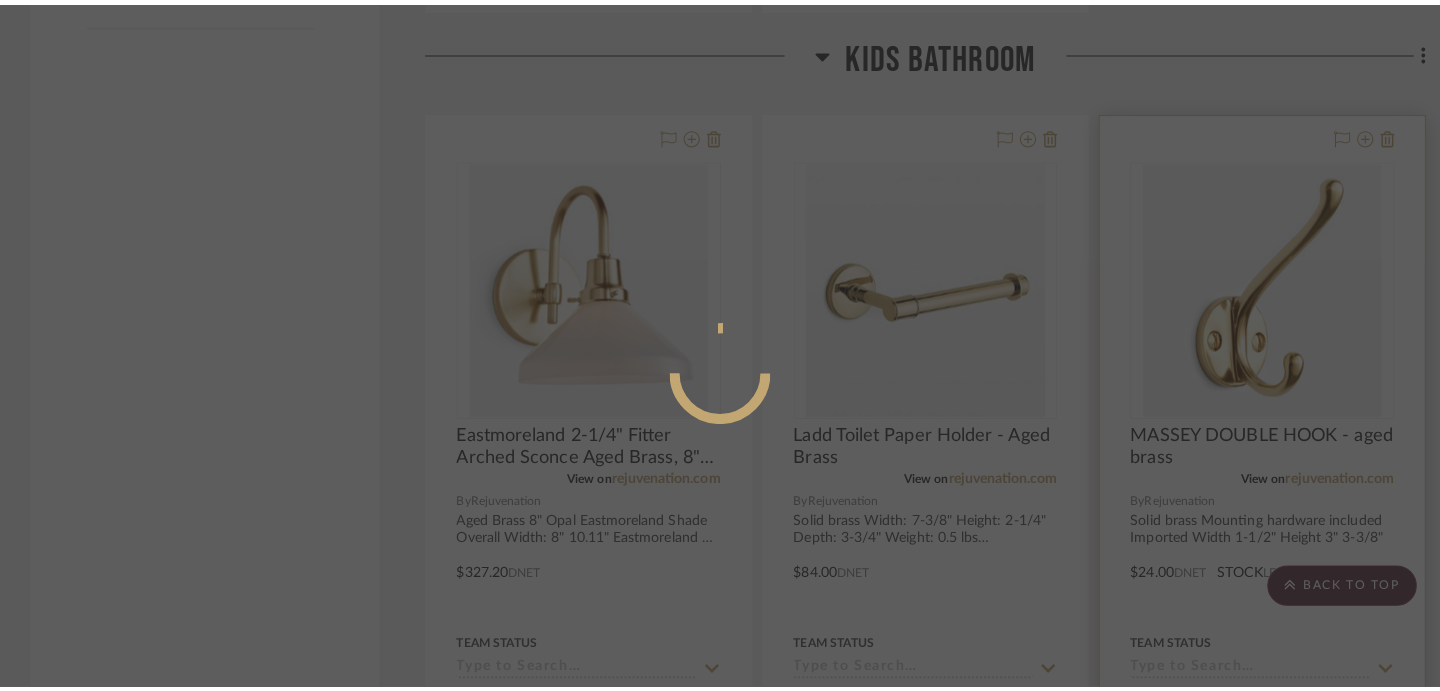 scroll, scrollTop: 0, scrollLeft: 0, axis: both 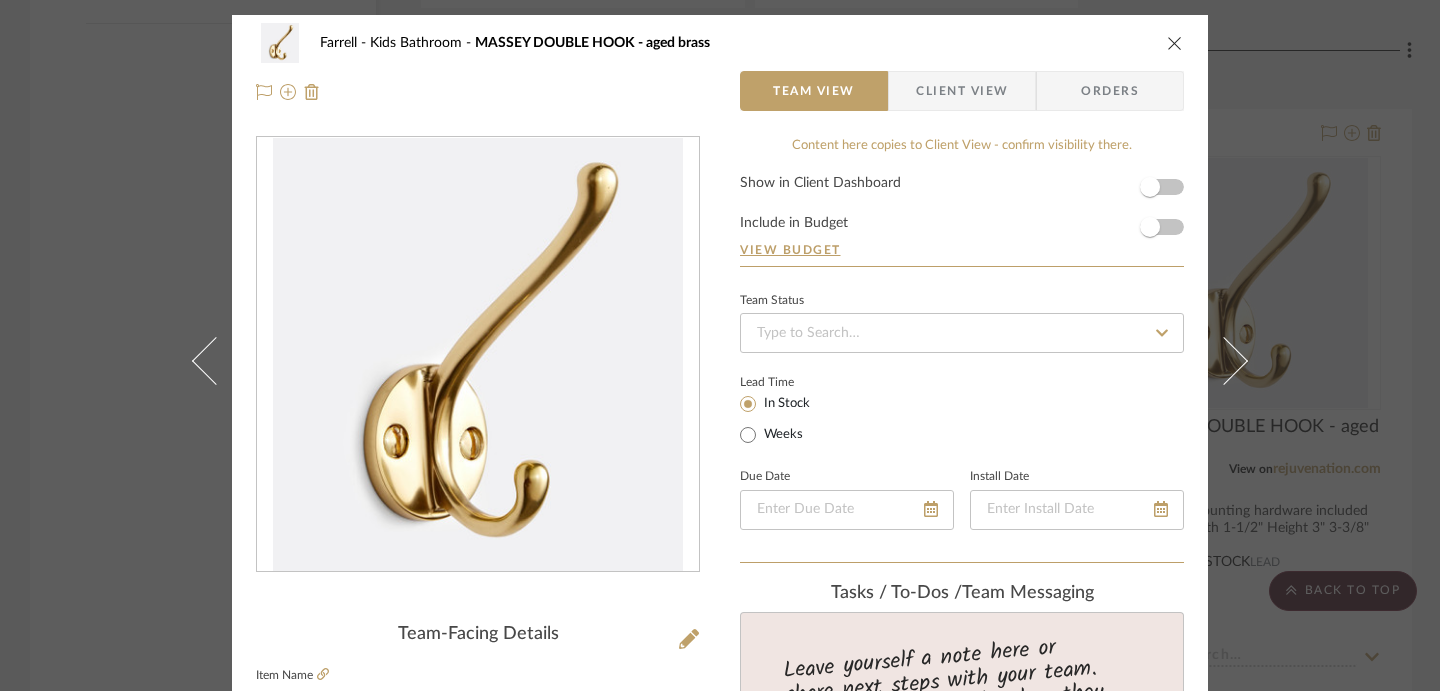 click on "Farrell Kids Bathroom MASSEY DOUBLE HOOK - aged brass Team View Client View Orders  Team-Facing Details   Item Name  MASSEY DOUBLE HOOK - aged brass  Brand  Rejuvenation  Internal Description  Solid brass
Mounting hardware included
Imported
Width
1-1/2"
Height
3"
3-3/8"  Dimensions   Product Specifications   Item Costs   View Budget   Markup %  30%  Unit Cost  $24.00  Cost Type  DNET  Client Unit Price   $31.20   Quantity  3  Unit Type  Each  Subtotal   $93.60   Tax %  0%  Total Tax   $0.00   Shipping Cost  $0.00  Ship. Markup %  0% Taxable  Total Shipping   $0.00  Total Client Price  $93.60  Your Cost  $72.00  Your Margin  $21.60  Content here copies to Client View - confirm visibility there.  Show in Client Dashboard   Include in Budget   View Budget  Team Status  Lead Time  In Stock Weeks  Due Date   Install Date  Tasks / To-Dos /  team Messaging  Leave yourself a note here or share next steps with your team. You will receive emails when they
respond!  Invite Collaborator Internal Notes (3) (4)" at bounding box center (720, 345) 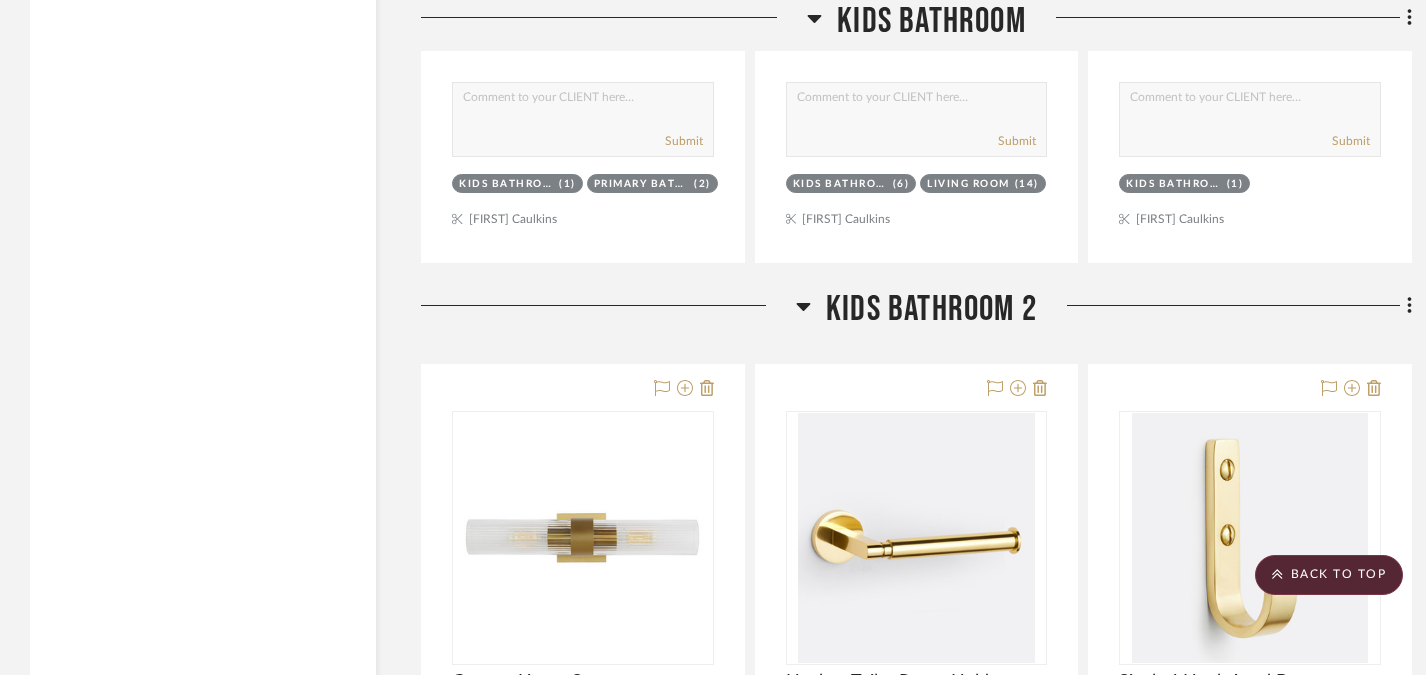 scroll, scrollTop: 4242, scrollLeft: 0, axis: vertical 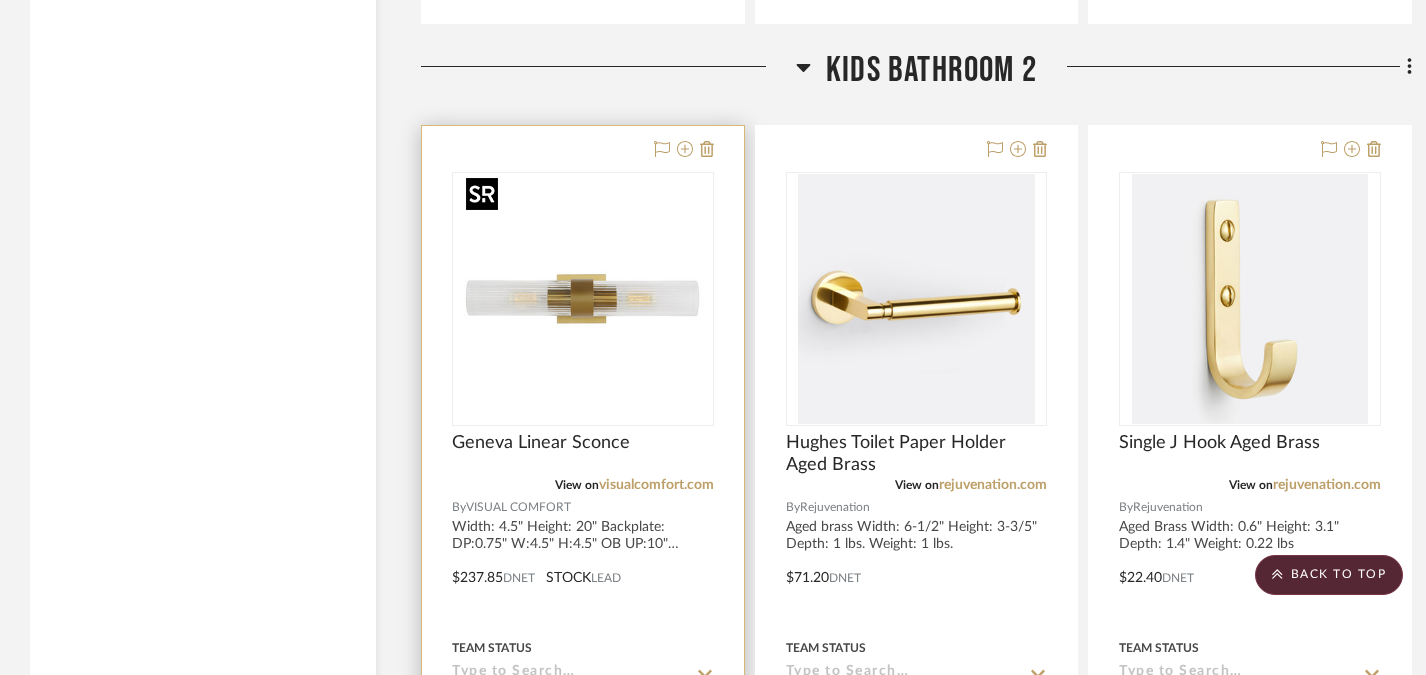 click at bounding box center [579, 299] 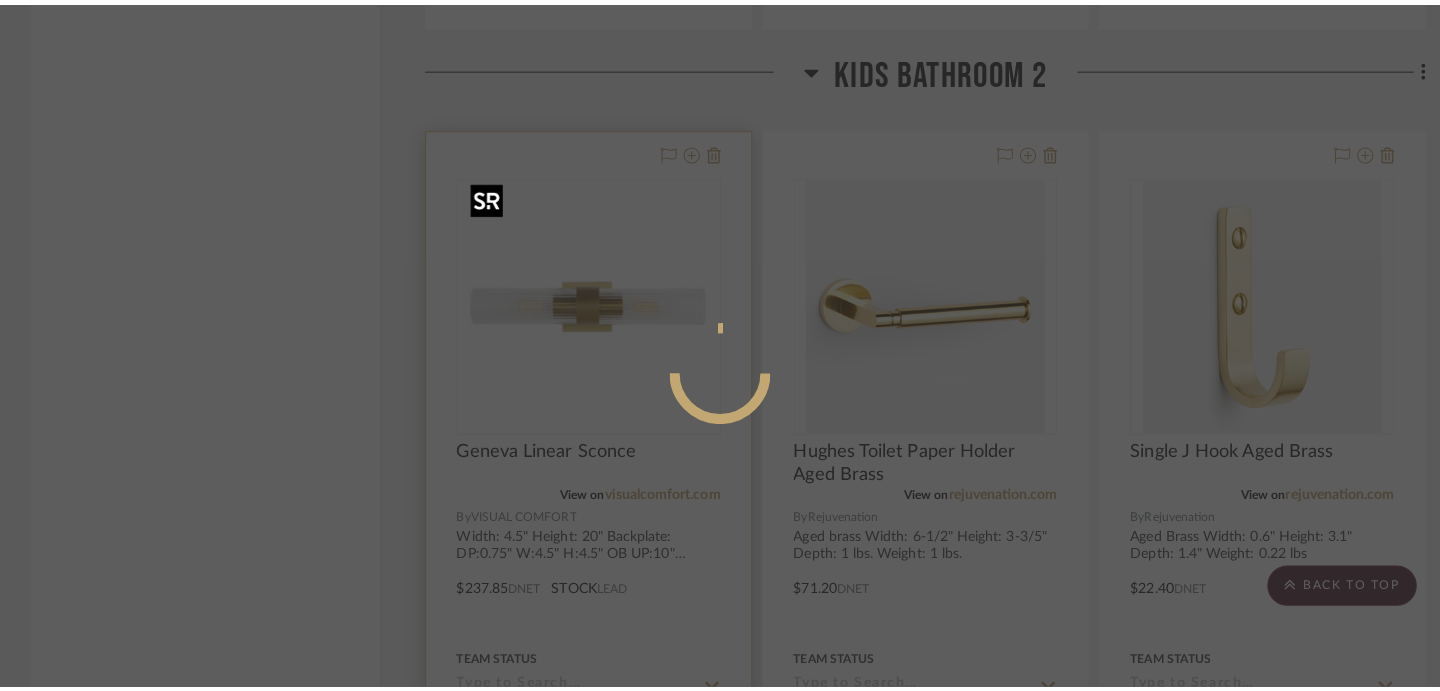 scroll, scrollTop: 0, scrollLeft: 0, axis: both 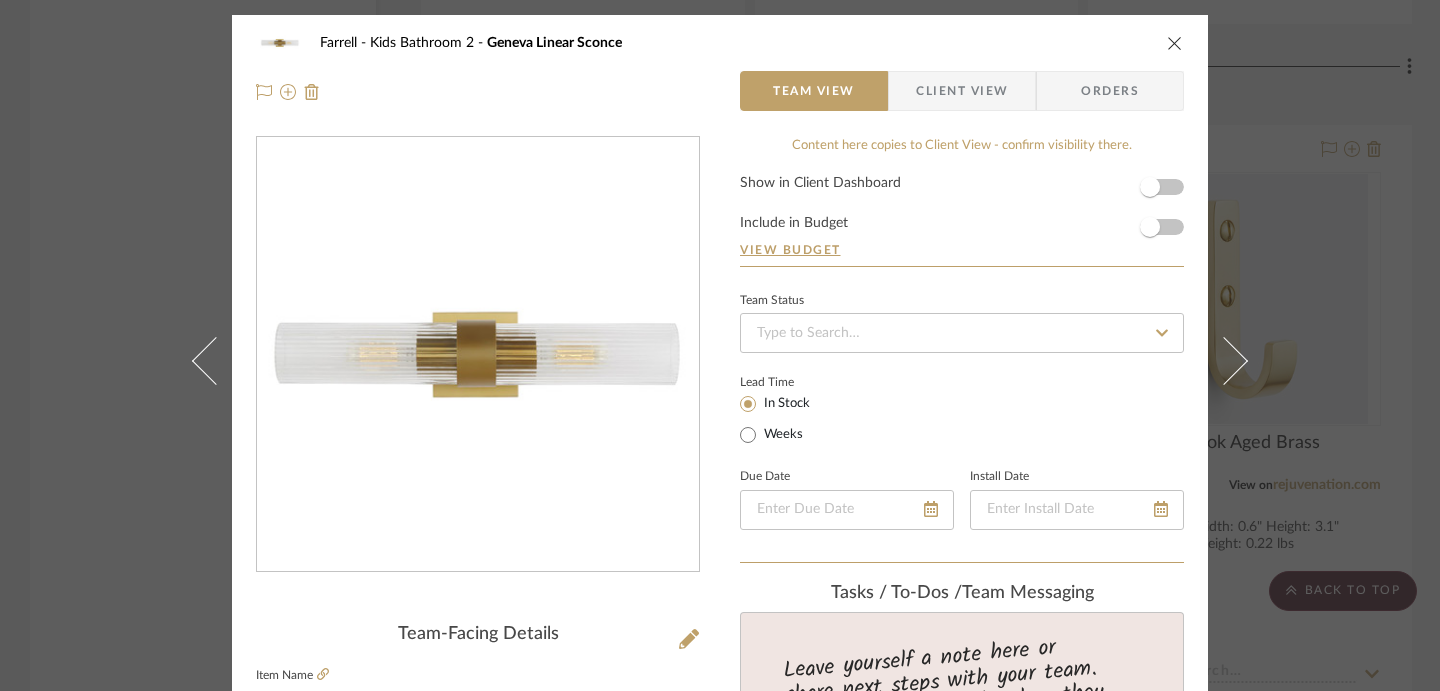 click on "Farrell Kids Bathroom 2 Geneva Linear Sconce Team View Client View Orders  Team-Facing Details   Item Name  Geneva Linear Sconce  Brand  VISUAL COMFORT  Internal Description  Width: 4.5"
Height: 20"
Backplate: DP:0.75" W:4.5" H:4.5" OB UP:10" Square
Socket: 2 - Medium - T10
Shade Details: Glass Clear Fluted
Burnished Brass
Includes bulbs
Retail $355  Dimensions  Height: 20" x 4.5"  Product Specifications   Item Costs   View Budget   Markup %  30%  Unit Cost  $237.85  Cost Type  DNET  Client Unit Price   $309.21   Quantity  1  Unit Type  Each  Subtotal   $309.21   Tax %  0%  Total Tax   $0.00   Shipping Cost  $0.00  Ship. Markup %  0% Taxable  Total Shipping   $0.00  Total Client Price  $309.21  Your Cost  $237.85  Your Margin  $71.36  Content here copies to Client View - confirm visibility there.  Show in Client Dashboard   Include in Budget   View Budget  Team Status  Lead Time  In Stock Weeks  Due Date   Install Date  Tasks / To-Dos /  team Messaging Invite Collaborator Internal Notes Retail $355 (1)" at bounding box center (720, 345) 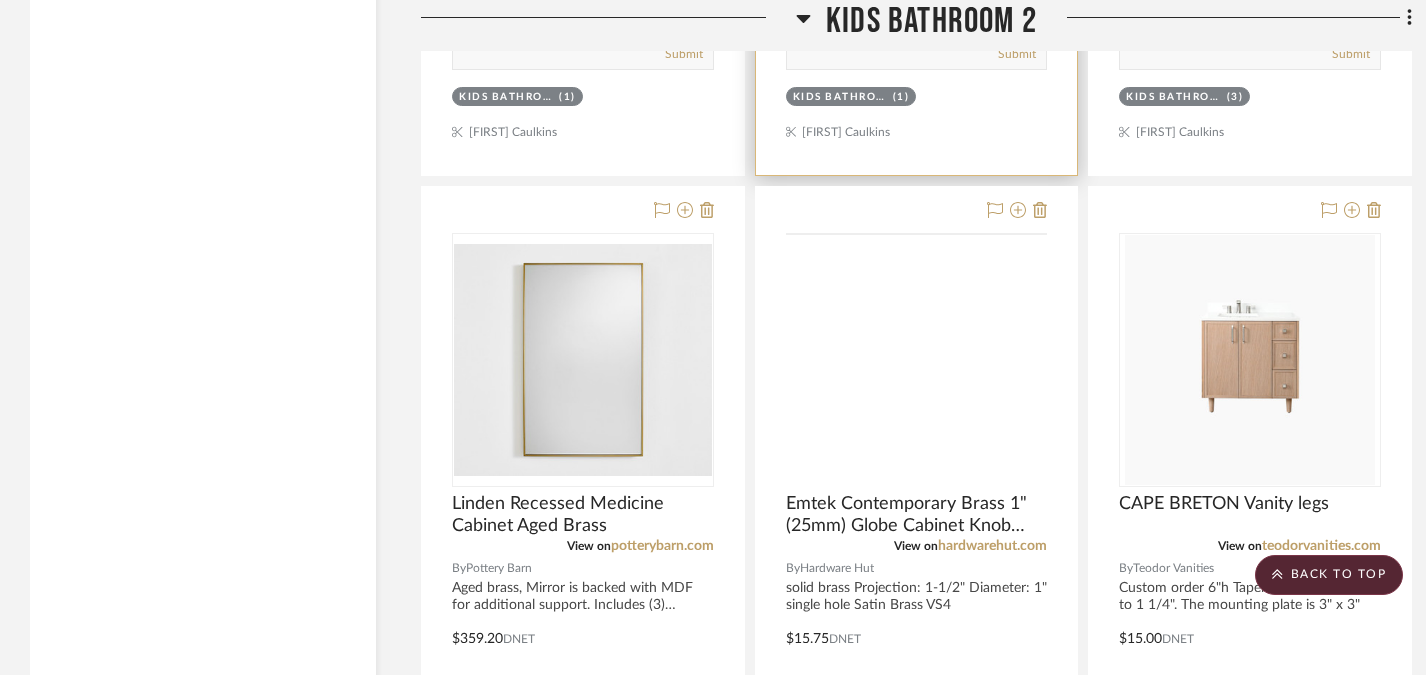 scroll, scrollTop: 5171, scrollLeft: 0, axis: vertical 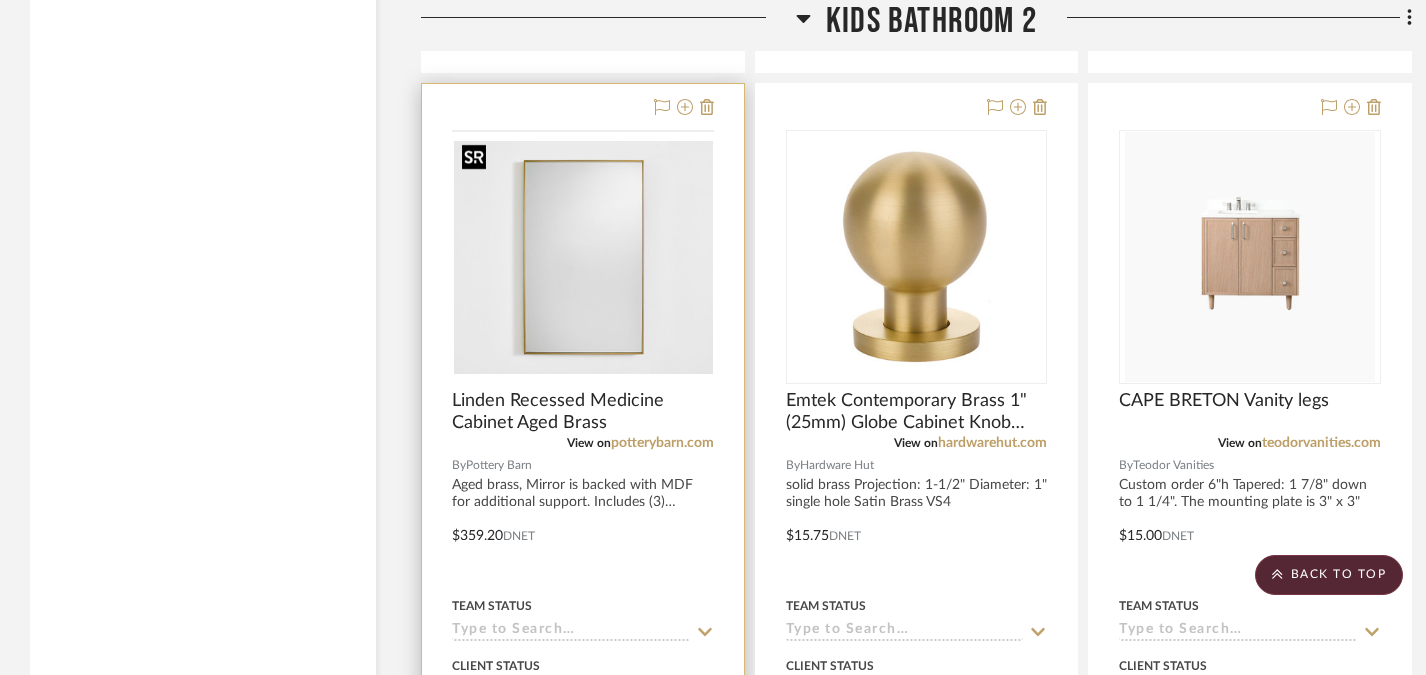 click at bounding box center [0, 0] 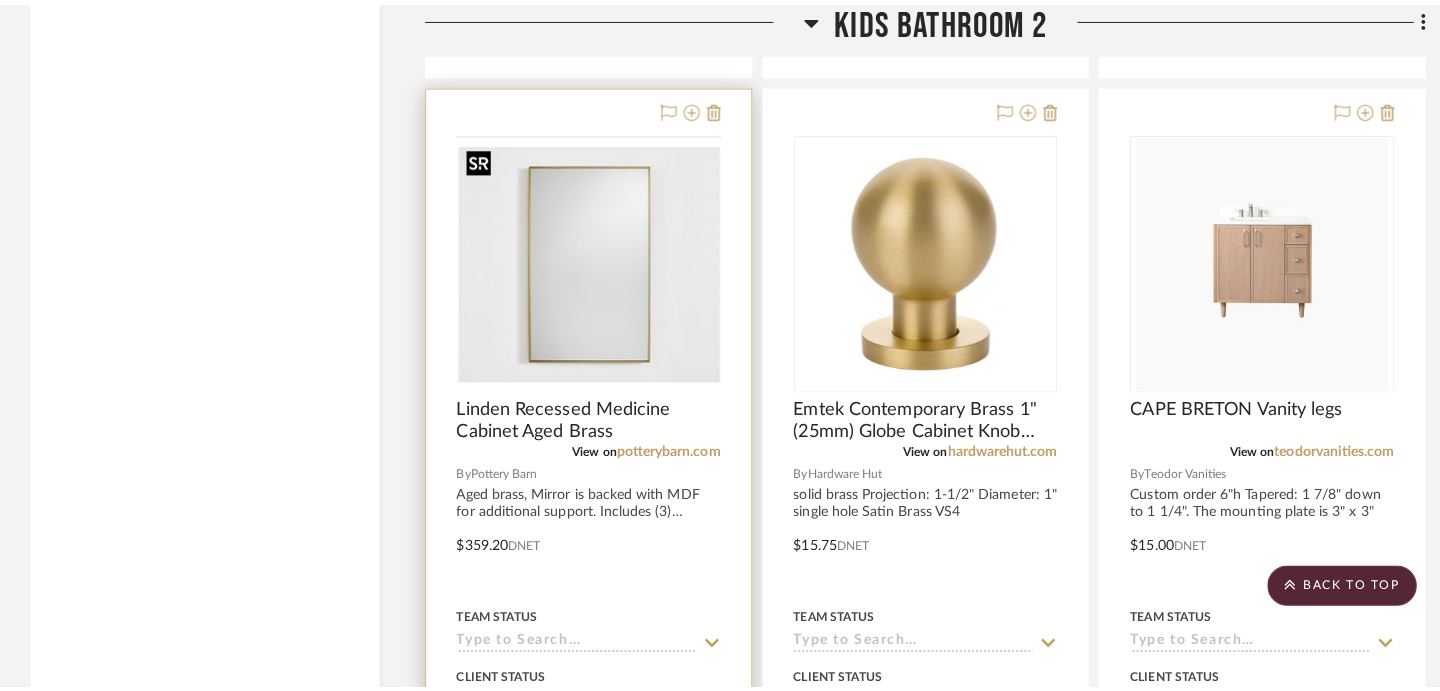 scroll, scrollTop: 0, scrollLeft: 0, axis: both 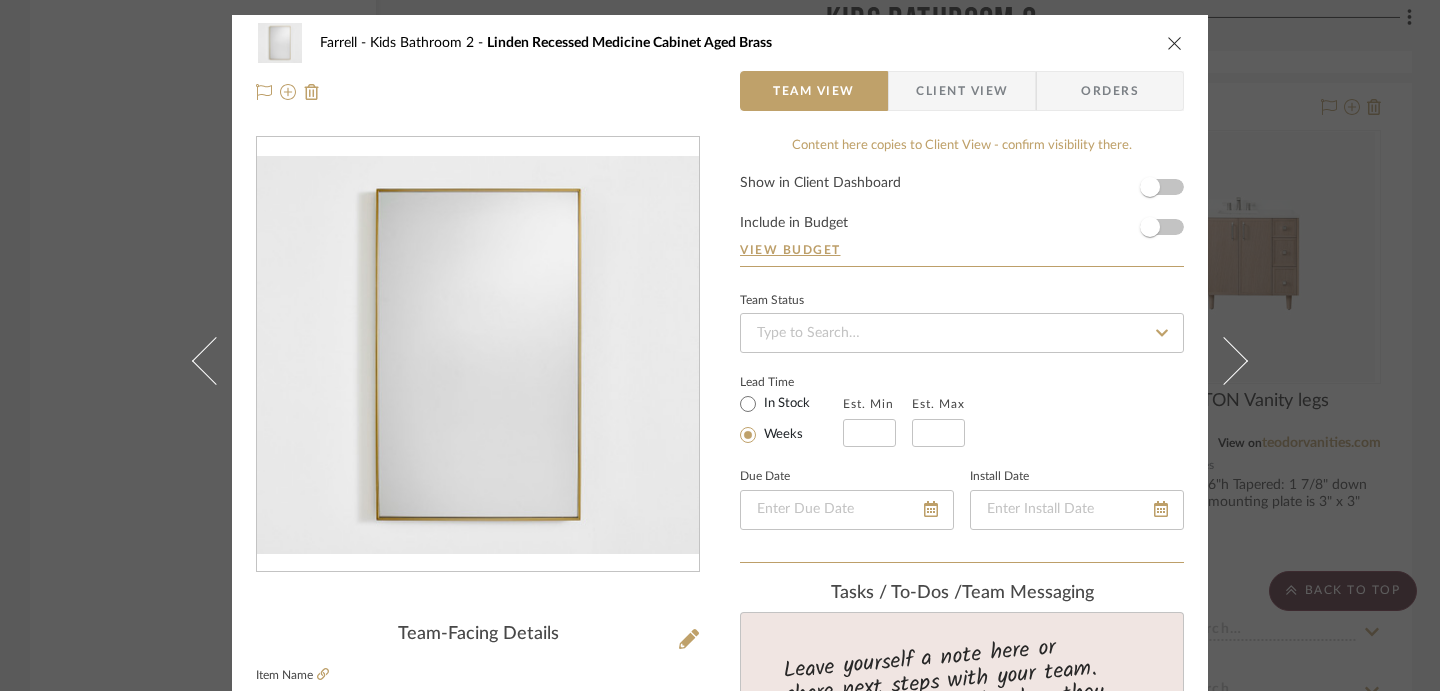 click on "Farrell Kids Bathroom 2 Linden Recessed Medicine Cabinet Aged Brass Team View Client View Orders  Team-Facing Details   Item Name  Linden Recessed Medicine Cabinet Aged Brass  Brand  Pottery Barn  Internal Description  Aged brass,
Mirror is backed with MDF for additional support.
Includes (3) adjustable tempered-glass shelves.
Clean glass with standard glass cleaner.
Wipe frame with a soft, clean cloth.
PRODUCT DETAILS
OVERALL:
21" w x 5" d x 34" h
INTERIOR:
18" w x 4" d x 28" h
WALL CUTOUT:
18.25" w x 3.75" d x 28.25" h
WEIGHT CAPACITY:
50 lbs  Dimensions   Product Specifications   Item Costs   View Budget   Markup %  30%  Unit Cost  $359.20  Cost Type  DNET  Client Unit Price   $466.96   Quantity  1  Unit Type  Each  Subtotal   $466.96   Tax %  0%  Total Tax   $0.00   Shipping Cost  $0.00  Ship. Markup %  0% Taxable  Total Shipping   $0.00  Total Client Price  $466.96  Your Cost  $359.20  Your Margin  $107.76  Content here copies to Client View - confirm visibility there.  Show in Client Dashboard  Weeks" at bounding box center (720, 345) 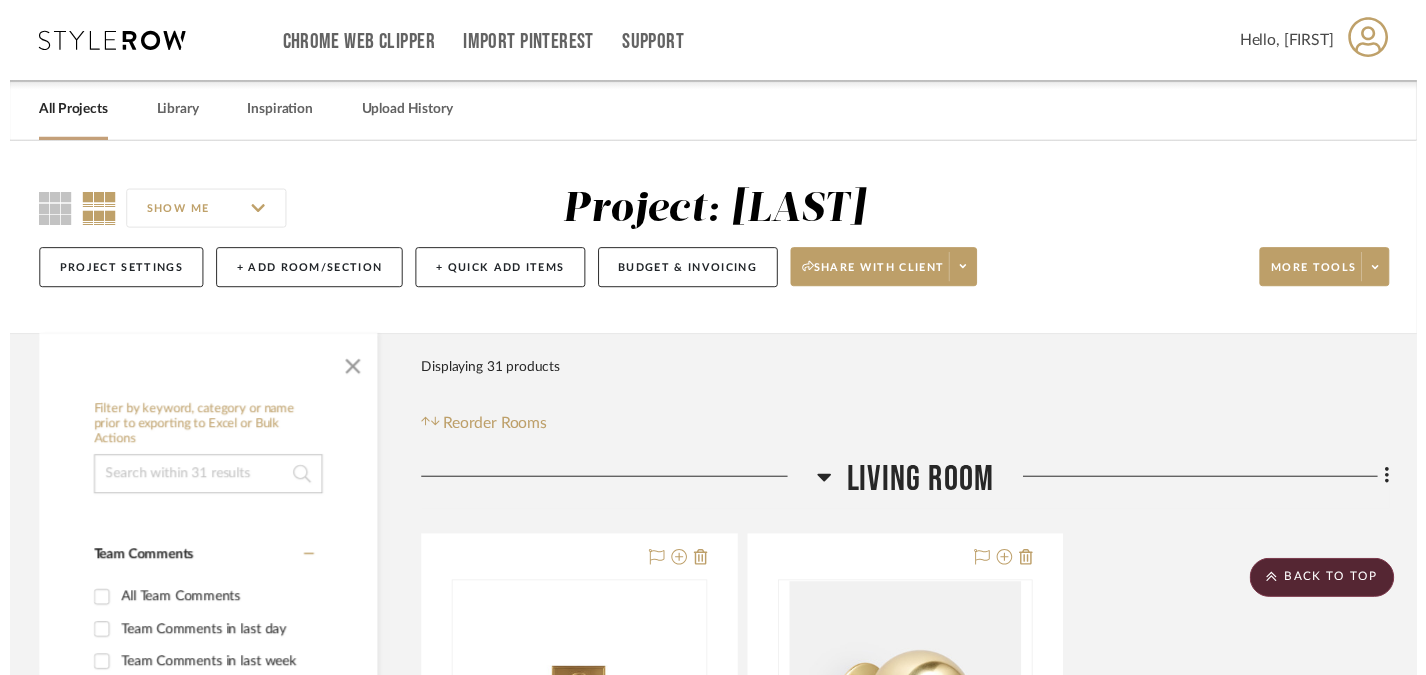 scroll, scrollTop: 5171, scrollLeft: 0, axis: vertical 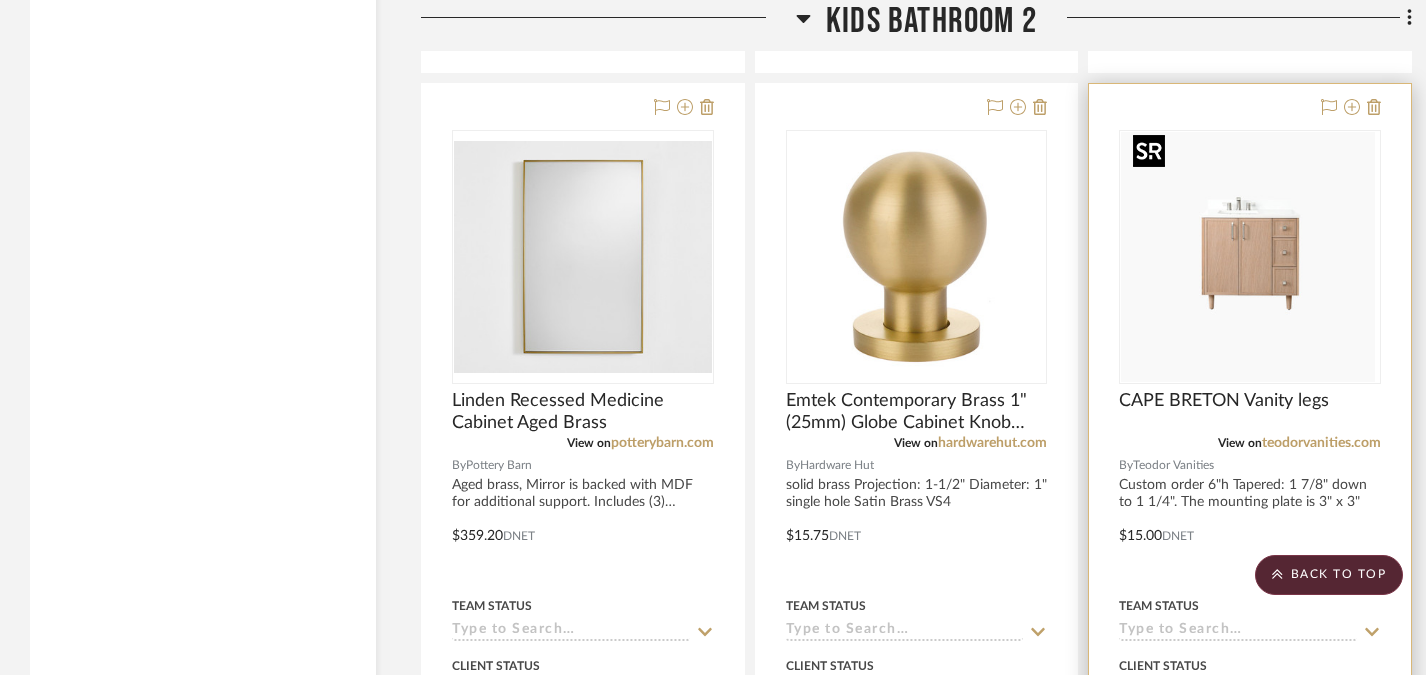 click at bounding box center [1246, 257] 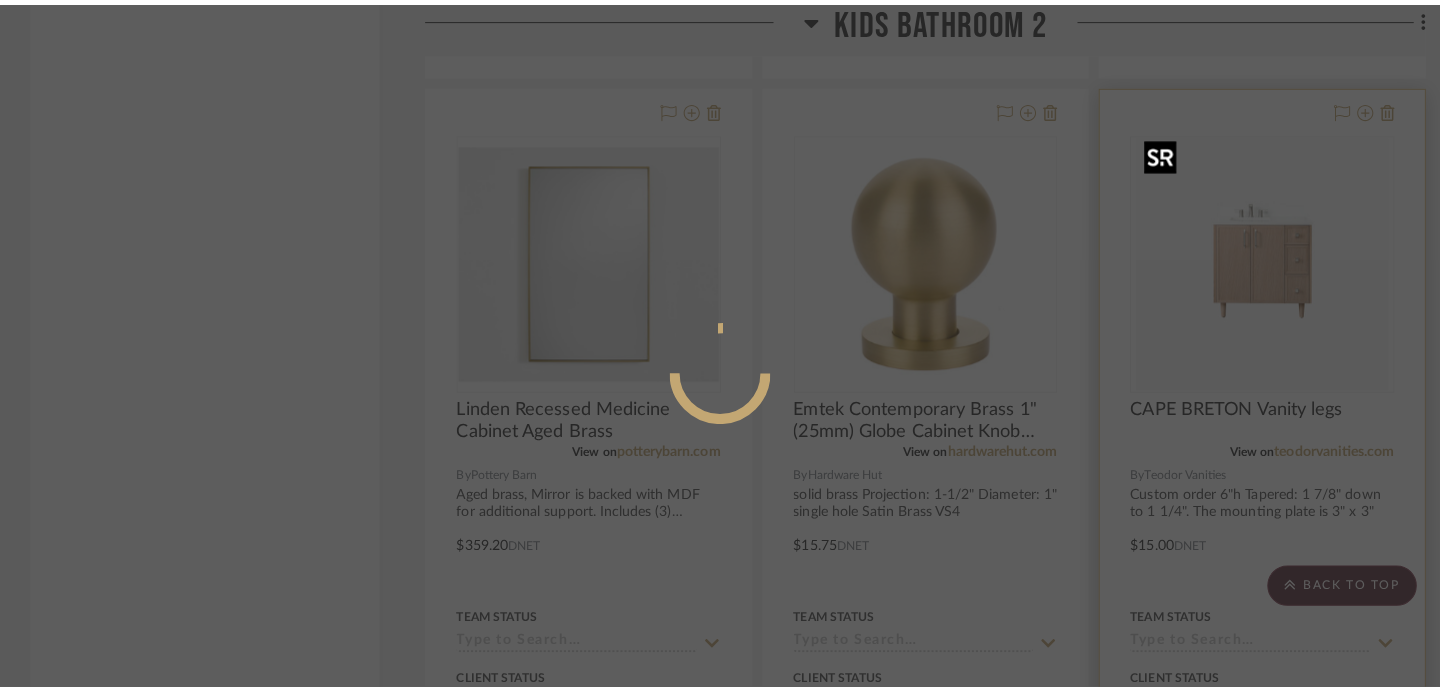 scroll, scrollTop: 0, scrollLeft: 0, axis: both 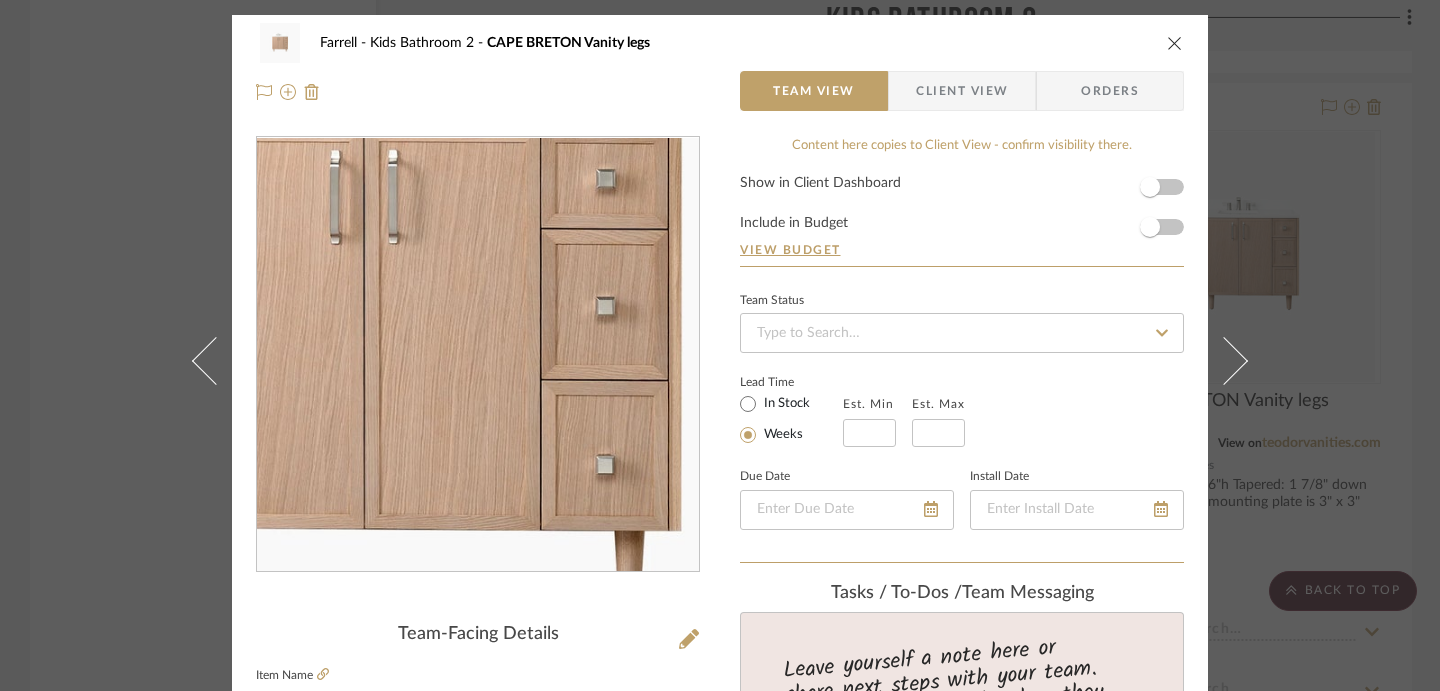 click at bounding box center (478, 355) 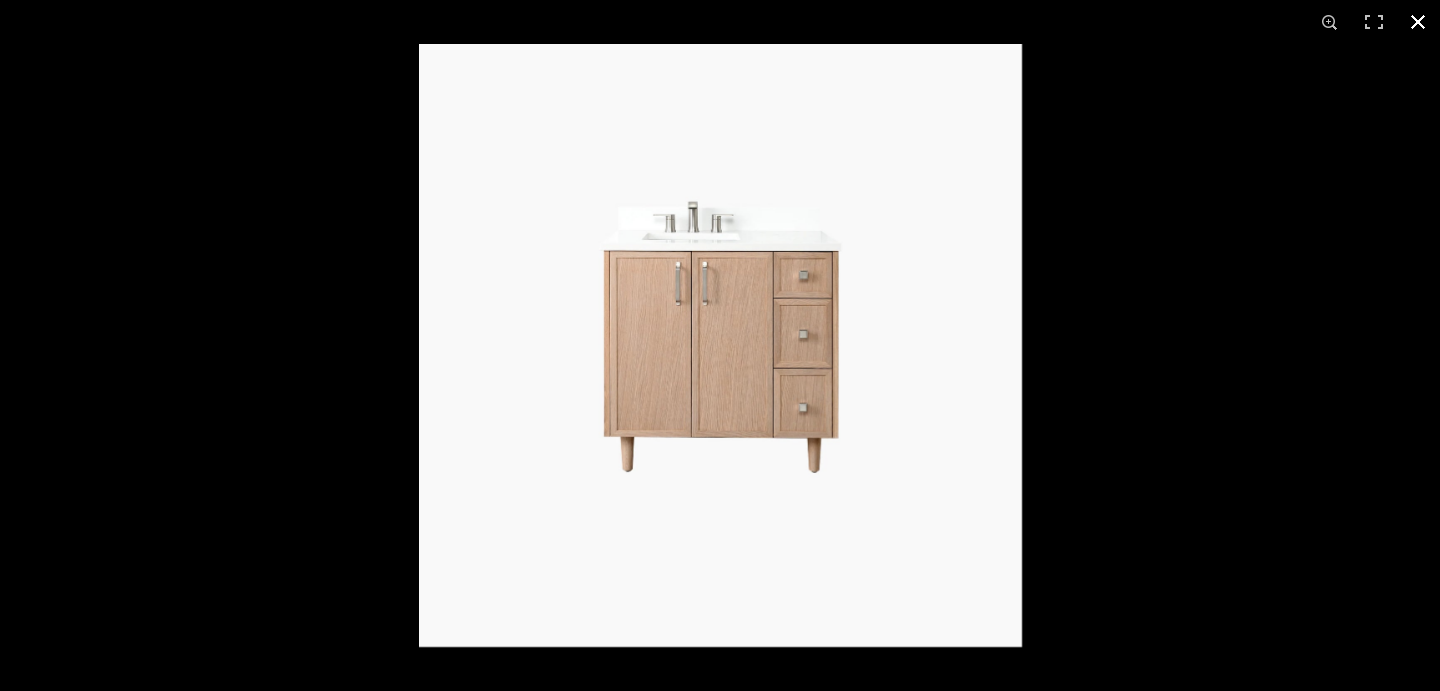 click at bounding box center (1139, 389) 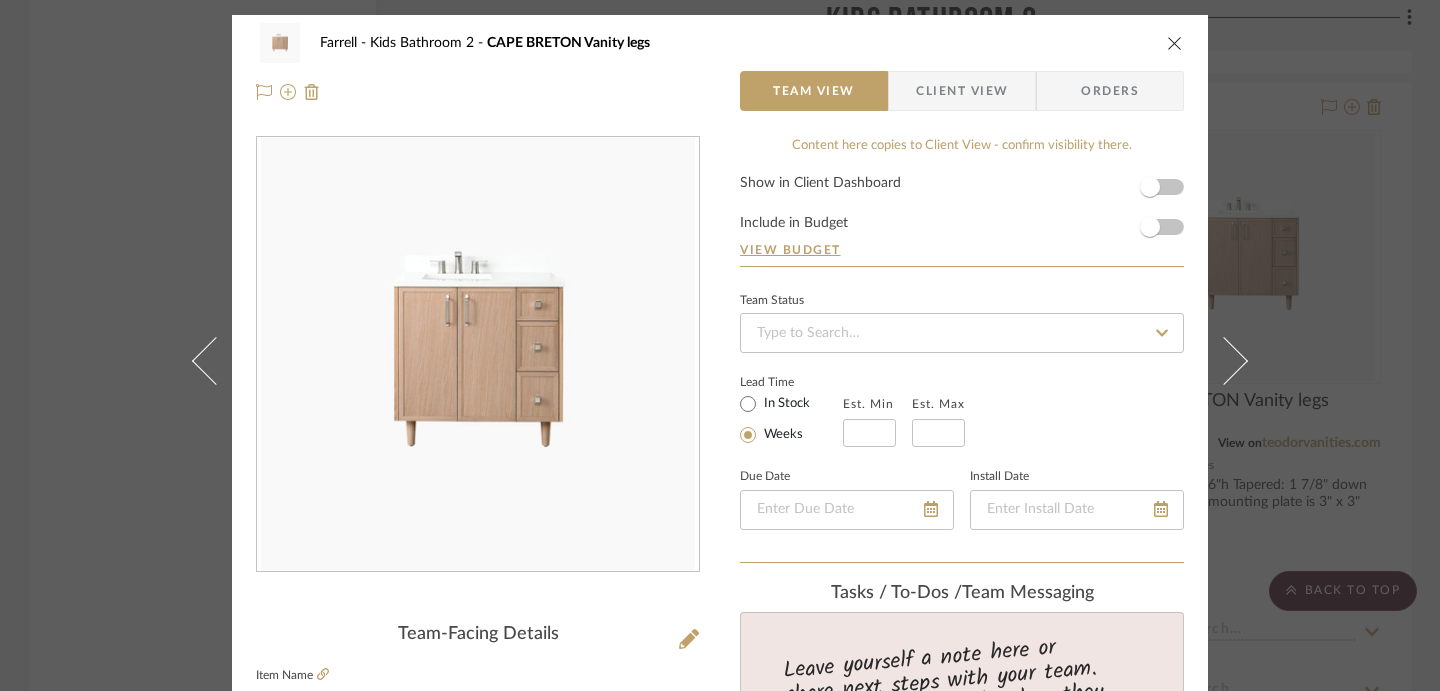 click on "Farrell Kids Bathroom 2 CAPE BRETON Vanity legs Team View Client View Orders  Team-Facing Details   Item Name  CAPE BRETON Vanity legs  Brand  Teodor Vanities  Internal Description  Custom order
6"h
Tapered: 1 7/8" down to 1 1/4". The mounting plate is 3" x 3"  Dimensions   Product Specifications   Item Costs   View Budget   Markup %  30%  Unit Cost  $15.00  Cost Type  DNET  Client Unit Price   $19.50   Quantity  4  Unit Type  Each  Subtotal   $78.00   Tax %  0%  Total Tax   $0.00   Shipping Cost  $0.00  Ship. Markup %  0% Taxable  Total Shipping   $0.00  Total Client Price  $78.00  Your Cost  $60.00  Your Margin  $18.00  Content here copies to Client View - confirm visibility there.  Show in Client Dashboard   Include in Budget   View Budget  Team Status  Lead Time  In Stock Weeks  Est. Min   Est. Max   Due Date   Install Date  Tasks / To-Dos /  team Messaging  Leave yourself a note here or share next steps with your team. You will receive emails when they
respond!  Invite Collaborator  Documents" at bounding box center [720, 345] 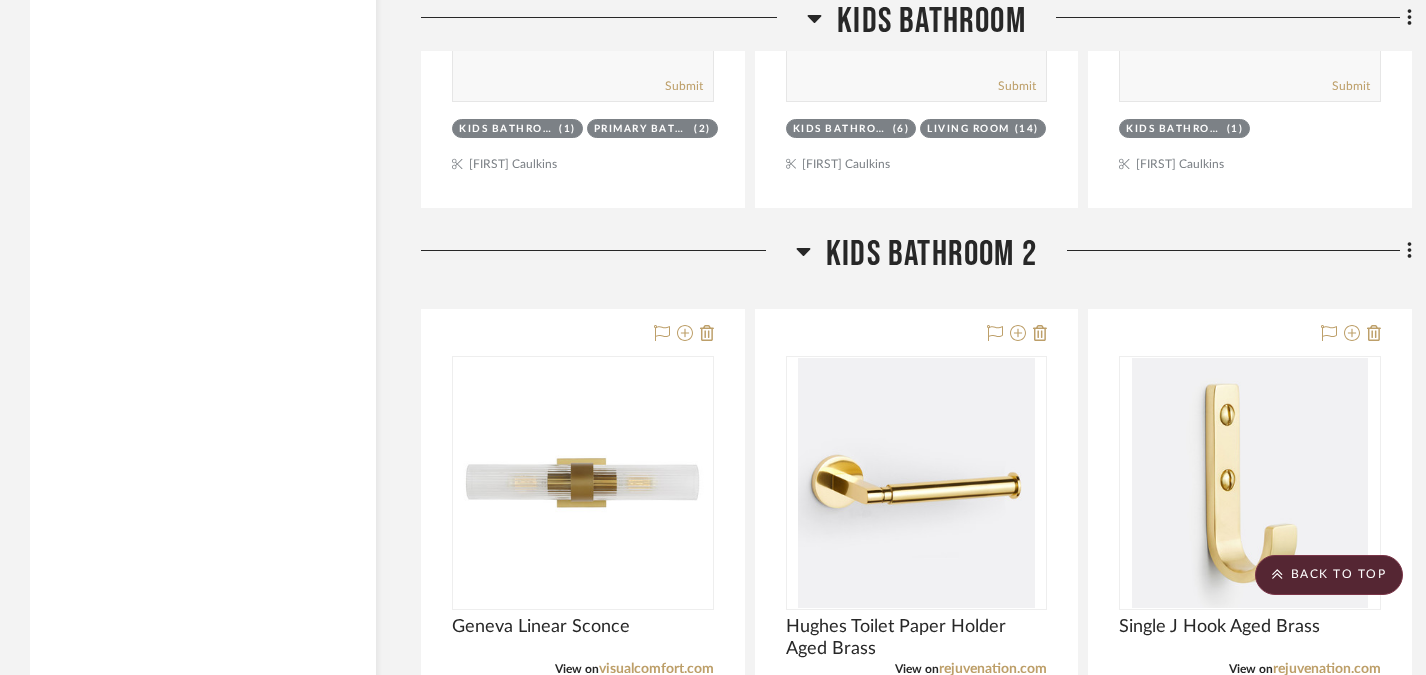 scroll, scrollTop: 4374, scrollLeft: 0, axis: vertical 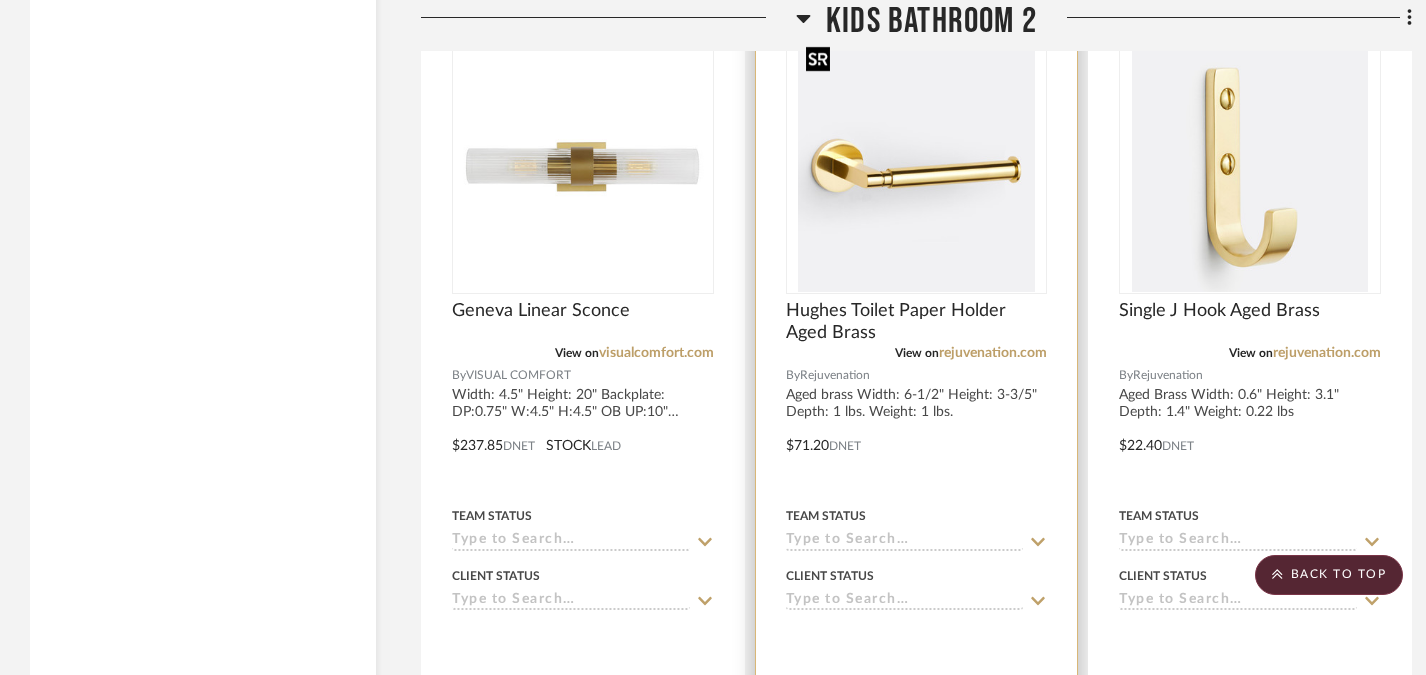 click at bounding box center [916, 167] 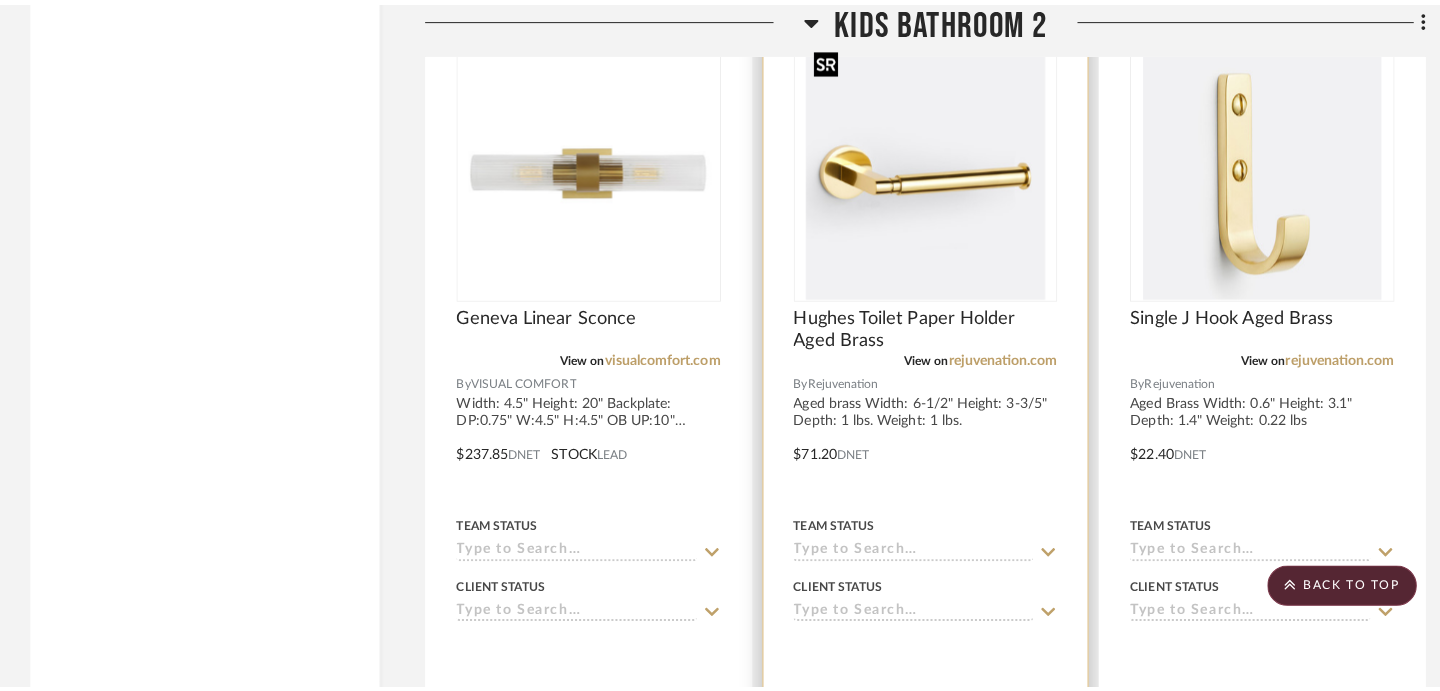 scroll, scrollTop: 0, scrollLeft: 0, axis: both 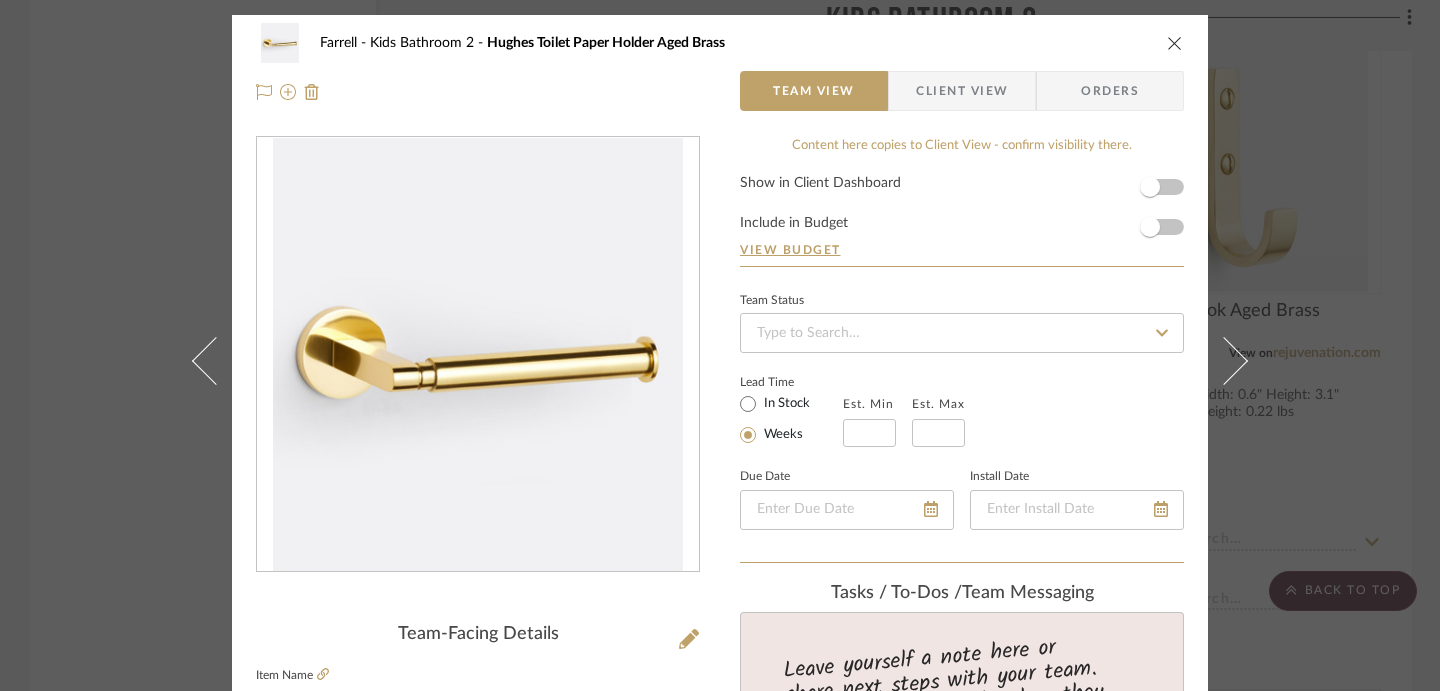 click on "Farrell Kids Bathroom Hughes Toilet Paper Holder Aged Brass Team View Client View Orders  Team-Facing Details   Item Name  Hughes Toilet Paper Holder Aged Brass  Brand  Rejuvenation  Internal Description  Aged brass
Width: 6-1/2"
Height: 3-3/5"
Depth: 1 lbs.
Weight: 1 lbs.  Dimensions   Product Specifications   Item Costs   View Budget   Markup %  30%  Unit Cost  $71.20  Cost Type  DNET  Client Unit Price   $92.56   Quantity  1  Unit Type  Each  Subtotal   $92.56   Tax %  0%  Total Tax   $0.00   Shipping Cost  $0.00  Ship. Markup %  0% Taxable  Total Shipping   $0.00  Total Client Price  $92.56  Your Cost  $71.20  Your Margin  $21.36  Content here copies to Client View - confirm visibility there.  Show in Client Dashboard   Include in Budget   View Budget  Team Status  Lead Time  In Stock Weeks  Est. Min   Est. Max   Due Date   Install Date  Tasks / To-Dos /  team Messaging  Leave yourself a note here or share next steps with your team. You will receive emails when they
respond!  Internal Notes" at bounding box center (720, 345) 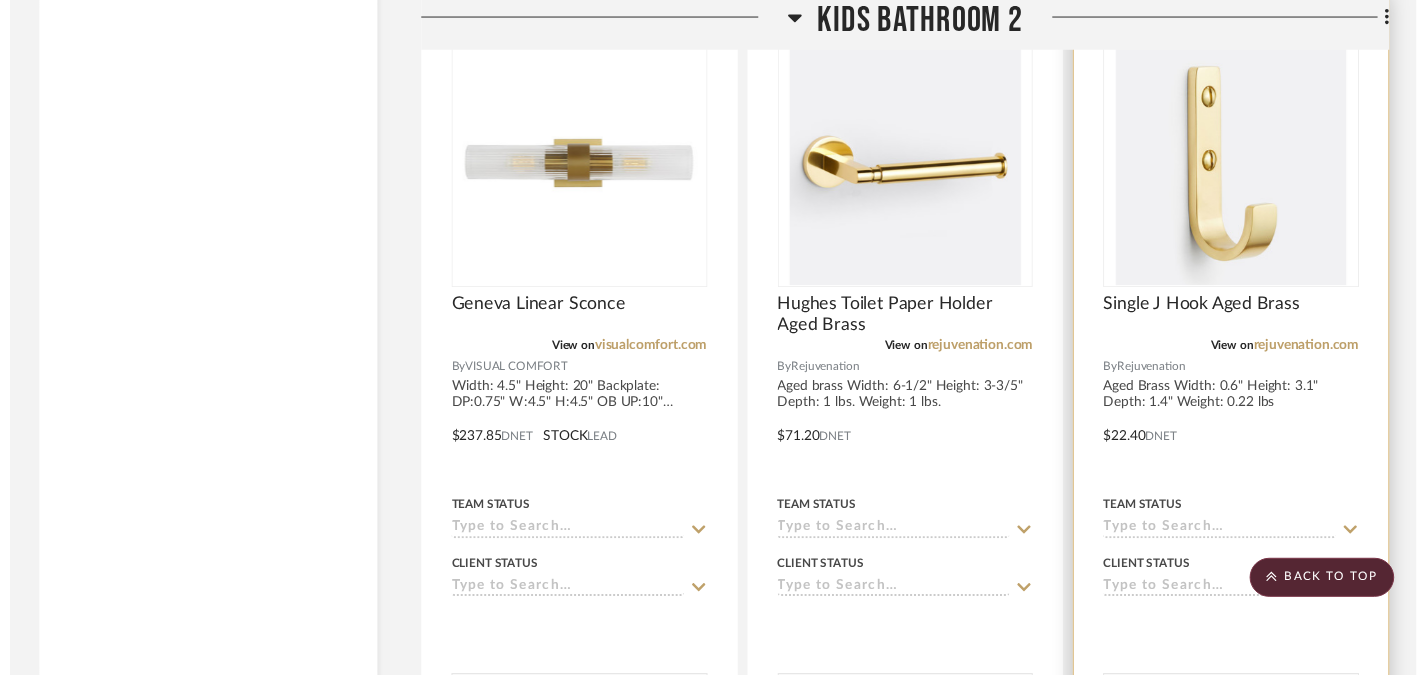 scroll, scrollTop: 4374, scrollLeft: 0, axis: vertical 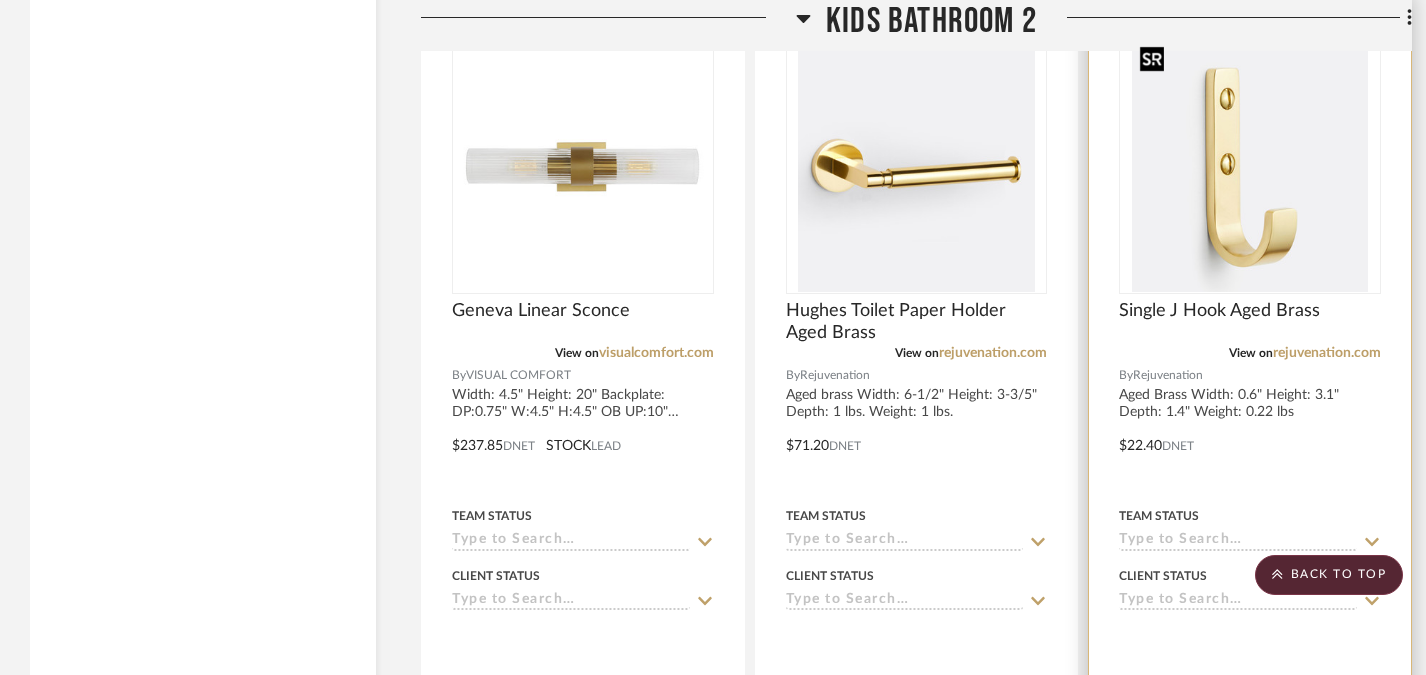 click at bounding box center [1250, 167] 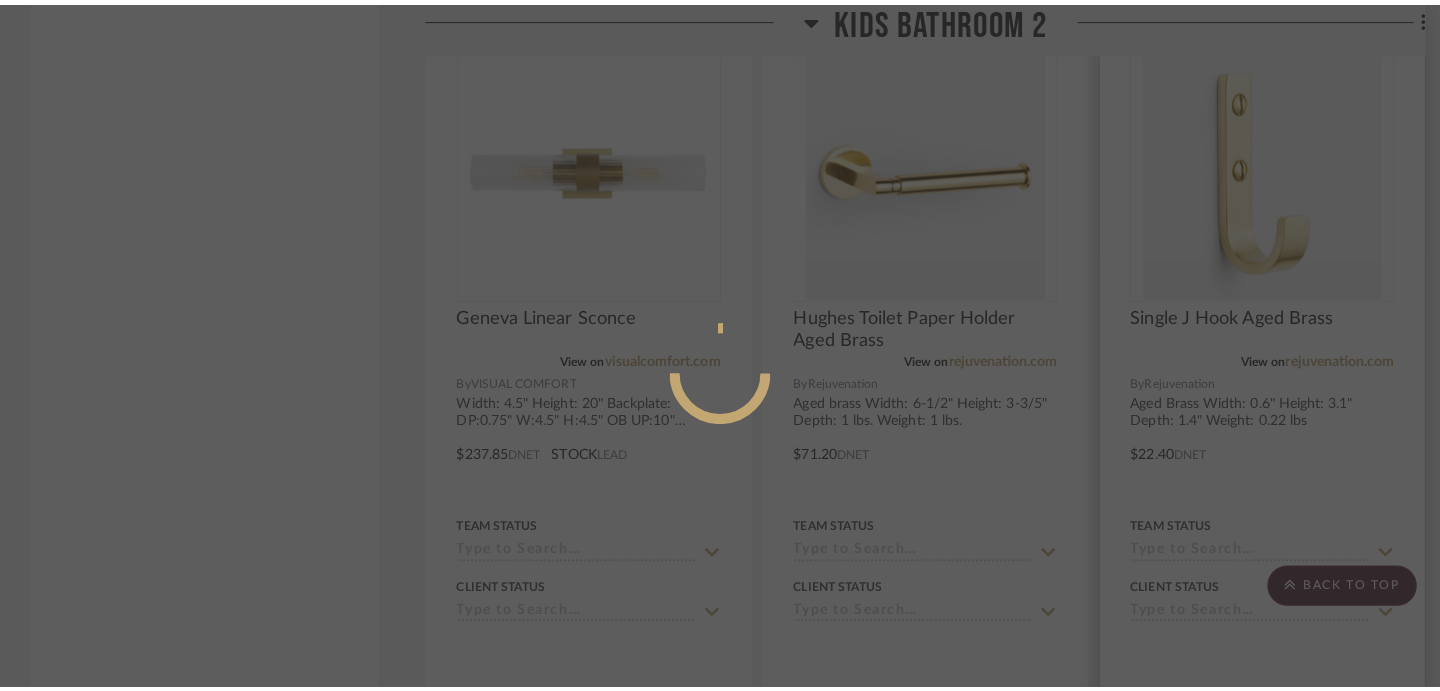 scroll, scrollTop: 0, scrollLeft: 0, axis: both 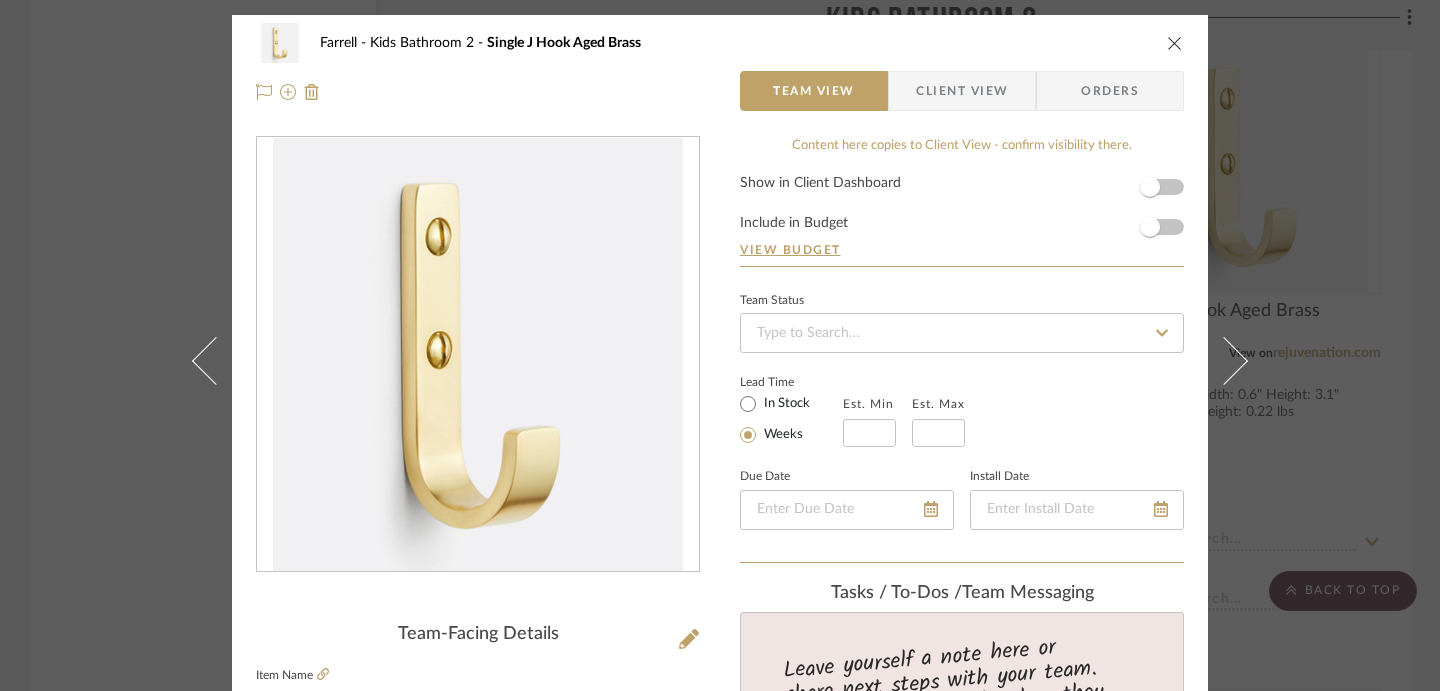 click on "Farrell Kids Bathroom 2 Single J Hook Aged Brass Team View Client View Orders  Team-Facing Details   Item Name  Single J Hook Aged Brass  Brand  Rejuvenation  Internal Description  Aged Brass
Width: 0.6"
Height: 3.1"
Depth: 1.4"
Weight: 0.22 lbs  Dimensions   Product Specifications   Item Costs   View Budget   Markup %  30%  Unit Cost  $22.40  Cost Type  DNET  Client Unit Price   $29.12   Quantity  3  Unit Type  Each  Subtotal   $87.36   Tax %  0%  Total Tax   $0.00   Shipping Cost  $0.00  Ship. Markup %  0% Taxable  Total Shipping   $0.00  Total Client Price  $87.36  Your Cost  $67.20  Your Margin  $20.16  Content here copies to Client View - confirm visibility there.  Show in Client Dashboard   Include in Budget   View Budget  Team Status  Lead Time  In Stock Weeks  Est. Min   Est. Max   Due Date   Install Date  Tasks / To-Dos /  team Messaging  Leave yourself a note here or share next steps with your team. You will receive emails when they
respond!  Invite Collaborator Internal Notes $28 (3)" at bounding box center [720, 345] 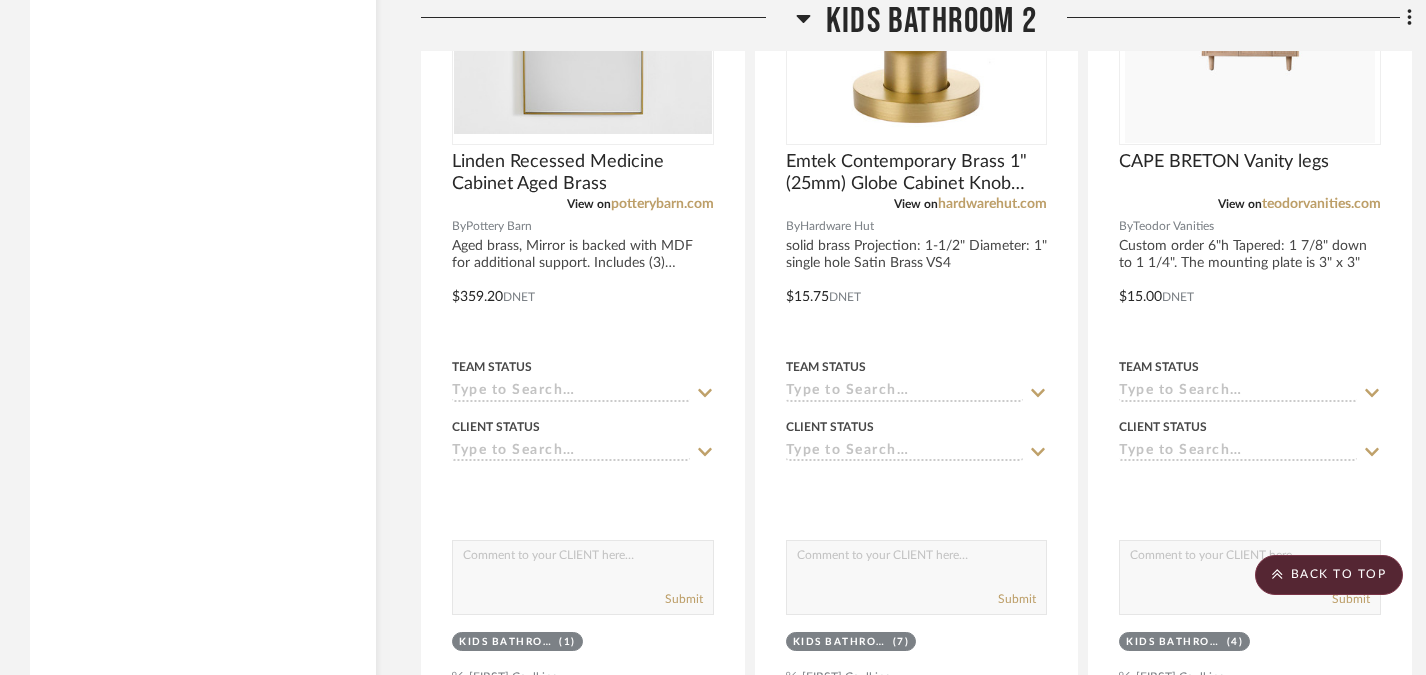 scroll, scrollTop: 5167, scrollLeft: 0, axis: vertical 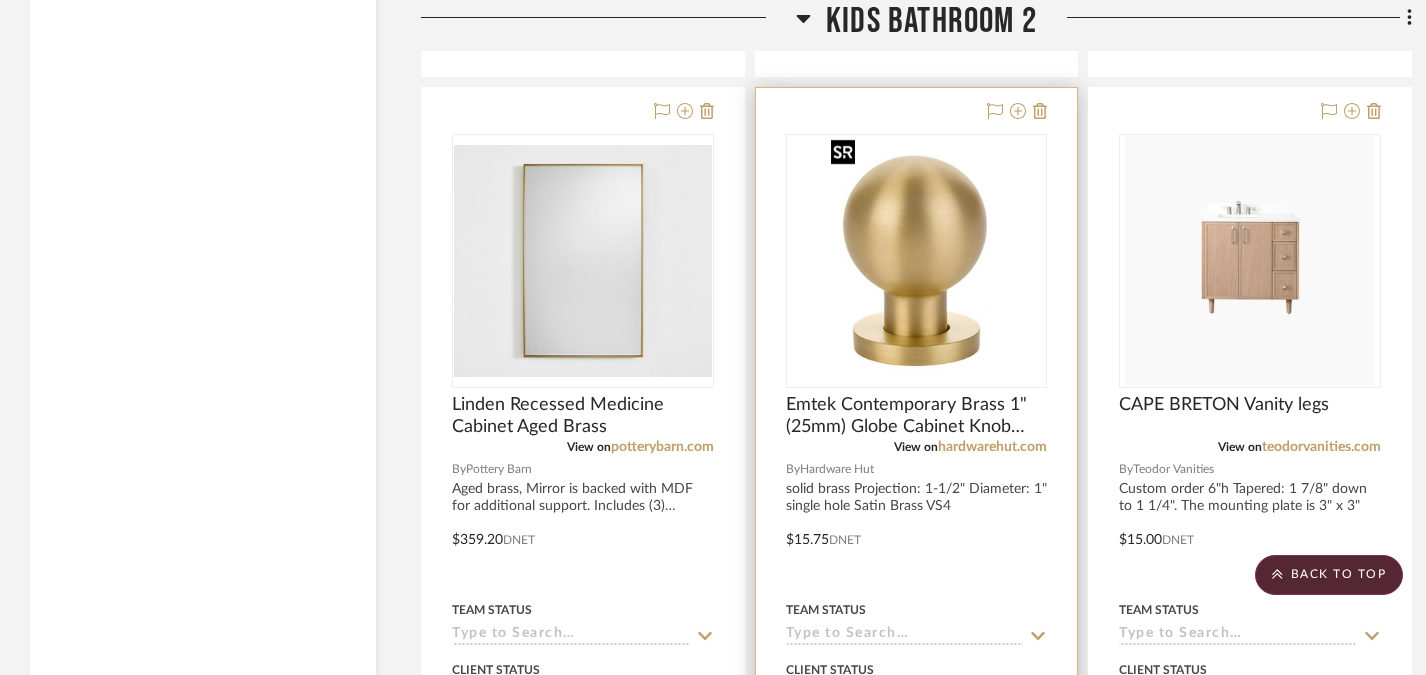 click at bounding box center [916, 261] 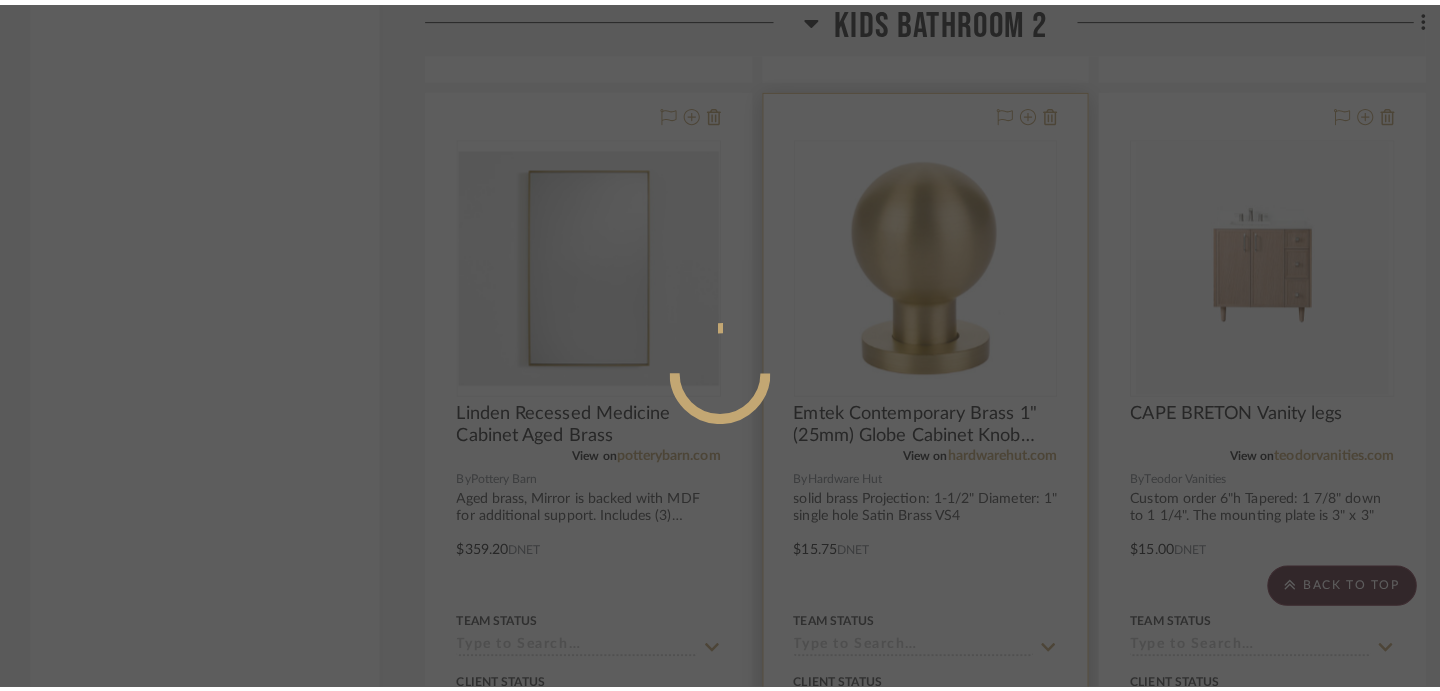 scroll, scrollTop: 0, scrollLeft: 0, axis: both 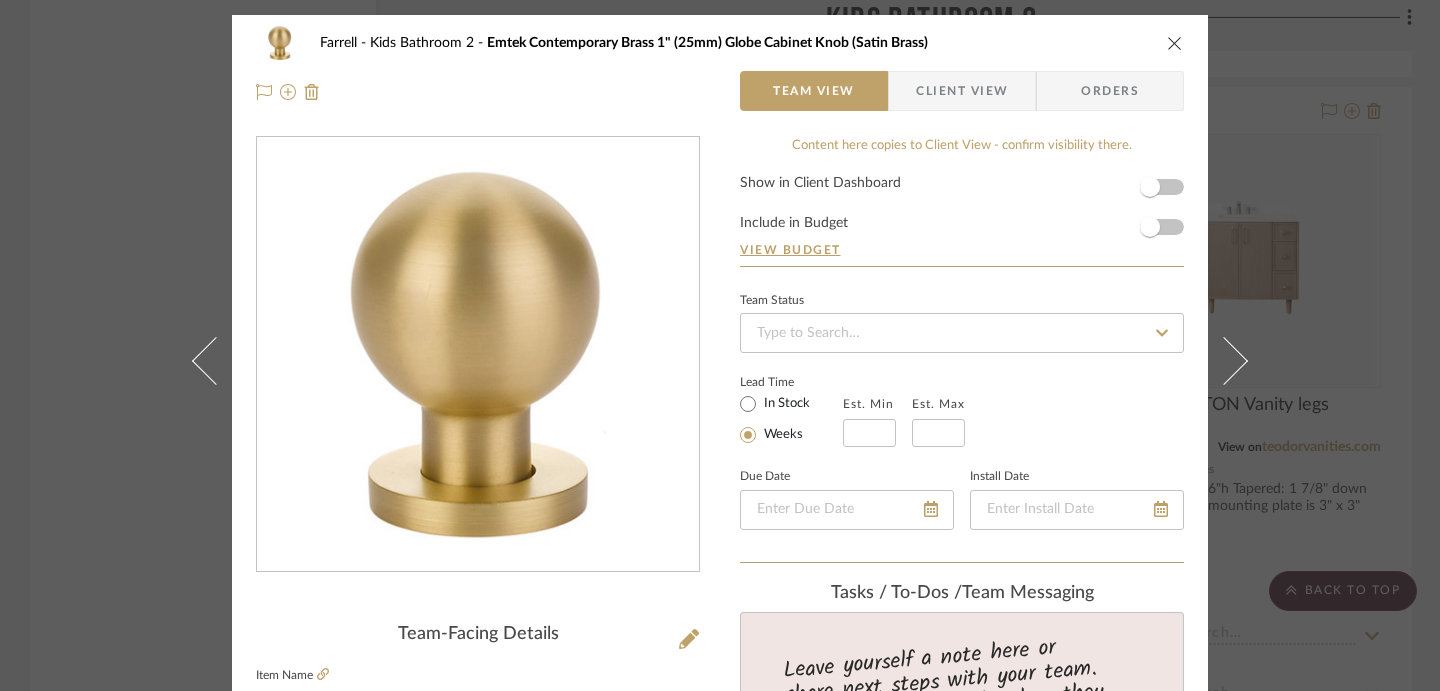 click on "Farrell Kids Bathroom Emtek Contemporary Brass 1" (25mm) Globe Cabinet Knob (Satin Brass) Team View Client View Orders  Team-Facing Details   Item Name  Emtek Contemporary Brass 1" (25mm) Globe Cabinet Knob (Satin Brass)  Brand  Hardware Hut  Internal Description  solid brass
Projection:
1-1/2"
Diameter:
1"
single hole
Satin Brass VS4  Dimensions   Product Specifications   Item Costs   View Budget   Markup %  30%  Unit Cost  $15.75  Cost Type  DNET  Client Unit Price   $20.48   Quantity  7  Unit Type  Each  Subtotal   $143.33   Tax %  0%  Total Tax   $0.00   Shipping Cost  $0.00  Ship. Markup %  0% Taxable  Total Shipping   $0.00  Total Client Price  $143.32  Your Cost  $110.25  Your Margin  $33.08  Content here copies to Client View - confirm visibility there.  Show in Client Dashboard   Include in Budget   View Budget  Team Status  Lead Time  In Stock Weeks  Est. Min   Est. Max   Due Date   Install Date  Tasks / To-Dos /  team Messaging Invite Collaborator Internal Notes  Documents  Choose a file (7)" at bounding box center [720, 345] 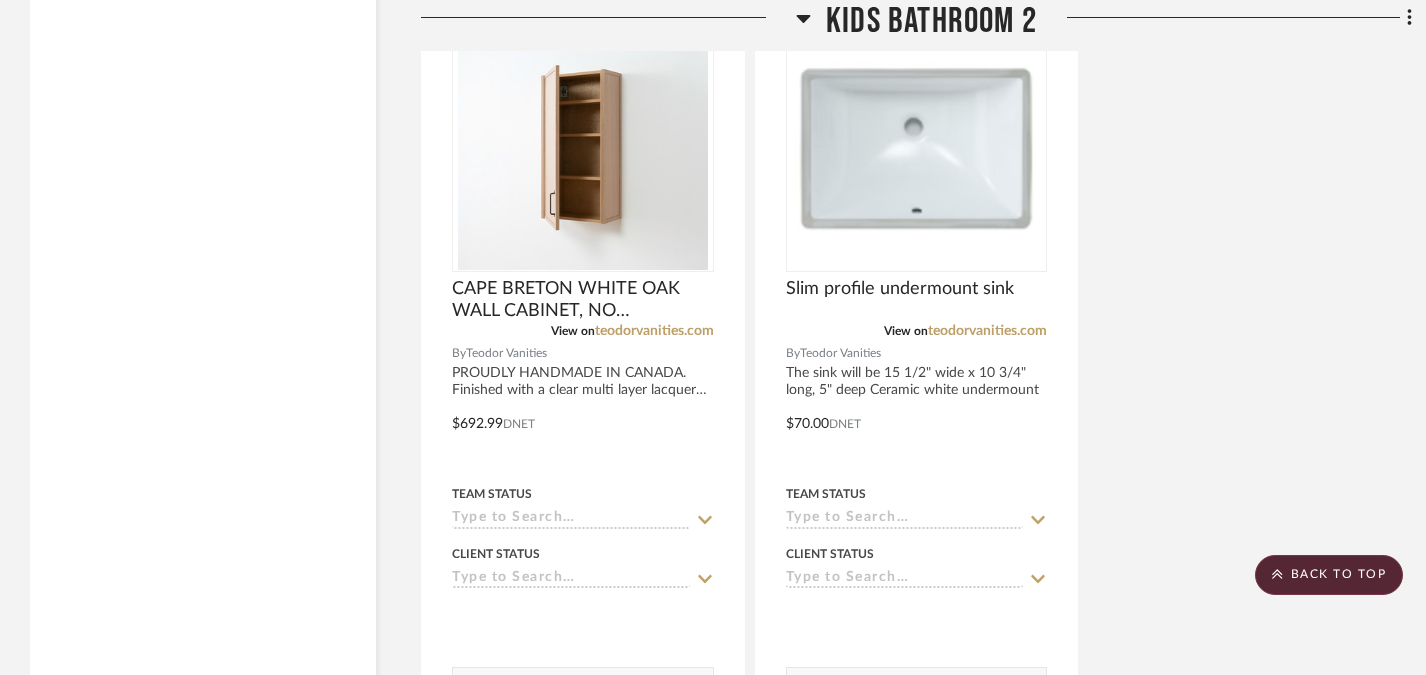 scroll, scrollTop: 6080, scrollLeft: 0, axis: vertical 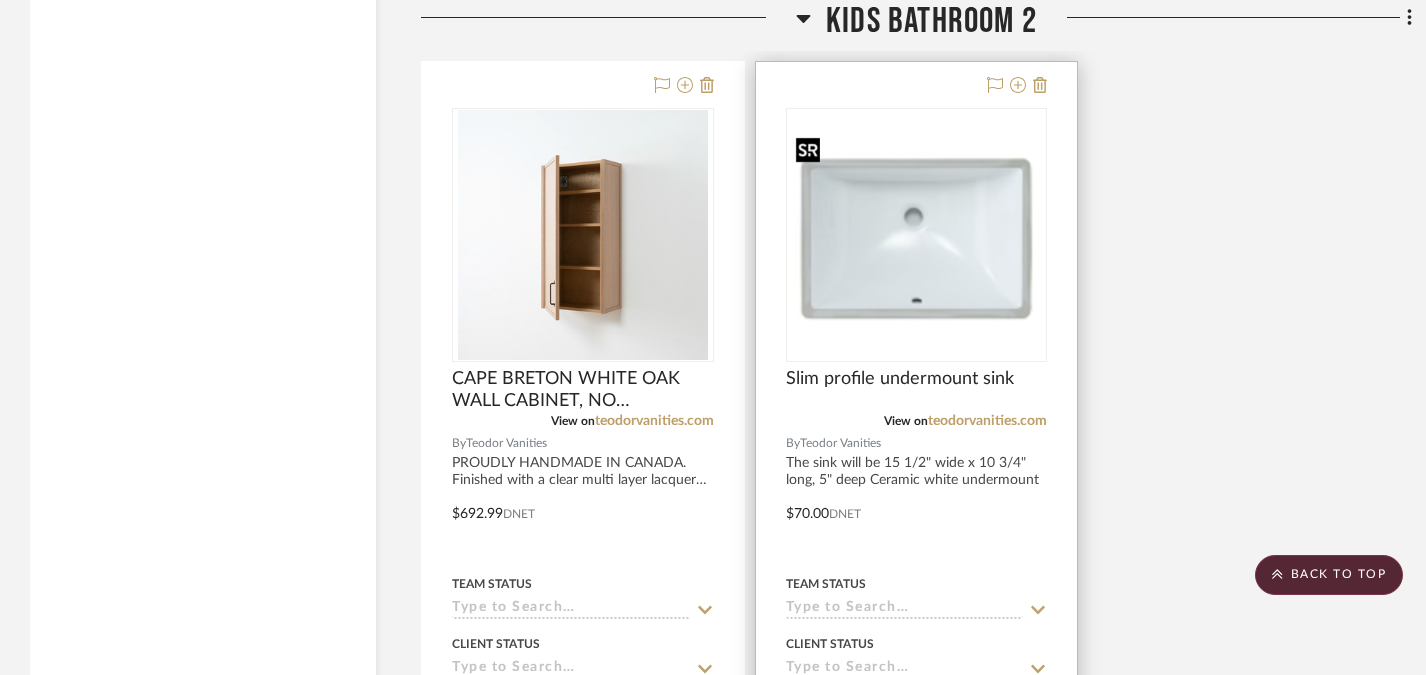 click at bounding box center (917, 235) 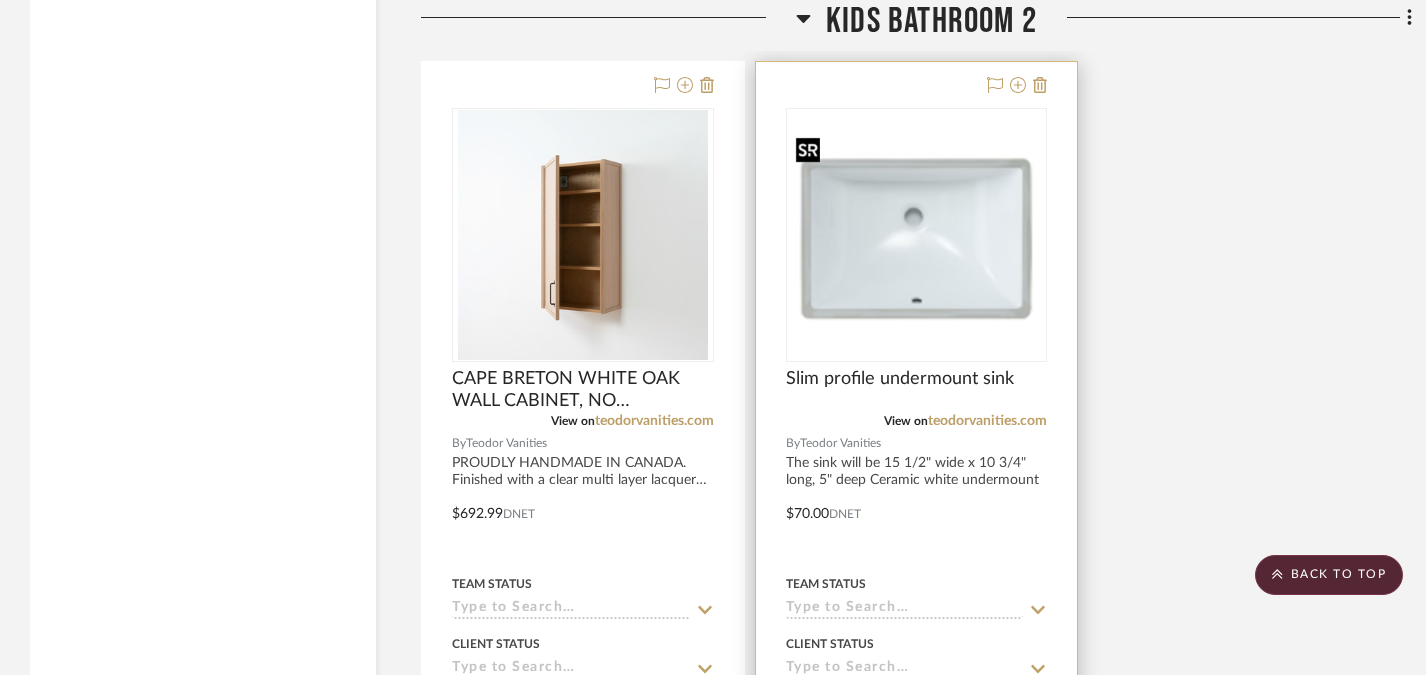 click at bounding box center (917, 235) 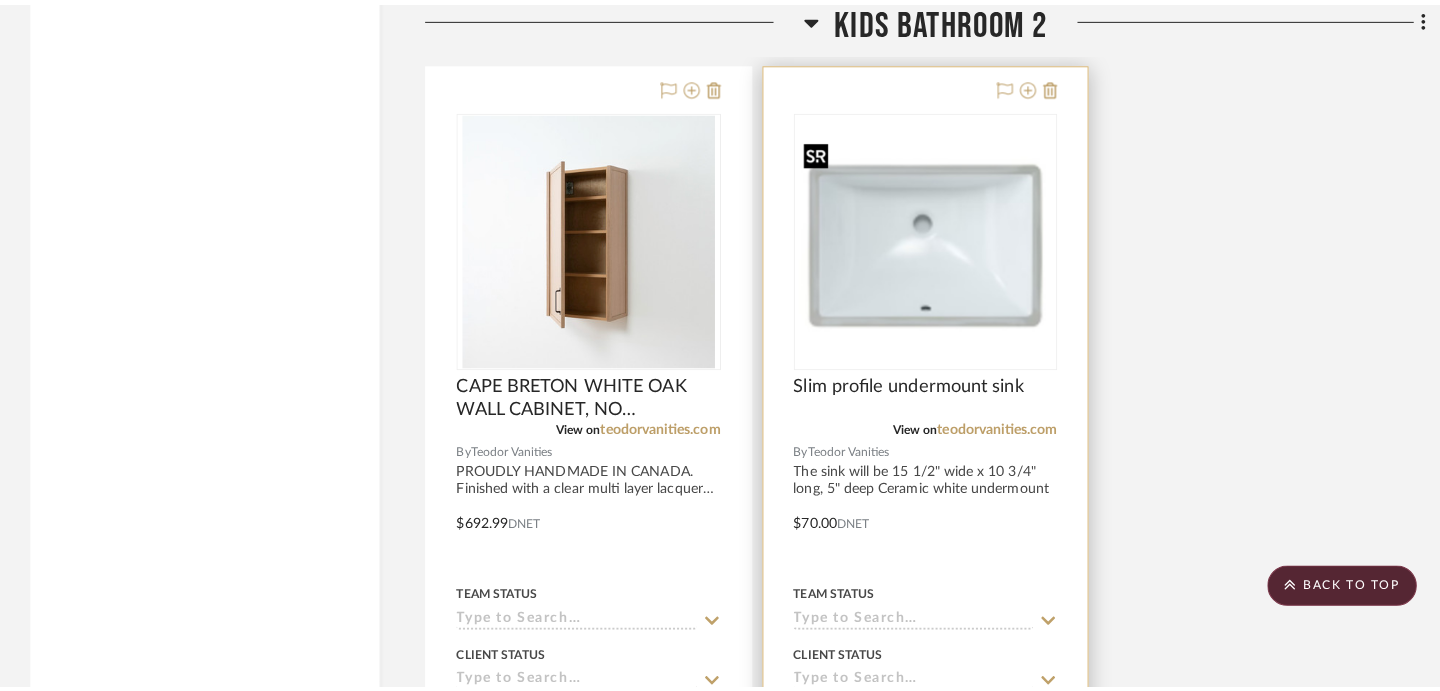 scroll, scrollTop: 0, scrollLeft: 0, axis: both 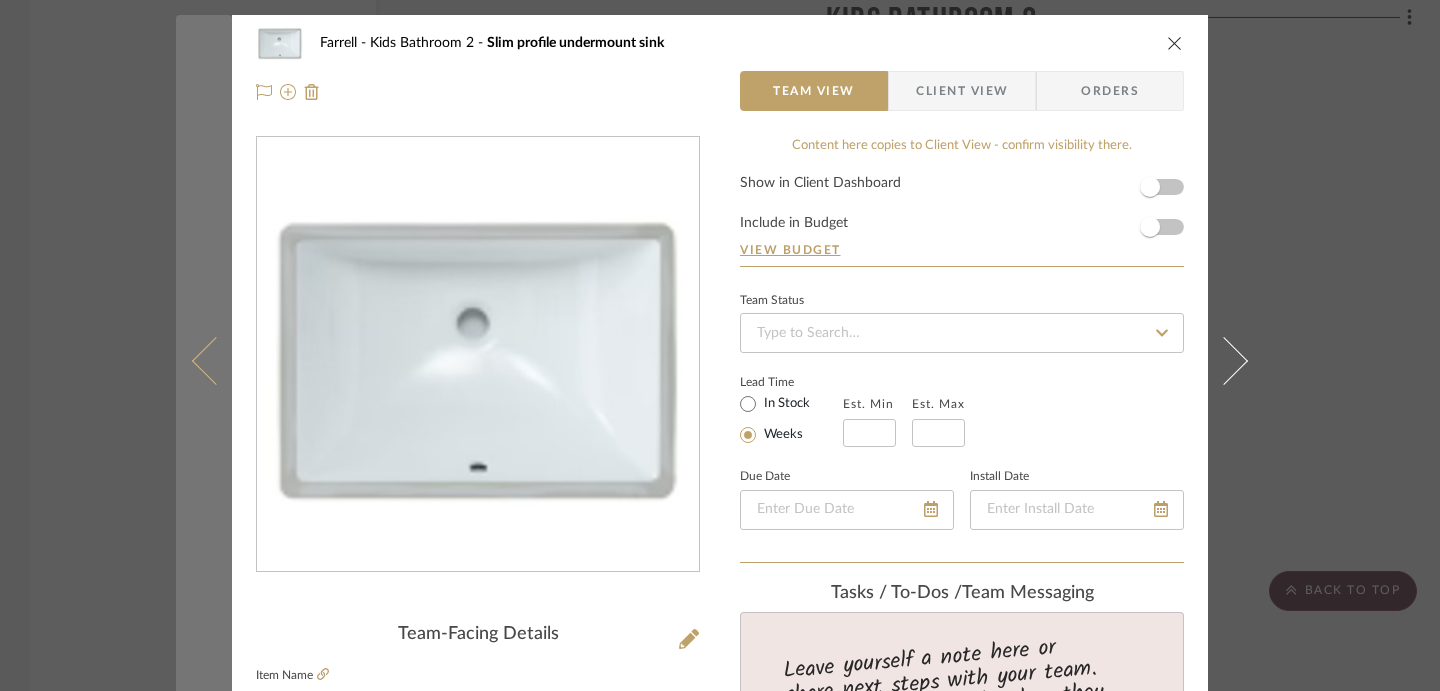 click at bounding box center [204, 360] 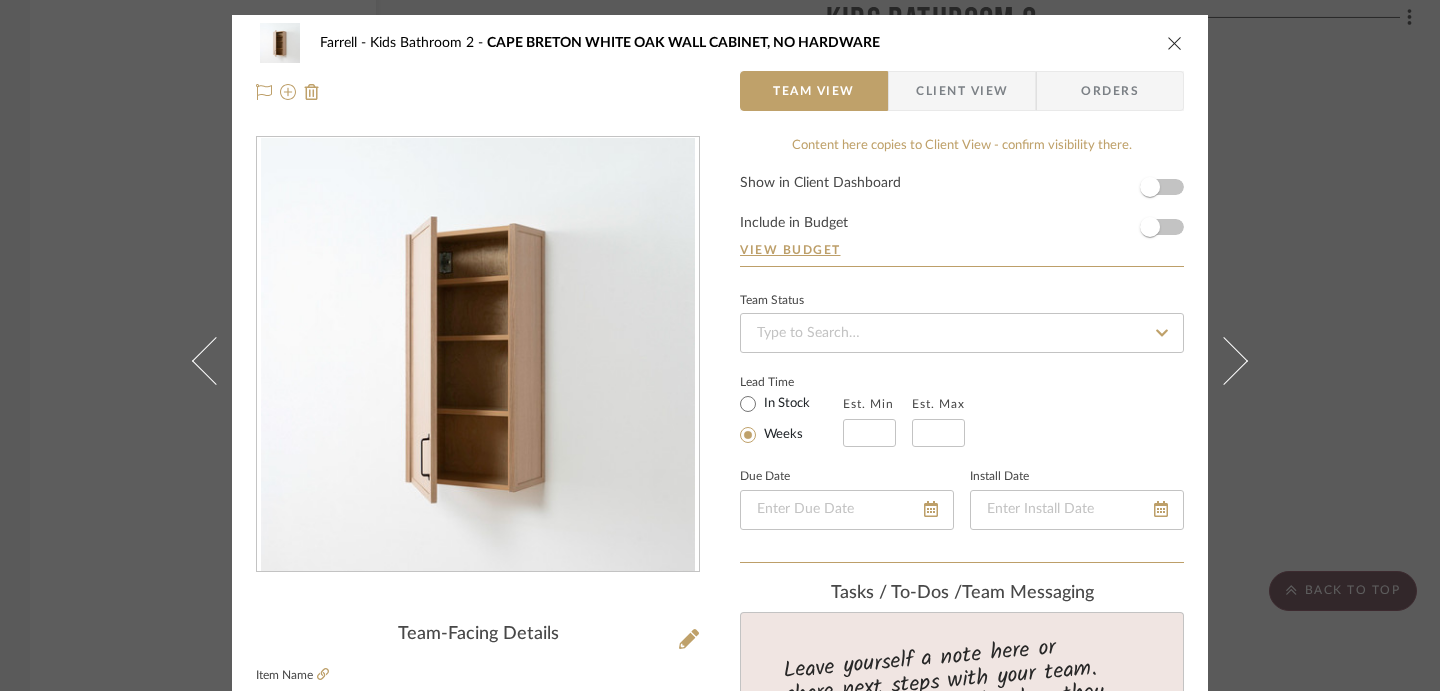 click on "Farrell Kids Bathroom 2 CAPE BRETON WHITE OAK WALL CABINET, NO HARDWARE Team View Client View Orders  Team-Facing Details   Item Name  CAPE BRETON WHITE OAK WALL CABINET, NO HARDWARE  Brand  Teodor Vanities  Internal Description  PROUDLY HANDMADE IN CANADA.
Finished with a clear multi layer lacquer application.
Solid woods and plywood backed wood veneer construction.
18mm Birch Plywood Veneer Cabinet.
Solid White Oak shaker fronts and sides.
One soft-closing door.
Three adjustable shelves.
Reversible door hinges.
Fully Assembled.
No hardware  Dimensions   Product Specifications   Item Costs   View Budget   Markup %  30%  Unit Cost  $692.99  Cost Type  DNET  Client Unit Price   $900.89   Quantity  2  Unit Type  Each  Subtotal   $1,801.77   Tax %  0%  Total Tax   $0.00   Shipping Cost  $0.00  Ship. Markup %  0% Taxable  Total Shipping   $0.00  Total Client Price  $1,801.77  Your Cost  $1,385.98  Your Margin  $415.79  Content here copies to Client View - confirm visibility there.  Show in Client Dashboard  Weeks" at bounding box center (720, 345) 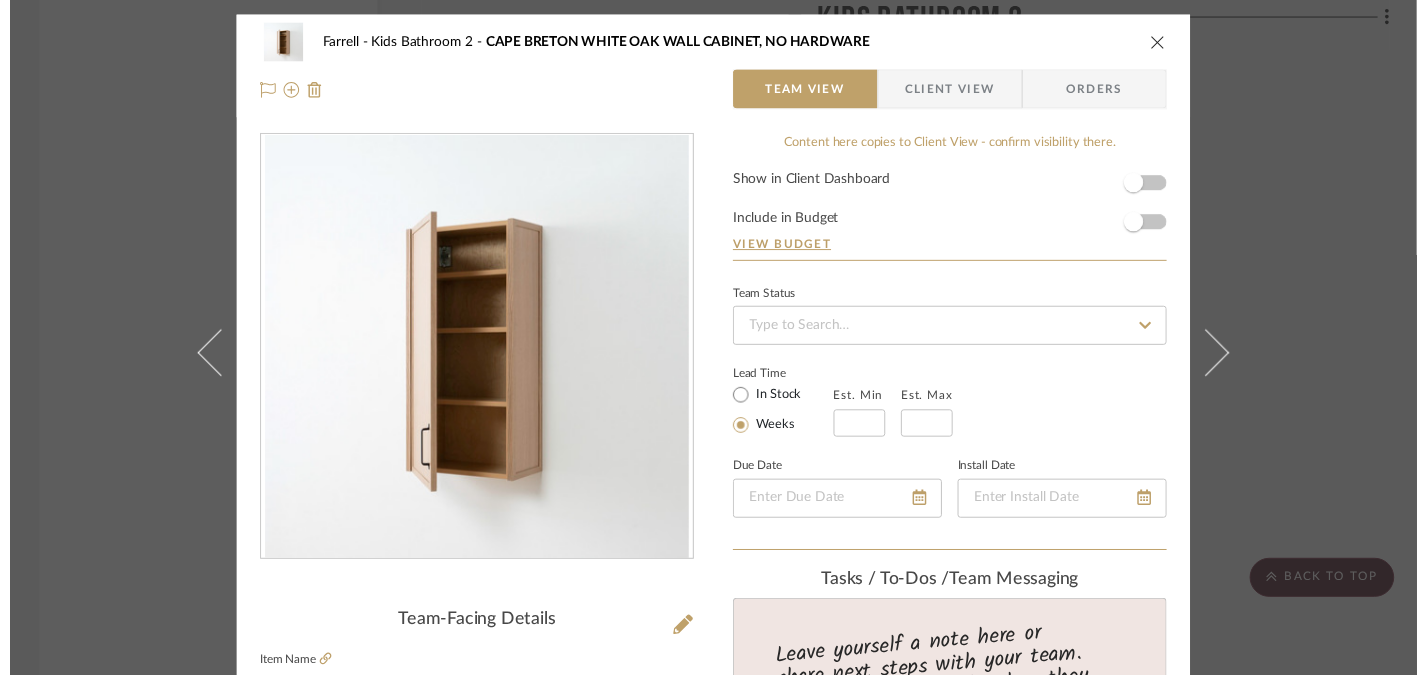 scroll, scrollTop: 6080, scrollLeft: 0, axis: vertical 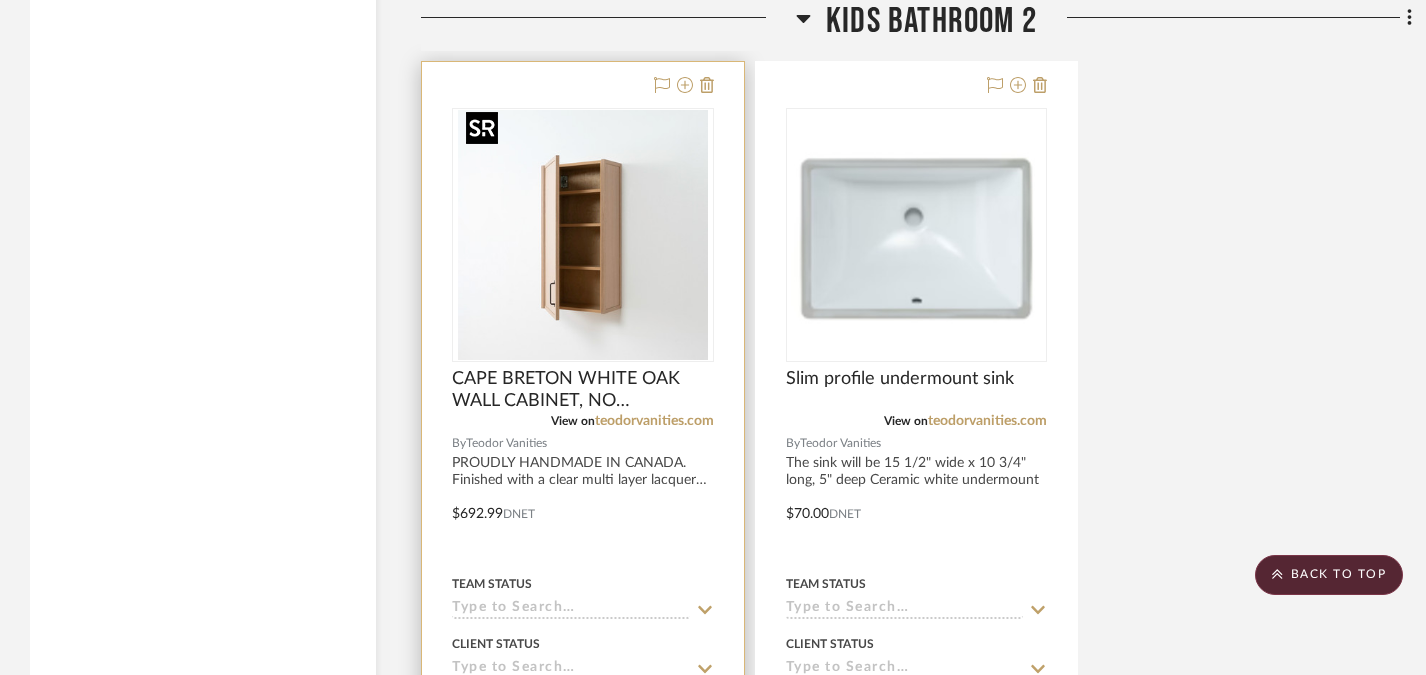 click at bounding box center (0, 0) 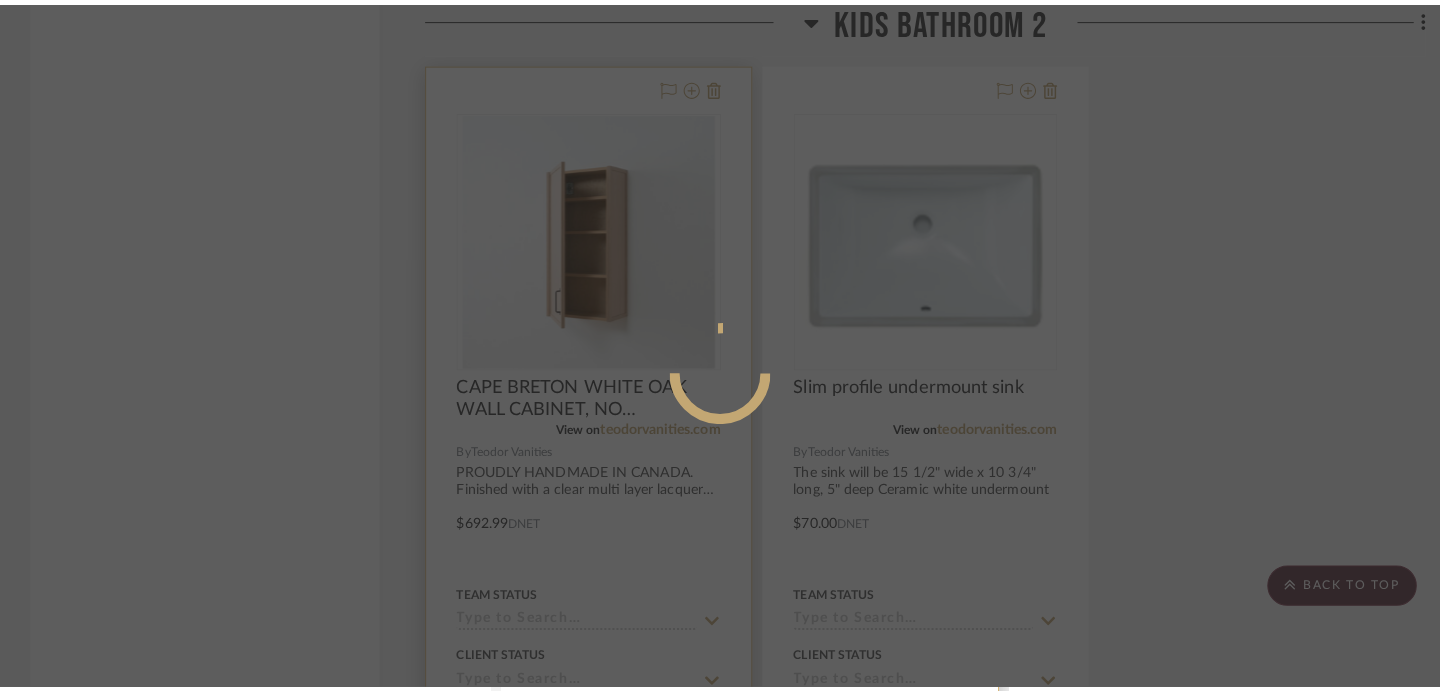 scroll, scrollTop: 0, scrollLeft: 0, axis: both 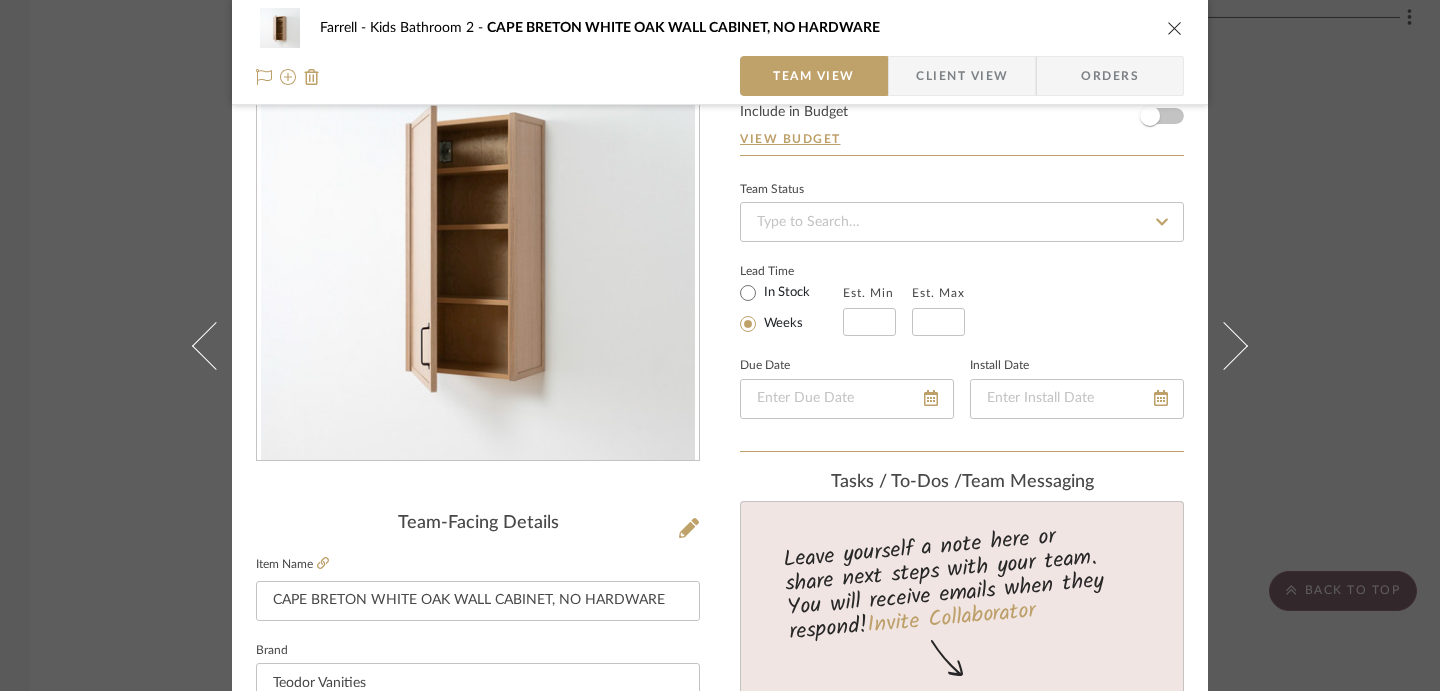 click on "Farrell Kids Bathroom 2 CAPE BRETON WHITE OAK WALL CABINET, NO HARDWARE Team View Client View Orders  Team-Facing Details   Item Name  CAPE BRETON WHITE OAK WALL CABINET, NO HARDWARE  Brand  Teodor Vanities  Internal Description  PROUDLY HANDMADE IN CANADA.
Finished with a clear multi layer lacquer application.
Solid woods and plywood backed wood veneer construction.
18mm Birch Plywood Veneer Cabinet.
Solid White Oak shaker fronts and sides.
One soft-closing door.
Three adjustable shelves.
Reversible door hinges.
Fully Assembled.
No hardware  Dimensions   Product Specifications   Item Costs   View Budget   Markup %  30%  Unit Cost  $692.99  Cost Type  DNET  Client Unit Price   $900.89   Quantity  2  Unit Type  Each  Subtotal   $1,801.77   Tax %  0%  Total Tax   $0.00   Shipping Cost  $0.00  Ship. Markup %  0% Taxable  Total Shipping   $0.00  Total Client Price  $1,801.77  Your Cost  $1,385.98  Your Margin  $415.79  Content here copies to Client View - confirm visibility there.  Show in Client Dashboard  Weeks" at bounding box center (720, 345) 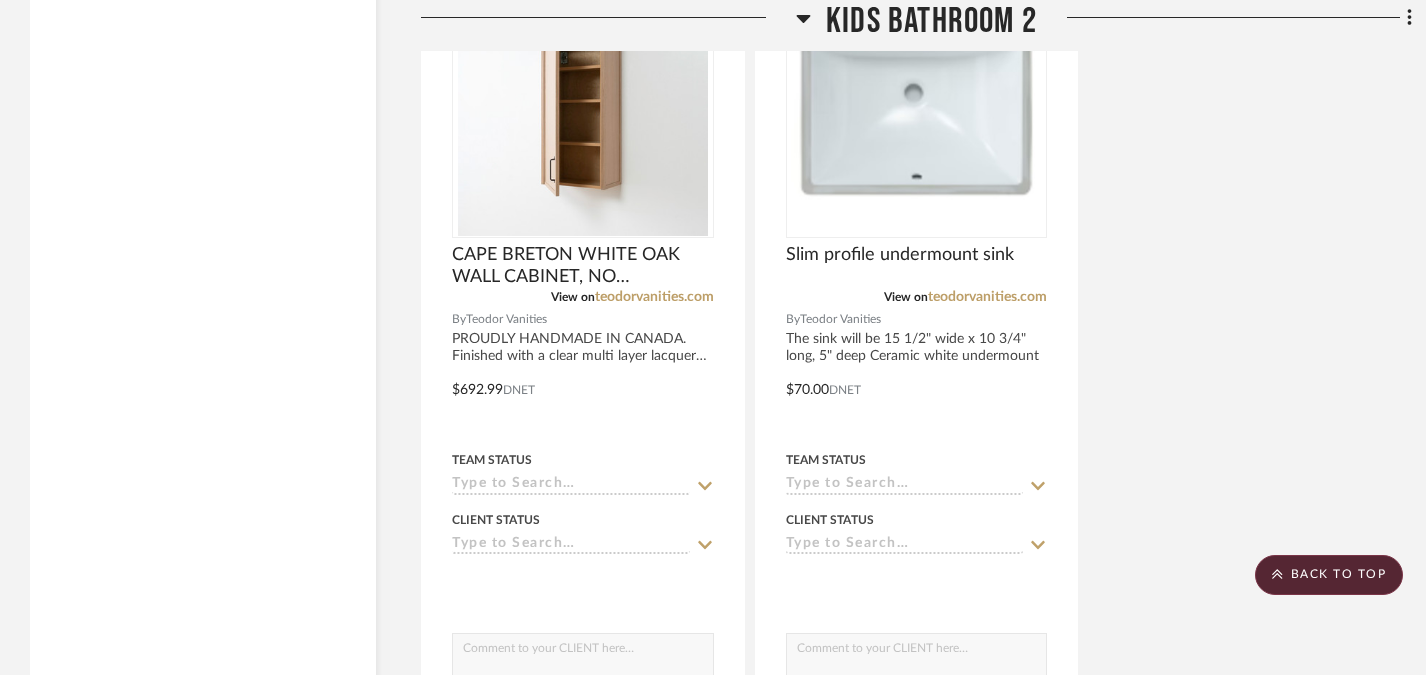 scroll, scrollTop: 6763, scrollLeft: 0, axis: vertical 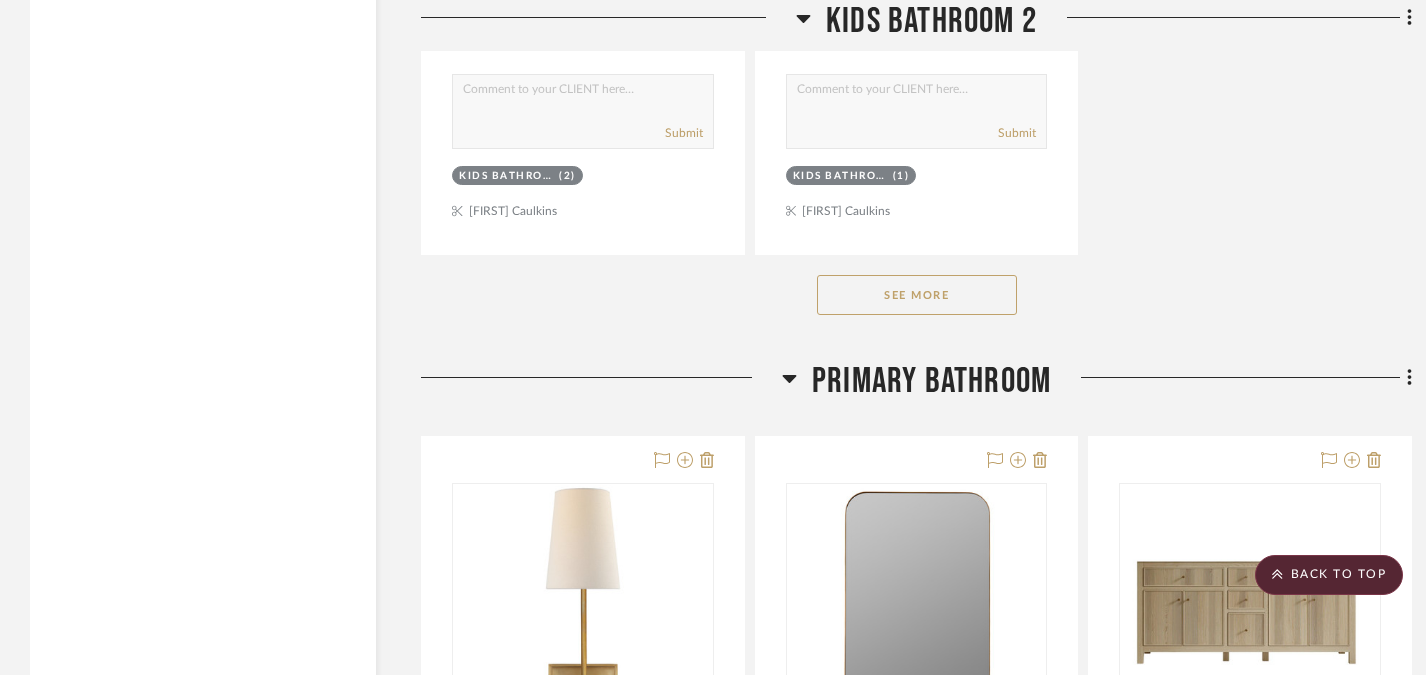 click on "See More" at bounding box center [917, 295] 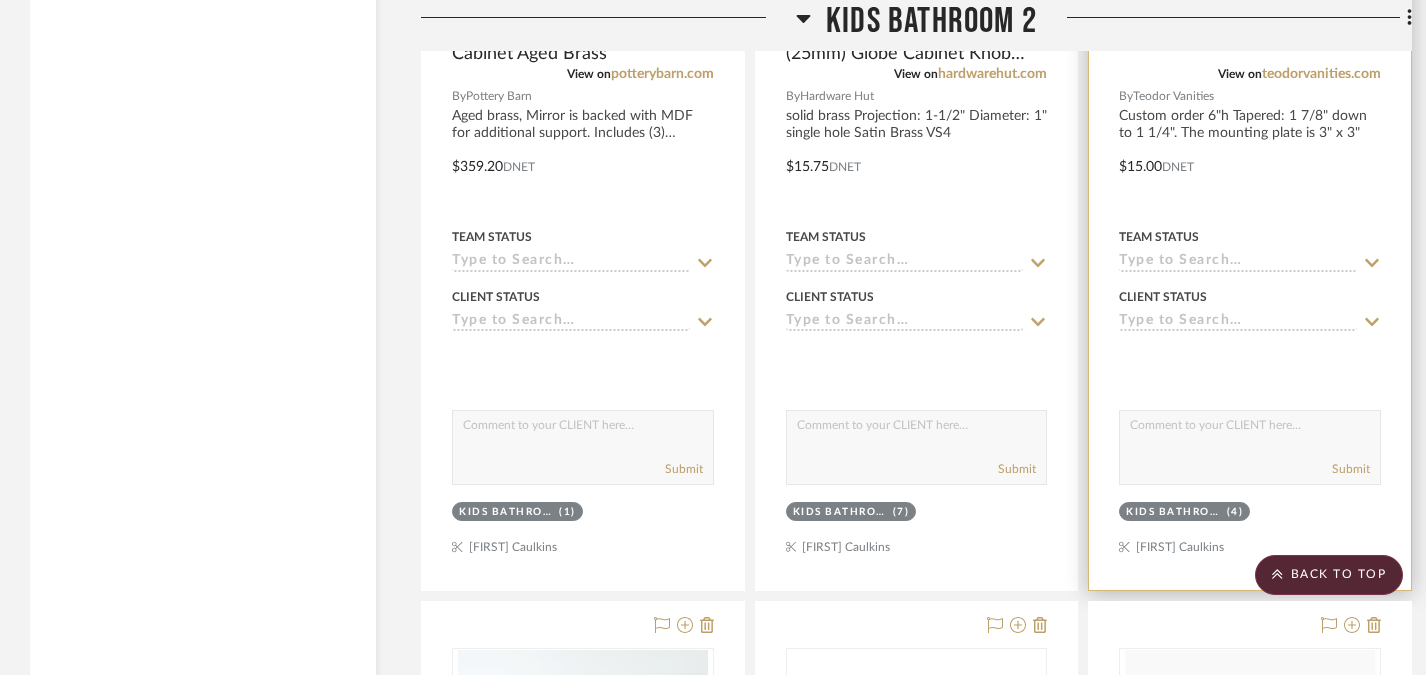scroll, scrollTop: 5228, scrollLeft: 0, axis: vertical 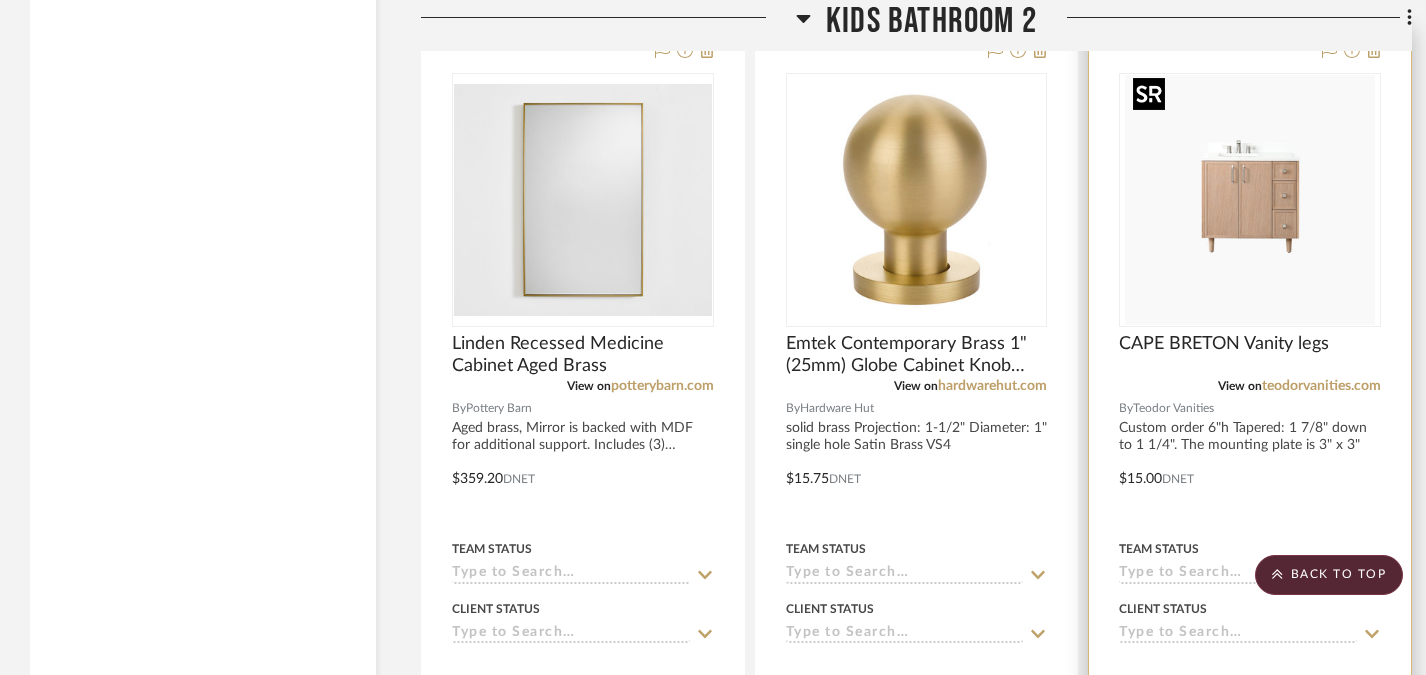 click at bounding box center [1250, 200] 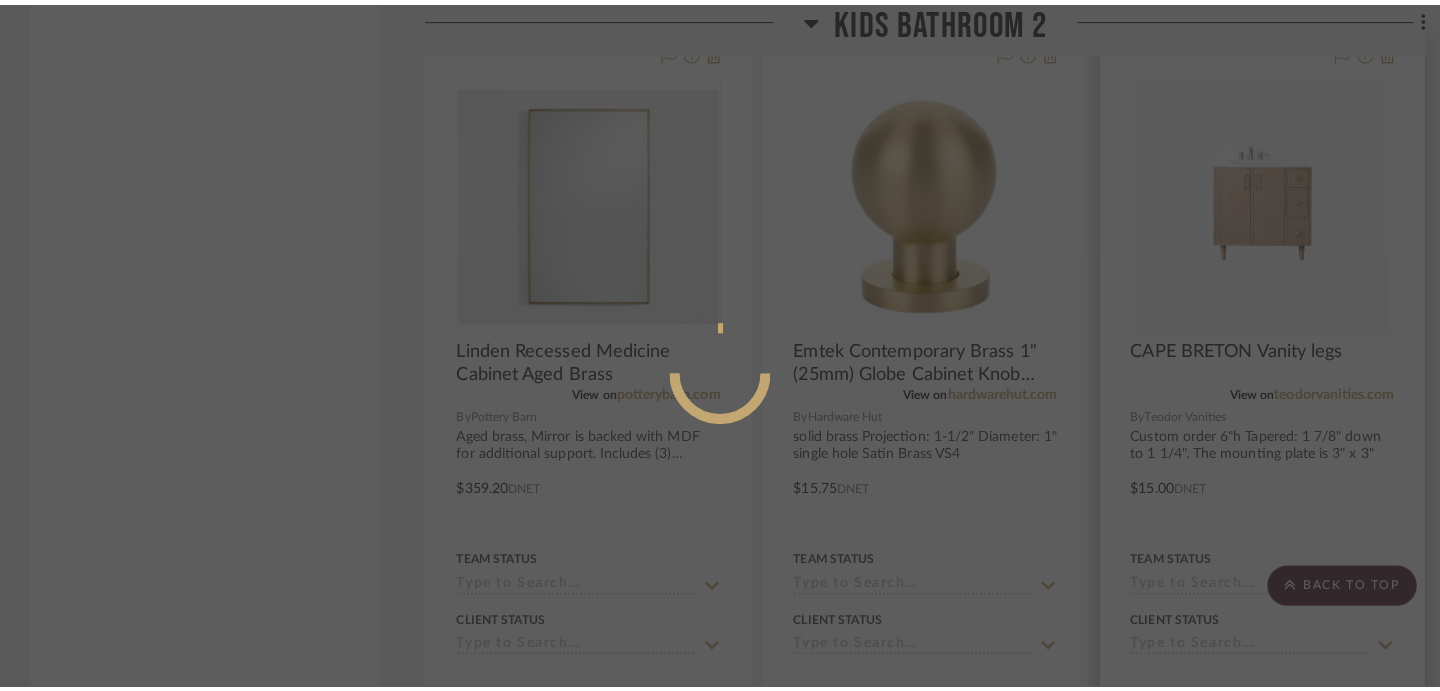 scroll, scrollTop: 0, scrollLeft: 0, axis: both 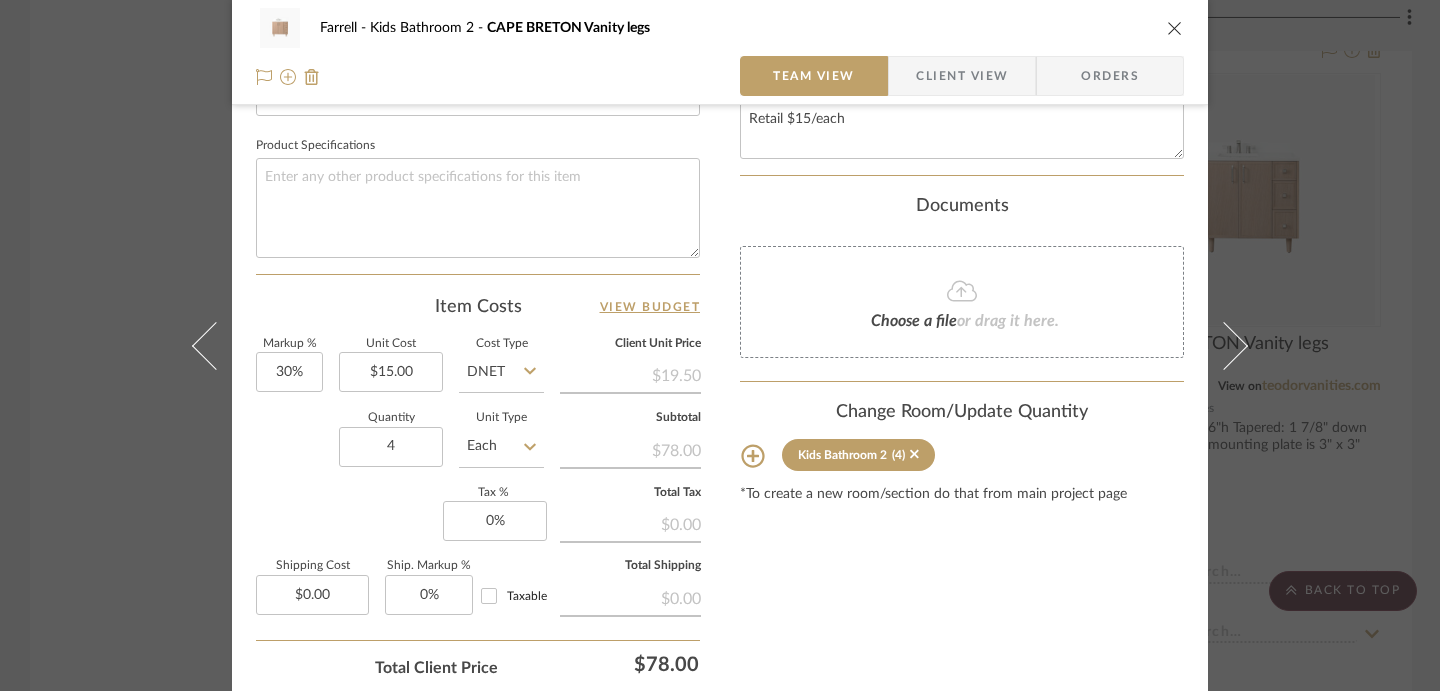 click on "Farrell Kids Bathroom 2 CAPE BRETON Vanity legs Team View Client View Orders  Team-Facing Details   Item Name  CAPE BRETON Vanity legs  Brand  Teodor Vanities  Internal Description  Custom order
6"h
Tapered: 1 7/8" down to 1 1/4". The mounting plate is 3" x 3"  Dimensions   Product Specifications   Item Costs   View Budget   Markup %  30%  Unit Cost  $15.00  Cost Type  DNET  Client Unit Price   $19.50   Quantity  4  Unit Type  Each  Subtotal   $78.00   Tax %  0%  Total Tax   $0.00   Shipping Cost  $0.00  Ship. Markup %  0% Taxable  Total Shipping   $0.00  Total Client Price  $78.00  Your Cost  $60.00  Your Margin  $18.00  Content here copies to Client View - confirm visibility there.  Show in Client Dashboard   Include in Budget   View Budget  Team Status  Lead Time  In Stock Weeks  Est. Min   Est. Max   Due Date   Install Date  Tasks / To-Dos /  team Messaging  Leave yourself a note here or share next steps with your team. You will receive emails when they
respond!  Invite Collaborator  Documents" at bounding box center (720, 345) 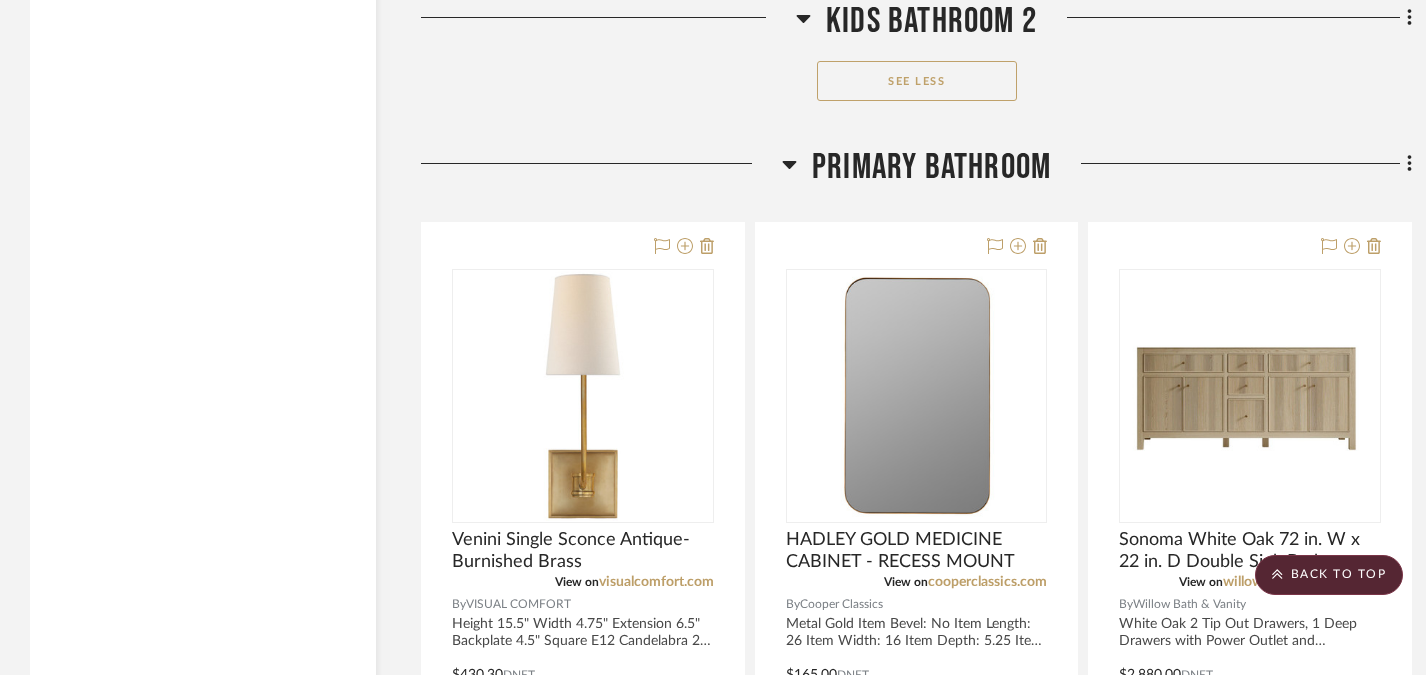 scroll, scrollTop: 6979, scrollLeft: 0, axis: vertical 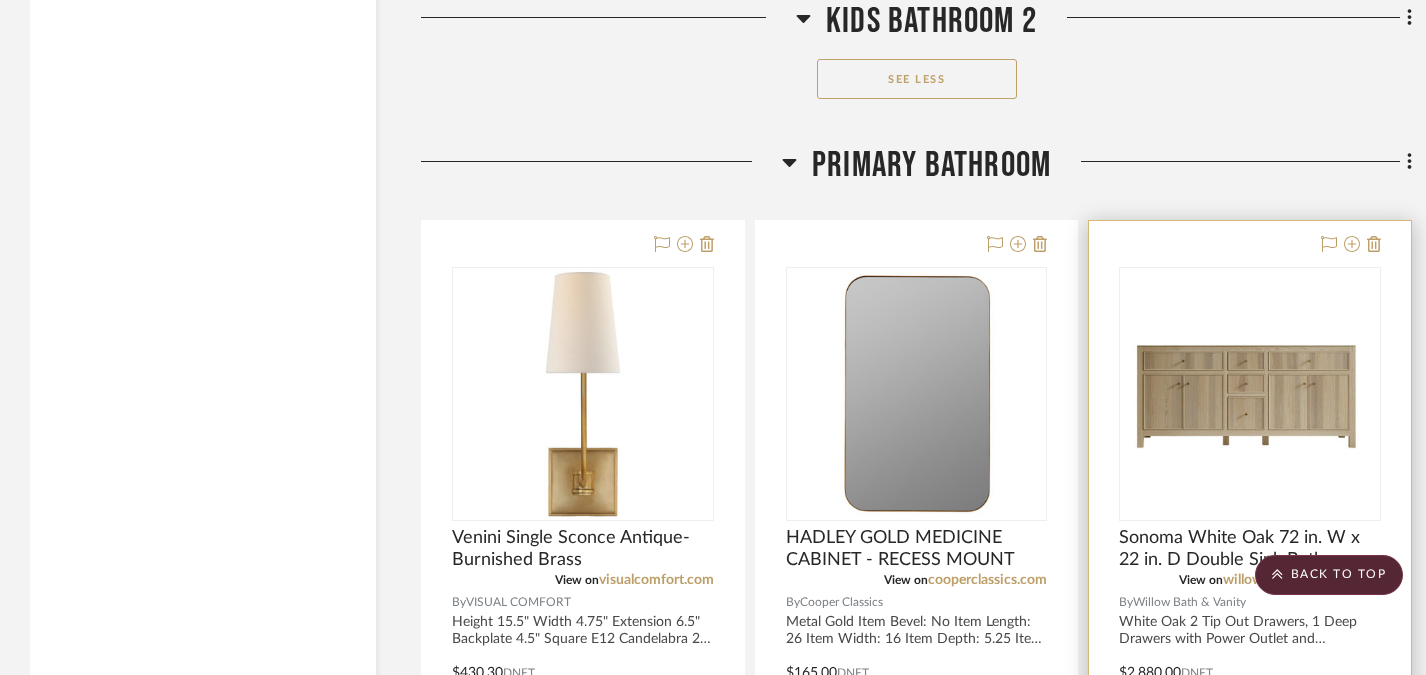 click at bounding box center [1250, 395] 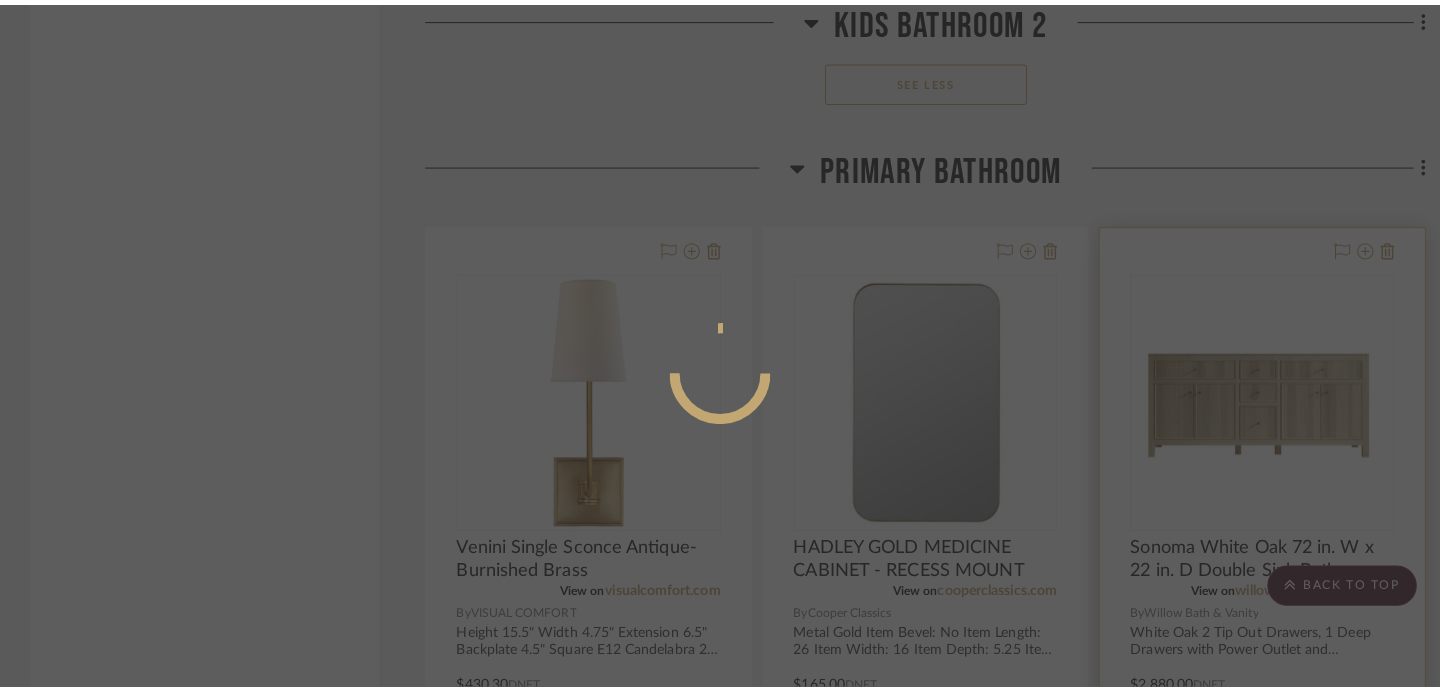 scroll, scrollTop: 0, scrollLeft: 0, axis: both 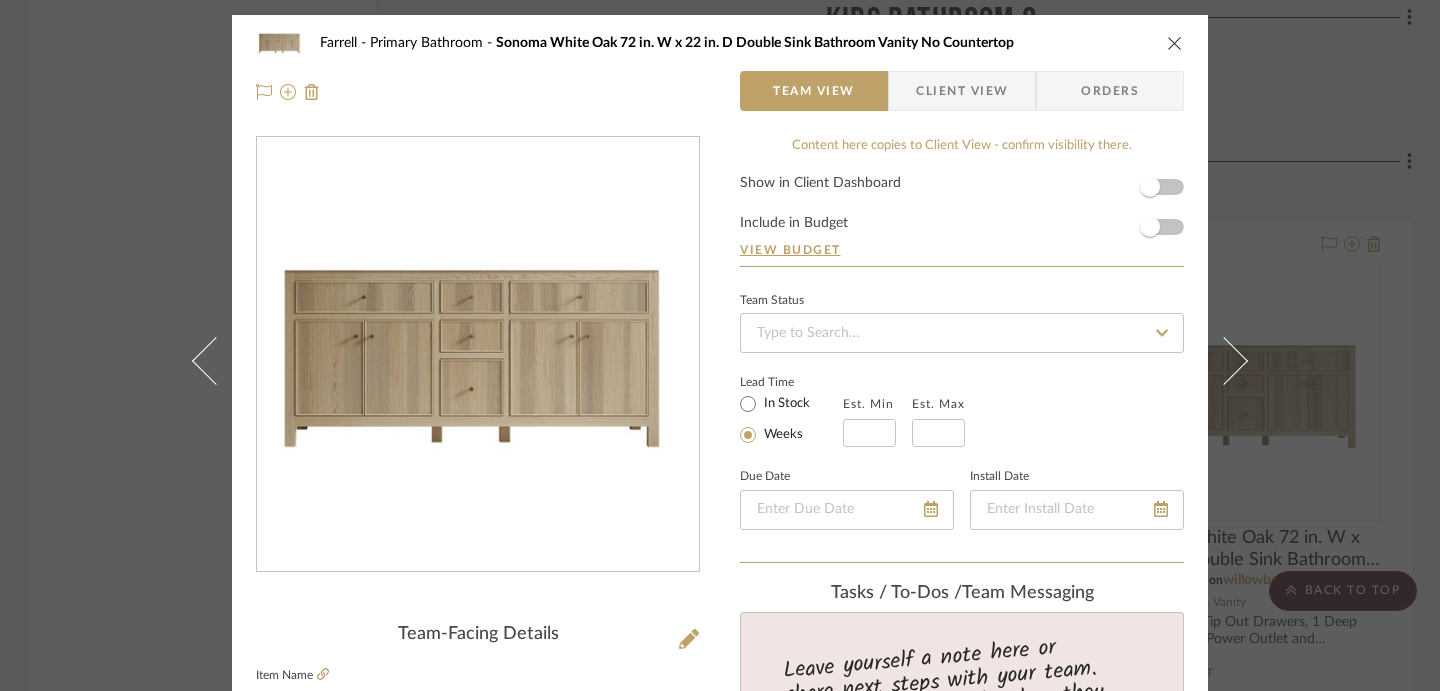 click on "Farrell Primary Bathroom Sonoma White Oak 72 in. W x 22 in. D Double Sink Bathroom Vanity No Countertop Team View Client View Orders  Team-Facing Details   Item Name  Sonoma White Oak 72 in. W x 22 in. D Double Sink Bathroom Vanity No Countertop  Brand  Willow Bath & Vanity  Internal Description  White Oak
2 Tip Out Drawers, 1 Deep Drawers with Power Outlet and Accessories, 1 Regular Drawer with Dividers, 1 Regular Drawer
Soft closing hinges and slider
Cabinet Width:
71 (in.)
Cabinet Depth:
21-1/2 (in.)
Cabinet Height:
34 (in.)
No countertop  Dimensions   Product Specifications   Item Costs   View Budget   Markup %  30%  Unit Cost  $2,880.00  Cost Type  DNET  Client Unit Price   $3,744.00   Quantity  1  Unit Type  Each  Subtotal   $3,744.00   Tax %  0%  Total Tax   $0.00   Shipping Cost  $0.00  Ship. Markup %  0% Taxable  Total Shipping   $0.00  Total Client Price  $3,744.00  Your Cost  $2,880.00  Your Margin  $864.00  Content here copies to Client View - confirm visibility there.  Show in Client Dashboard" at bounding box center [720, 345] 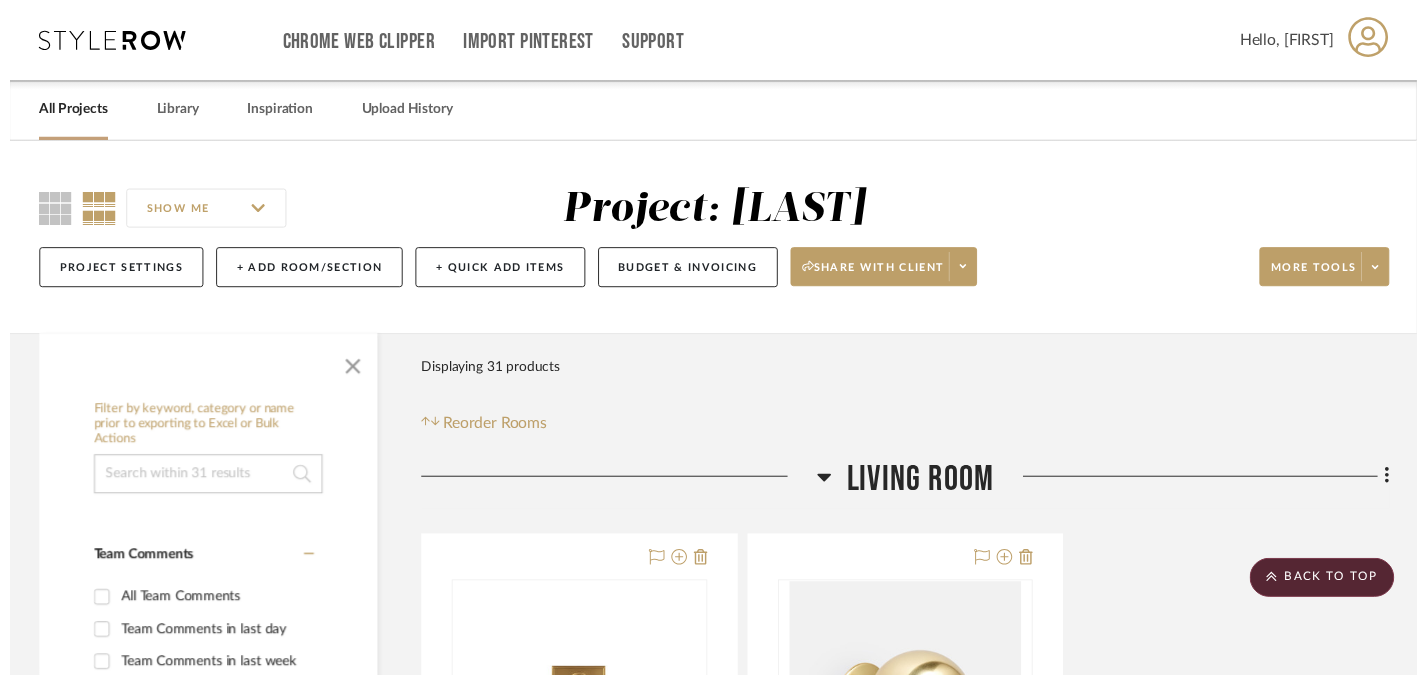 scroll, scrollTop: 6979, scrollLeft: 0, axis: vertical 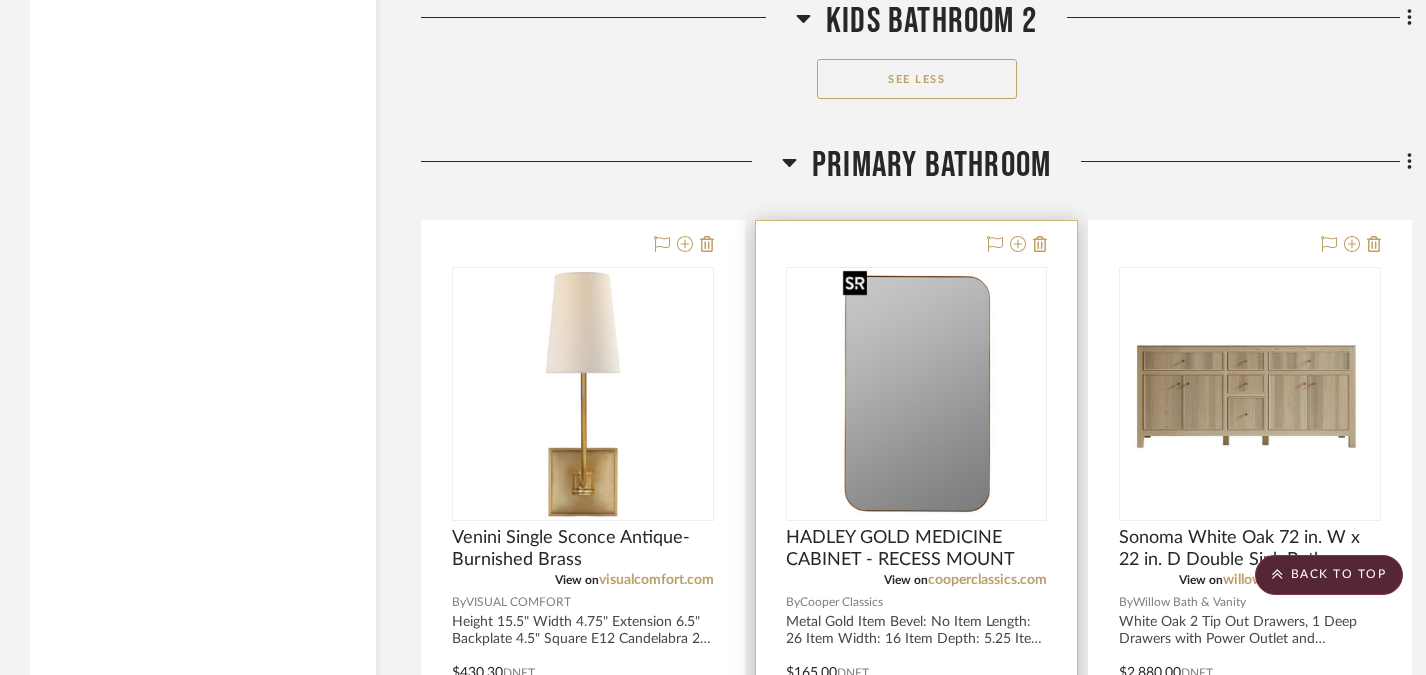 click at bounding box center (917, 394) 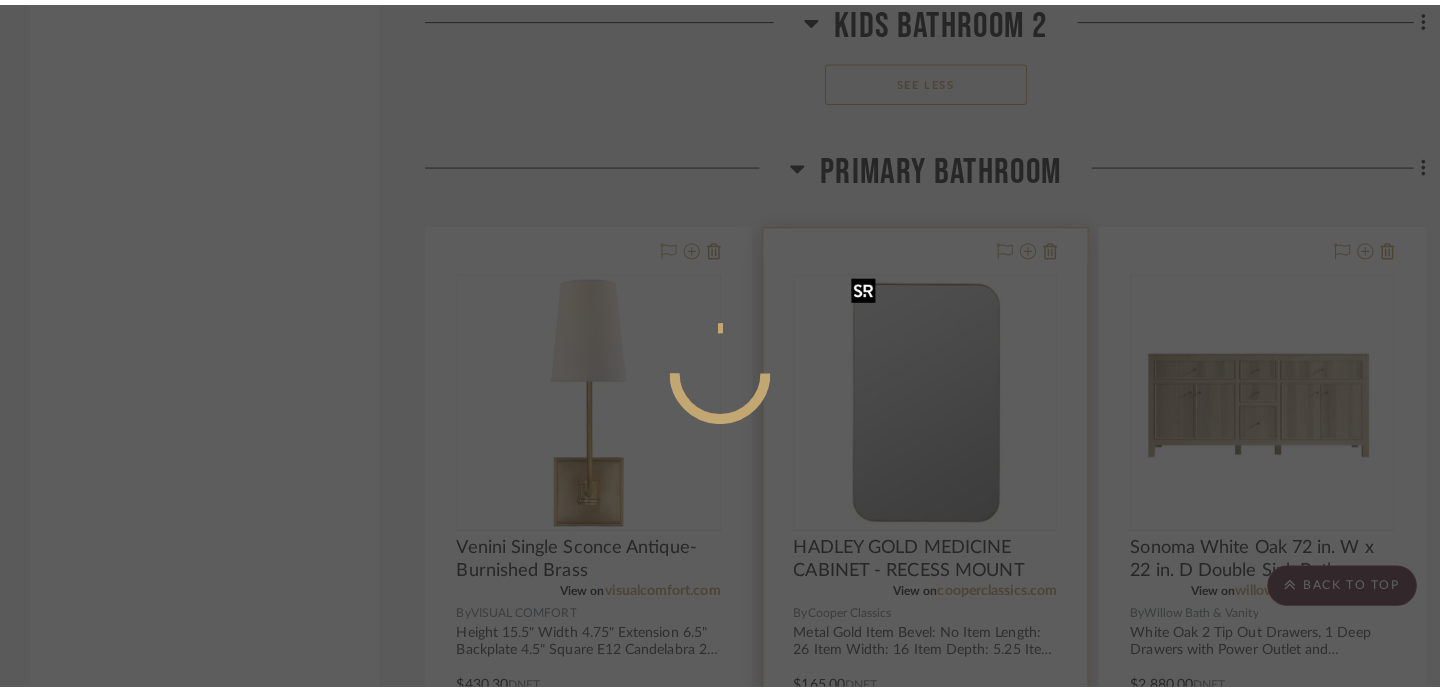 scroll, scrollTop: 0, scrollLeft: 0, axis: both 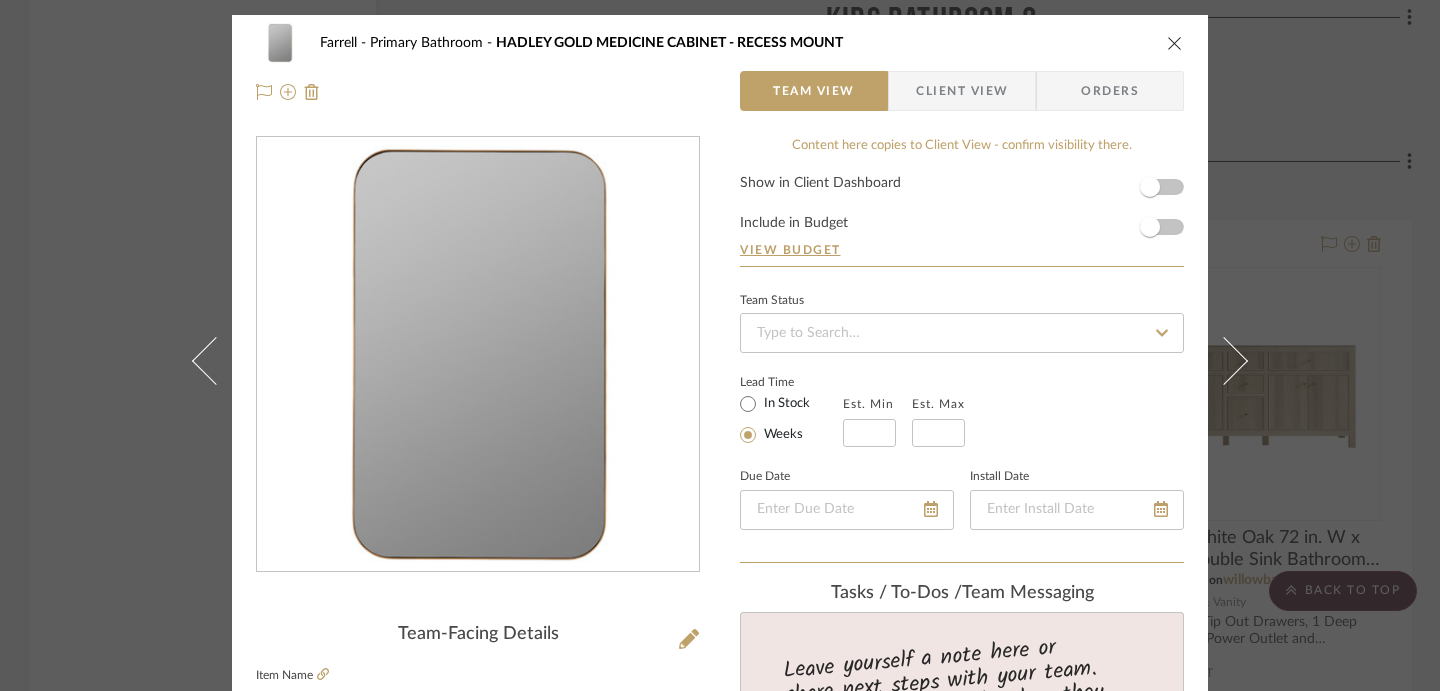 click on "Farrell Primary Bathroom HADLEY GOLD MEDICINE CABINET - RECESS MOUNT Team View Client View Orders  Team-Facing Details   Item Name  HADLEY GOLD MEDICINE CABINET - RECESS MOUNT  Brand  Cooper Classics  Internal Description  Metal
Gold
Item Bevel:
No
Item Length:
26
Item Width:
16
Item Depth:
5.25
Item Weight:
21
Glass Dimensions:
25.50x15.75
Mount Type:
Recess Mount
Retail $325  Dimensions   Product Specifications   Item Costs   View Budget   Markup %  30%  Unit Cost  $165.00  Cost Type  DNET  Client Unit Price   $214.50   Quantity  2  Unit Type  Each  Subtotal   $429.00   Tax %  0%  Total Tax   $0.00   Shipping Cost  $0.00  Ship. Markup %  0% Taxable  Total Shipping   $0.00  Total Client Price  $429.00  Your Cost  $330.00  Your Margin  $99.00  Content here copies to Client View - confirm visibility there.  Show in Client Dashboard   Include in Budget   View Budget  Team Status  Lead Time  In Stock Weeks  Est. Min   Est. Max   Due Date   Install Date  Tasks / To-Dos /  team Messaging Invite Collaborator (2)" at bounding box center (720, 345) 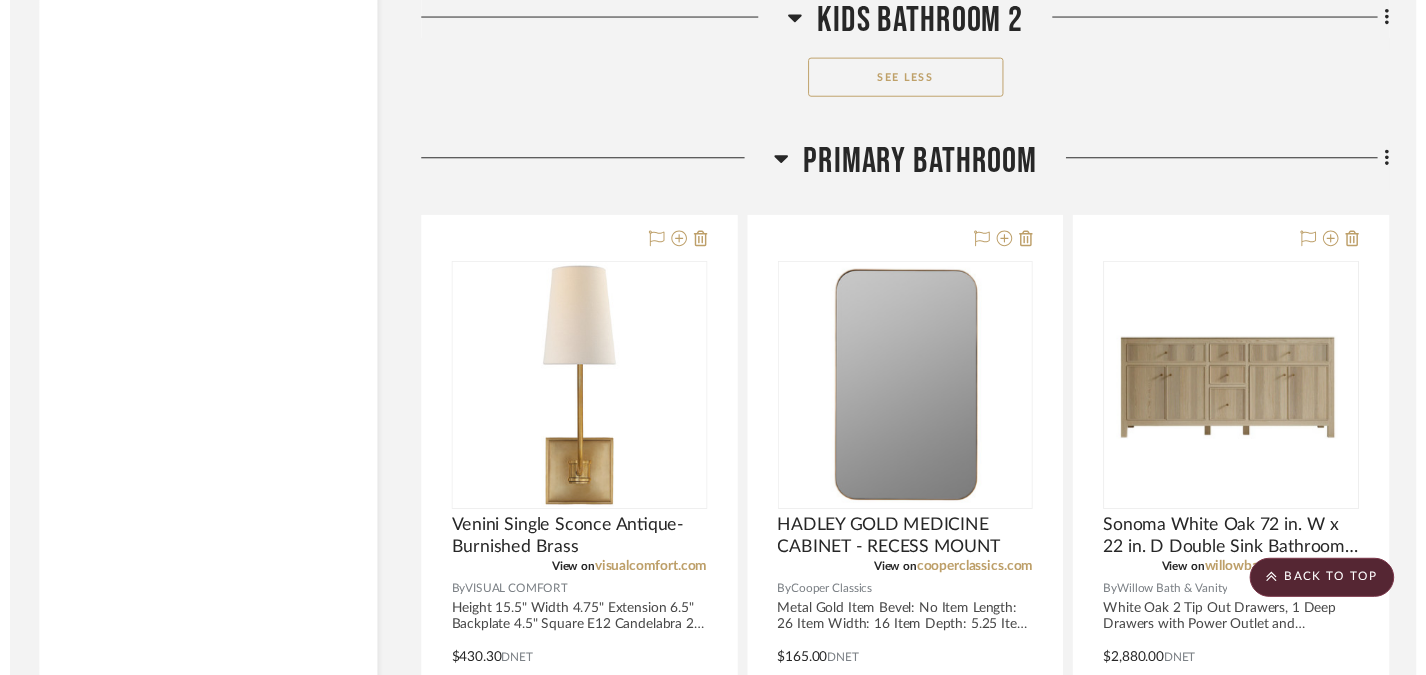 scroll, scrollTop: 6979, scrollLeft: 0, axis: vertical 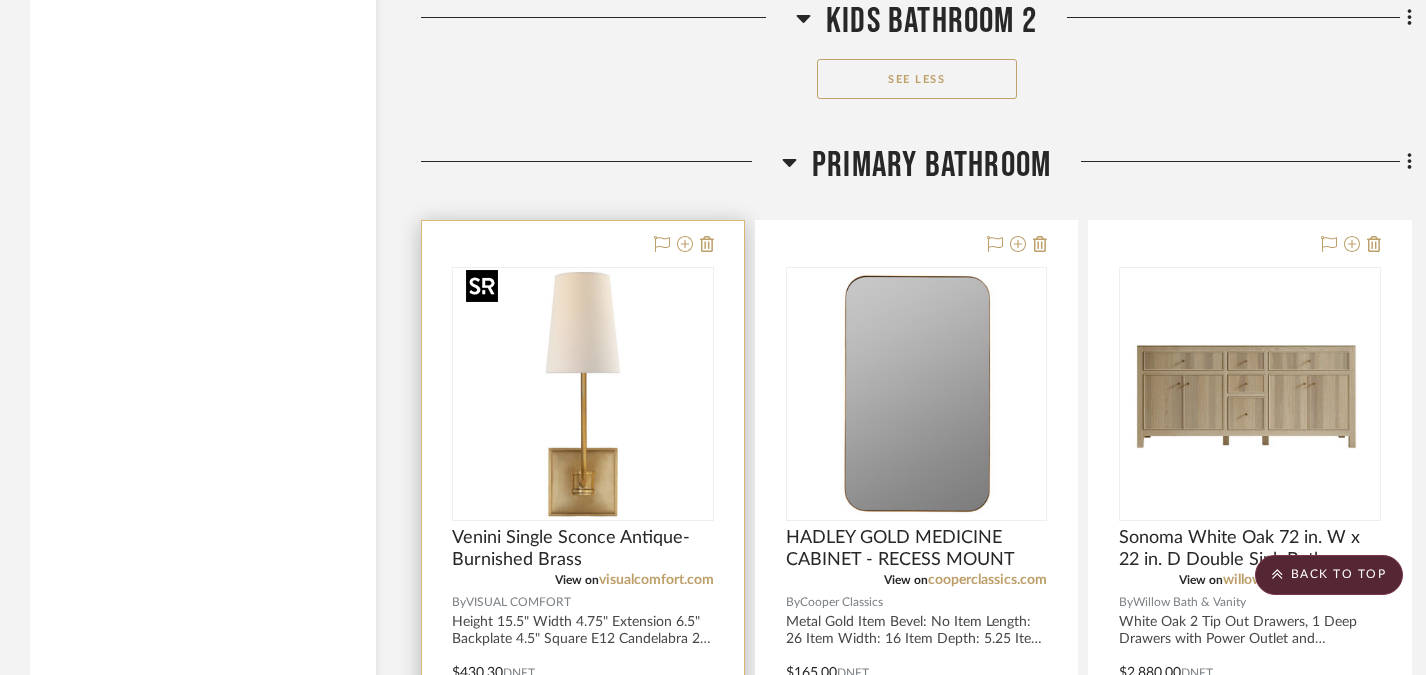 click at bounding box center [0, 0] 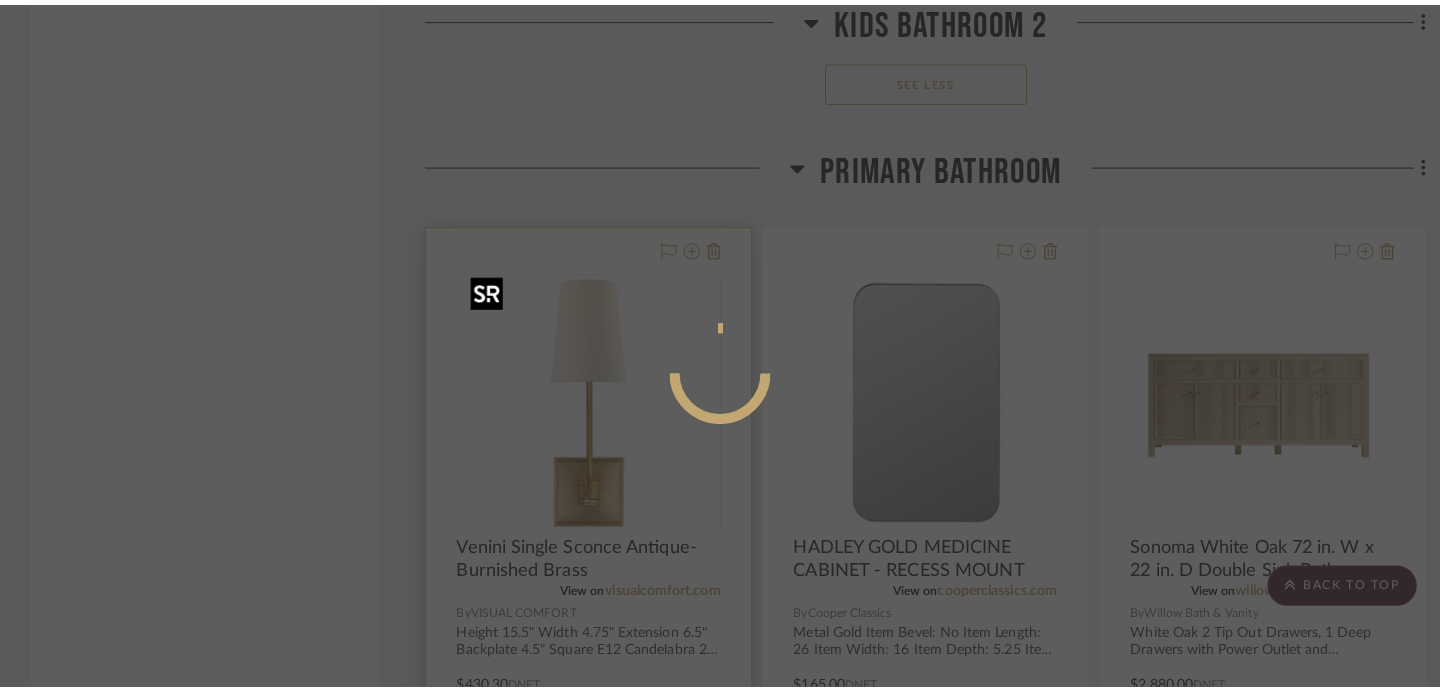 scroll, scrollTop: 0, scrollLeft: 0, axis: both 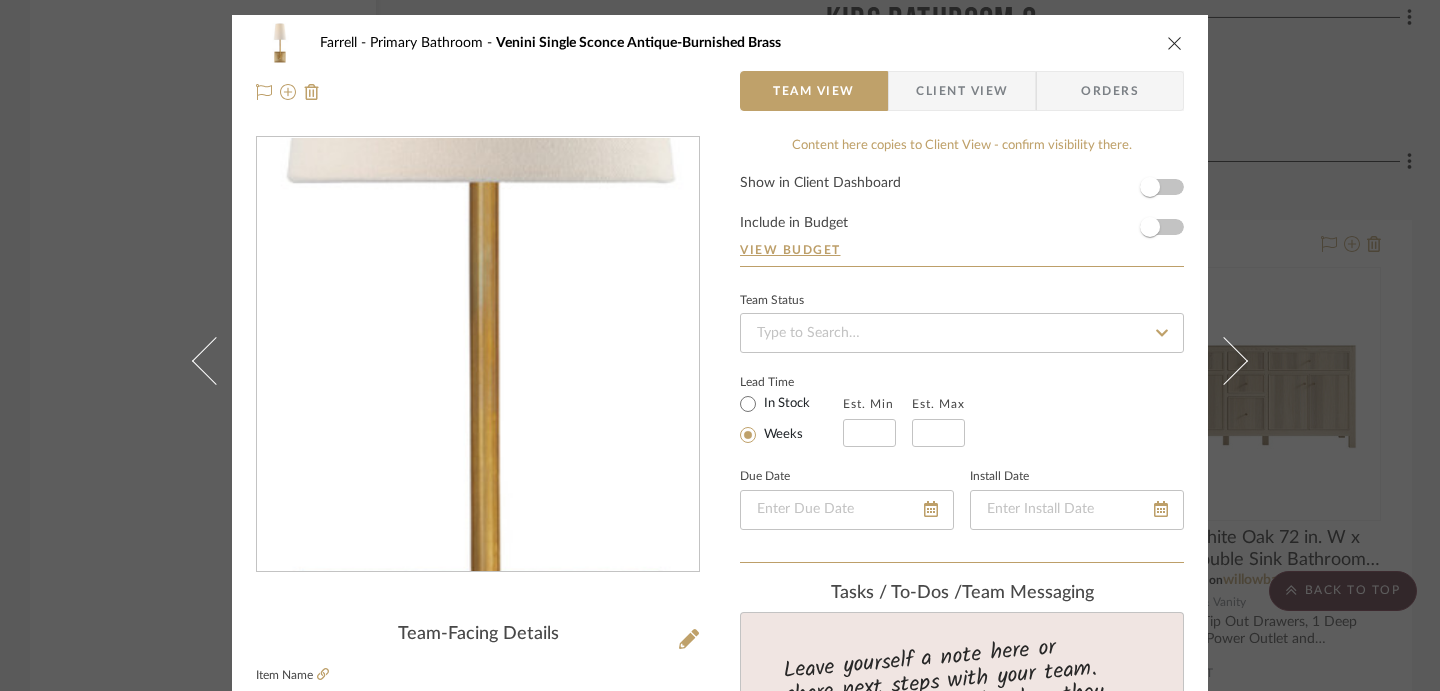 click at bounding box center [478, 355] 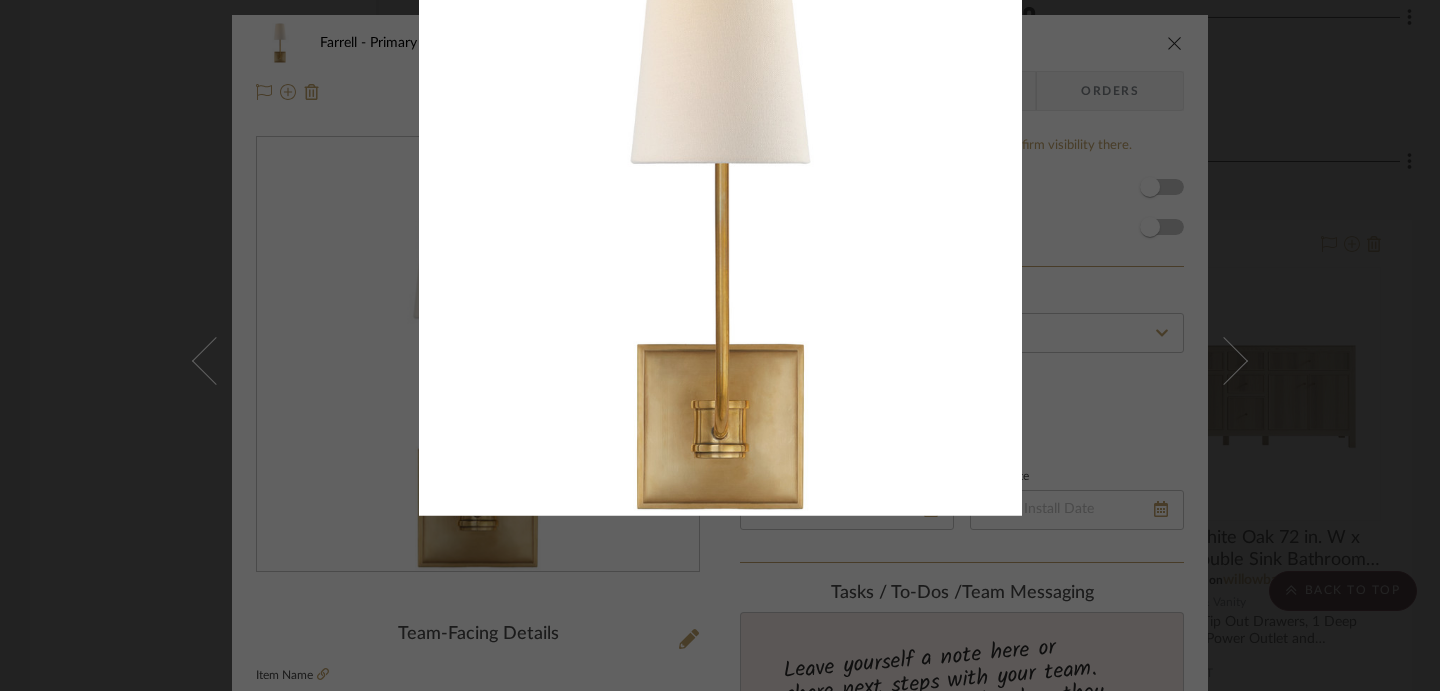 click at bounding box center (1139, 258) 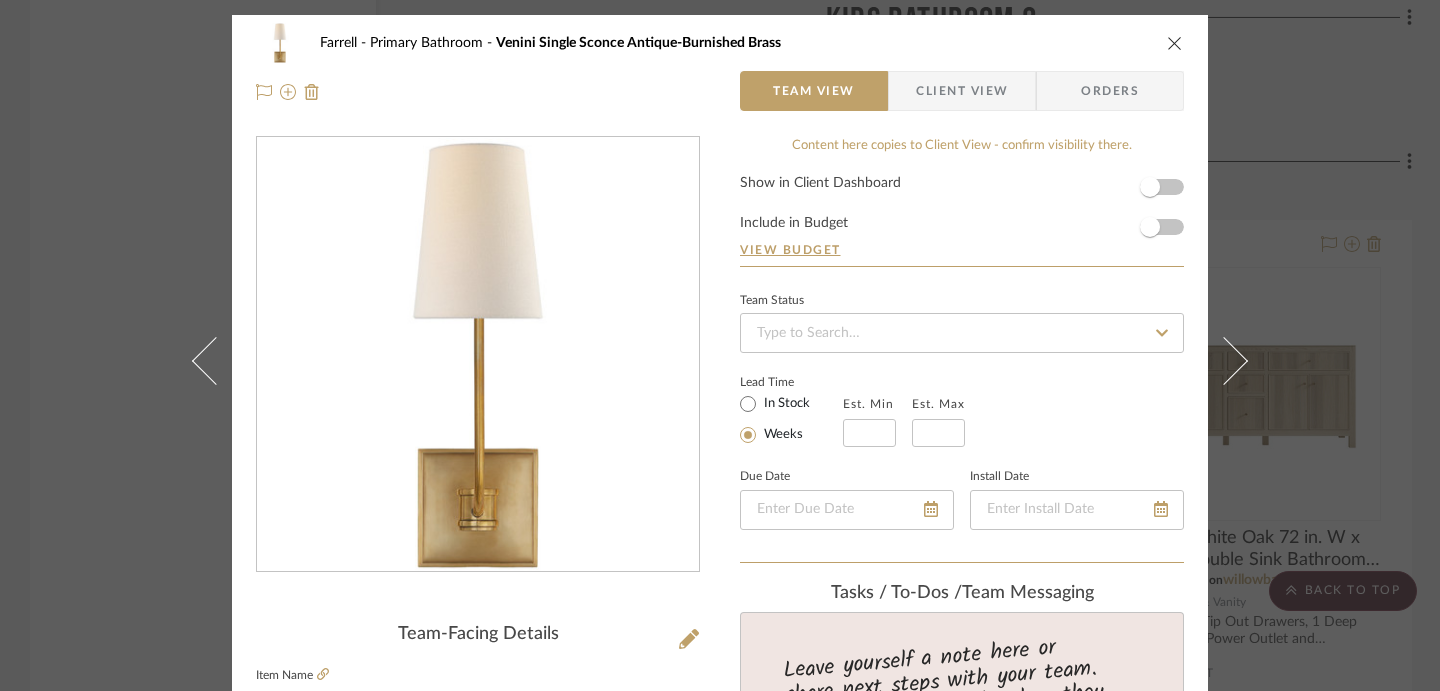click on "Farrell Primary Bathroom Venini Single Sconce Antique-Burnished Brass Team View Client View Orders  Team-Facing Details   Item Name  Venini Single Sconce Antique-Burnished Brass  Brand  VISUAL COMFORT  Internal Description  Height
15.5"
Width
4.75"
Extension
6.5"
Backplate
4.5" Square
E12 Candelabra
25 B11
Shade Details
3.5" x 4.75" x 6.25"
Antique-Burnished Brass
Retail $615
Includes bulbs  Dimensions   Product Specifications   Item Costs   View Budget   Markup %  30%  Unit Cost  $430.30  Cost Type  DNET  Client Unit Price   $559.39   Quantity  3  Unit Type  Each  Subtotal   $1,678.17   Tax %  0%  Total Tax   $0.00   Shipping Cost  $0.00  Ship. Markup %  0% Taxable  Total Shipping   $0.00  Total Client Price  $1,678.17  Your Cost  $1,290.90  Your Margin  $387.27  Content here copies to Client View - confirm visibility there.  Show in Client Dashboard   Include in Budget   View Budget  Team Status  Lead Time  In Stock Weeks  Est. Min   Est. Max   Due Date   Install Date  Tasks / To-Dos /  team Messaging (3)" at bounding box center (720, 345) 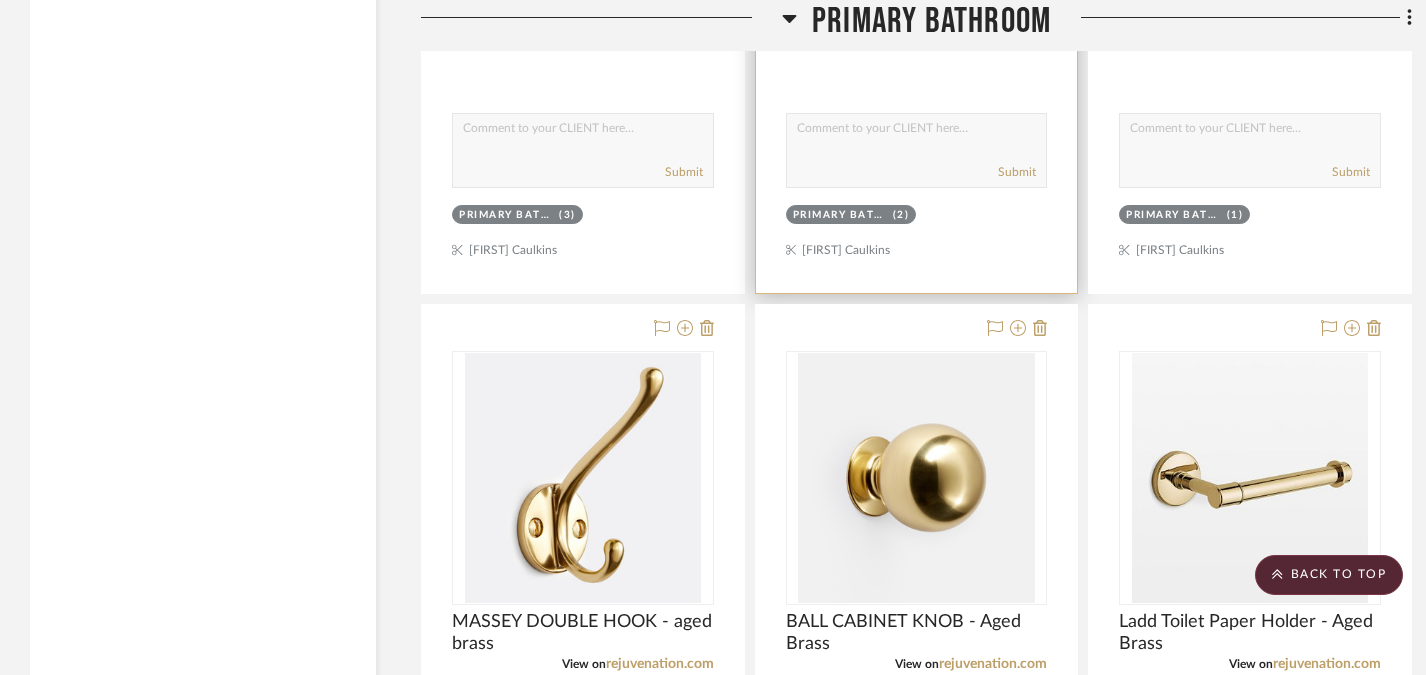 scroll, scrollTop: 8043, scrollLeft: 0, axis: vertical 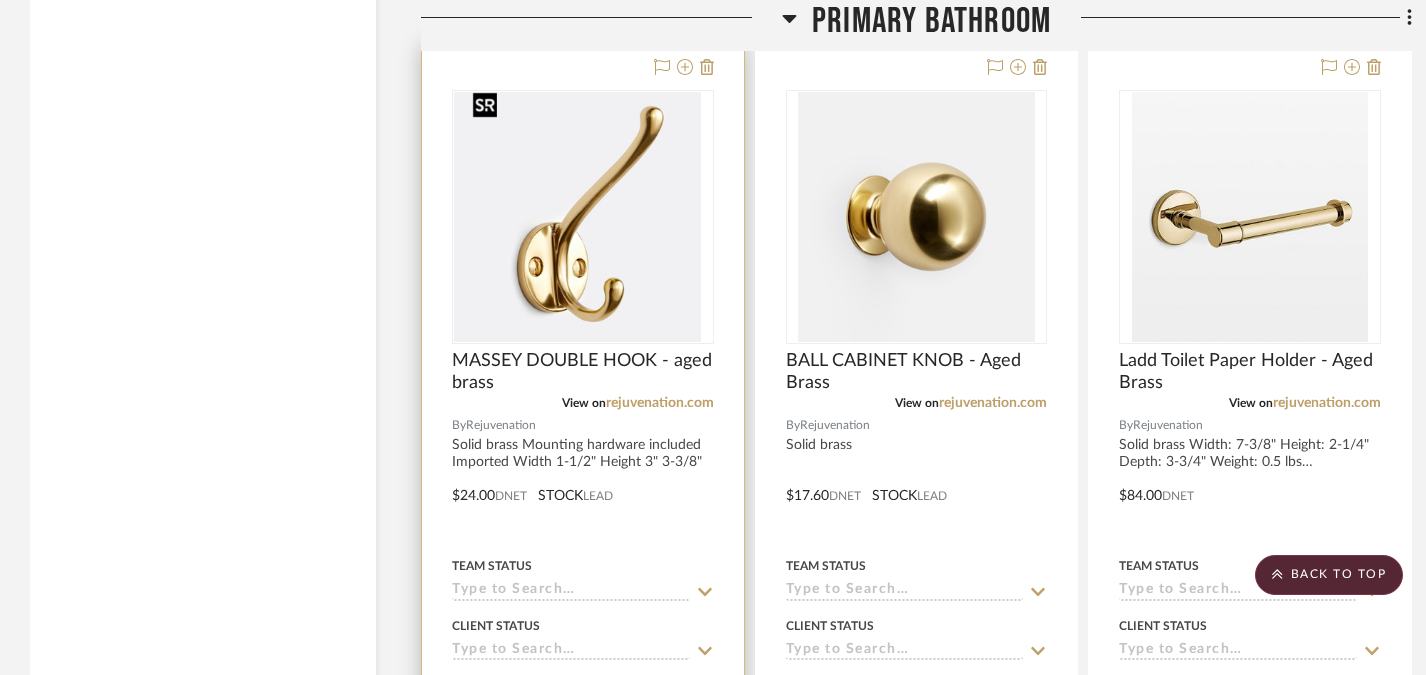 click at bounding box center (583, 217) 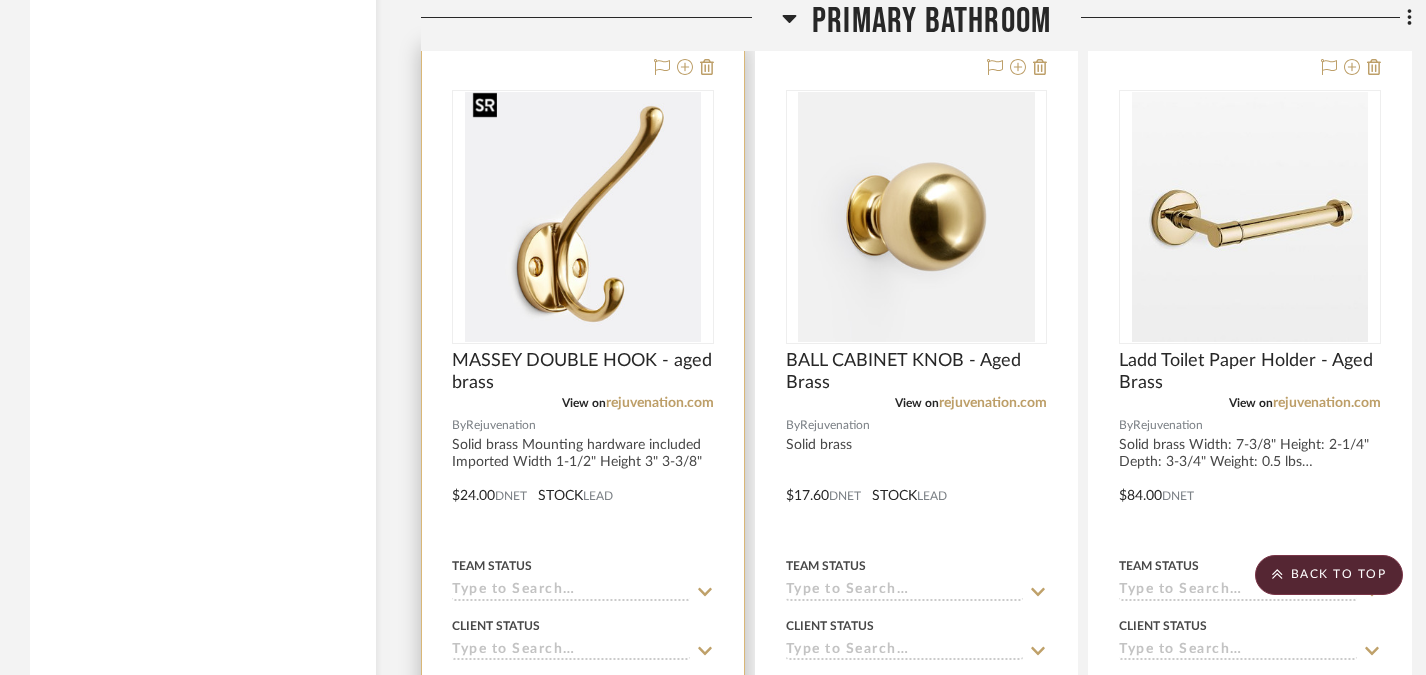 click at bounding box center (583, 217) 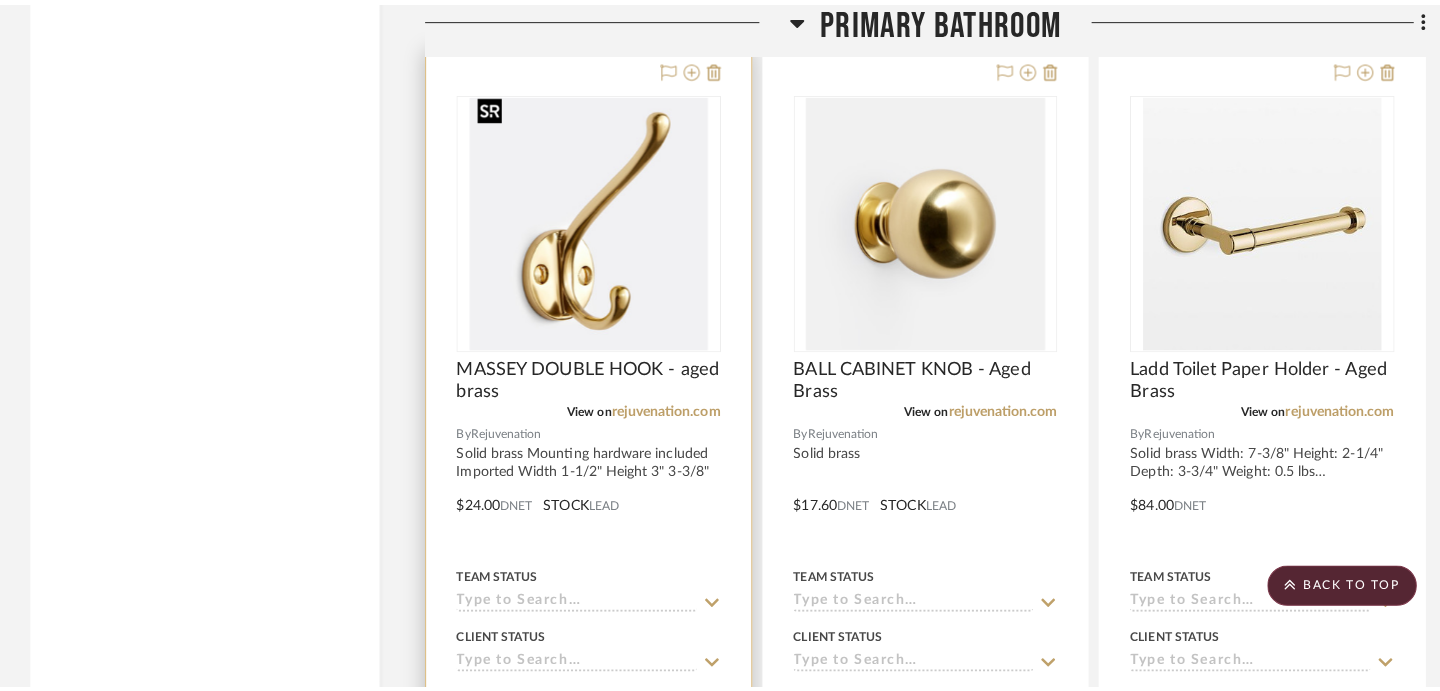 scroll, scrollTop: 0, scrollLeft: 0, axis: both 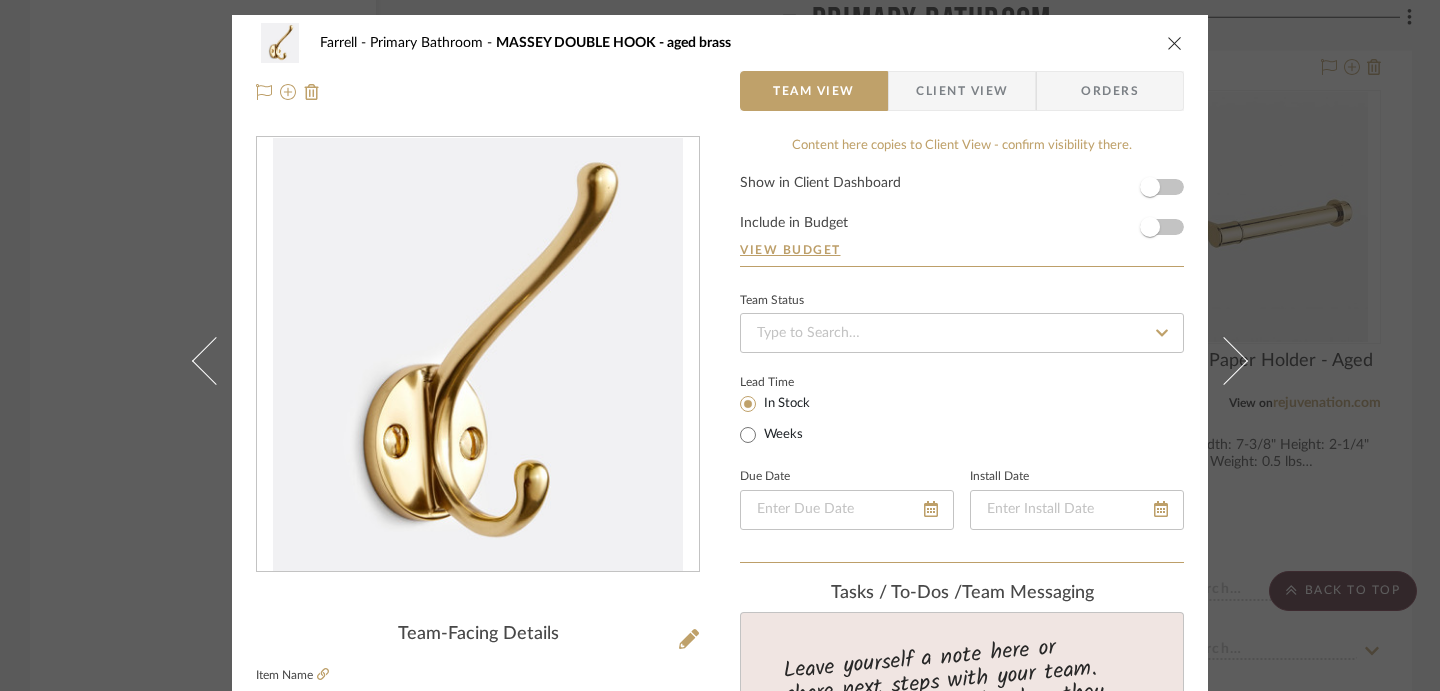 click on "Farrell Primary Bathroom MASSEY DOUBLE HOOK - aged brass Team View Client View Orders  Team-Facing Details   Item Name  MASSEY DOUBLE HOOK - aged brass  Brand  Rejuvenation  Internal Description  Solid brass
Mounting hardware included
Imported
Width
1-1/2"
Height
3"
3-3/8"  Dimensions   Product Specifications   Item Costs   View Budget   Markup %  30%  Unit Cost  $24.00  Cost Type  DNET  Client Unit Price   $31.20   Quantity  4  Unit Type  Each  Subtotal   $124.80   Tax %  0%  Total Tax   $0.00   Shipping Cost  $0.00  Ship. Markup %  0% Taxable  Total Shipping   $0.00  Total Client Price  $124.80  Your Cost  $96.00  Your Margin  $28.80  Content here copies to Client View - confirm visibility there.  Show in Client Dashboard   Include in Budget   View Budget  Team Status  Lead Time  In Stock Weeks  Due Date   Install Date  Tasks / To-Dos /  team Messaging  Leave yourself a note here or share next steps with your team. You will receive emails when they
respond!  Invite Collaborator Internal Notes (4)" at bounding box center [720, 345] 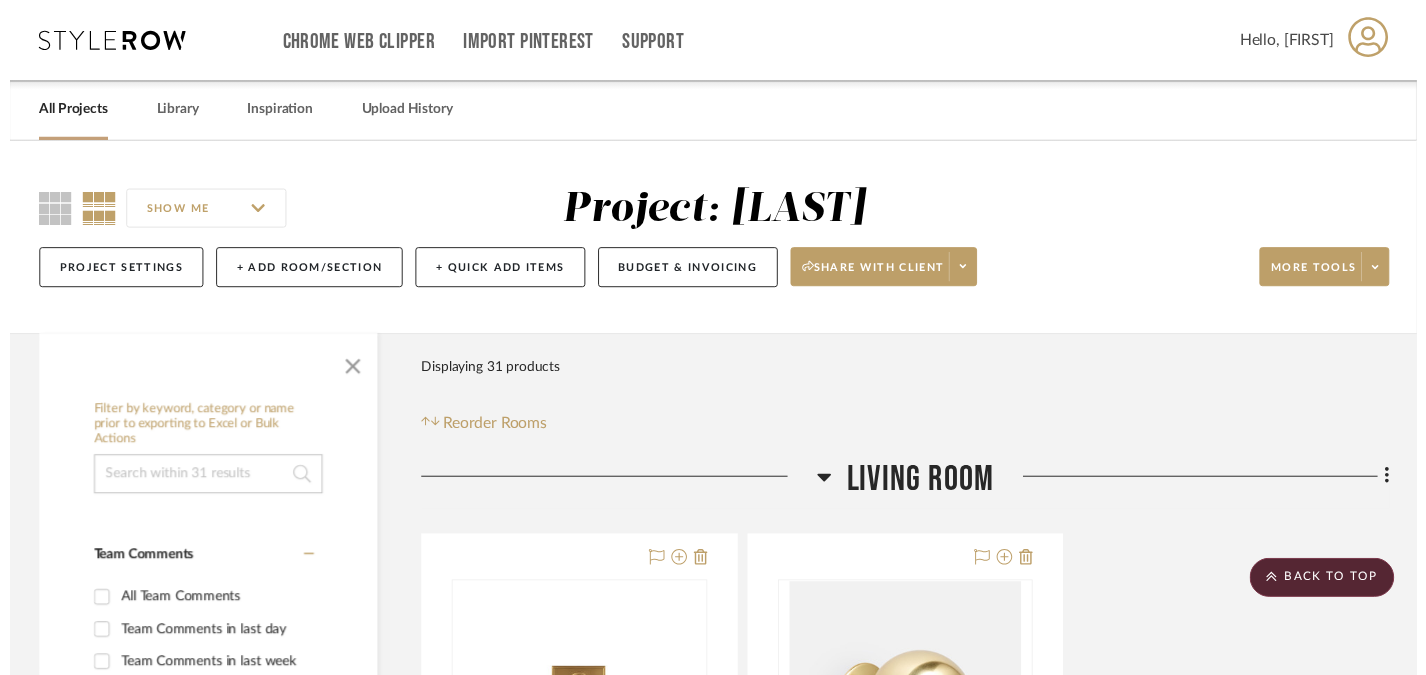 scroll, scrollTop: 8043, scrollLeft: 0, axis: vertical 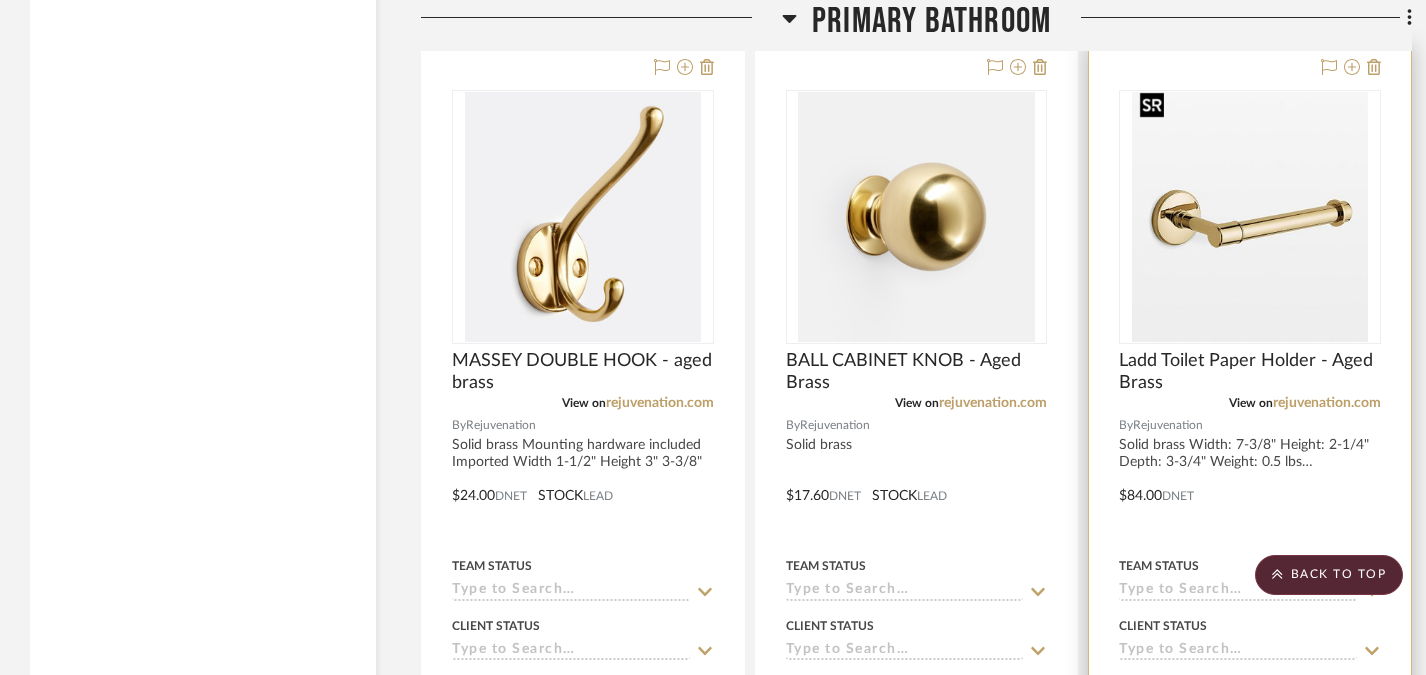 click at bounding box center (0, 0) 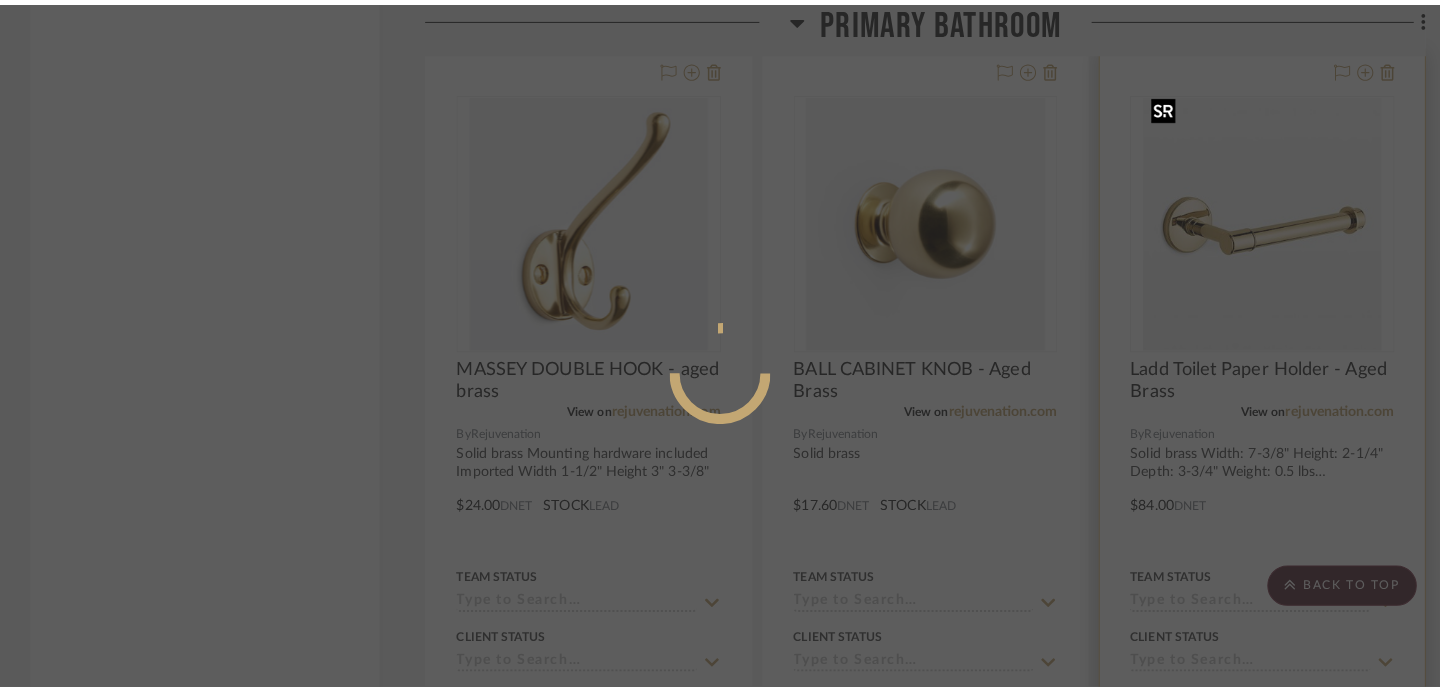 scroll, scrollTop: 0, scrollLeft: 0, axis: both 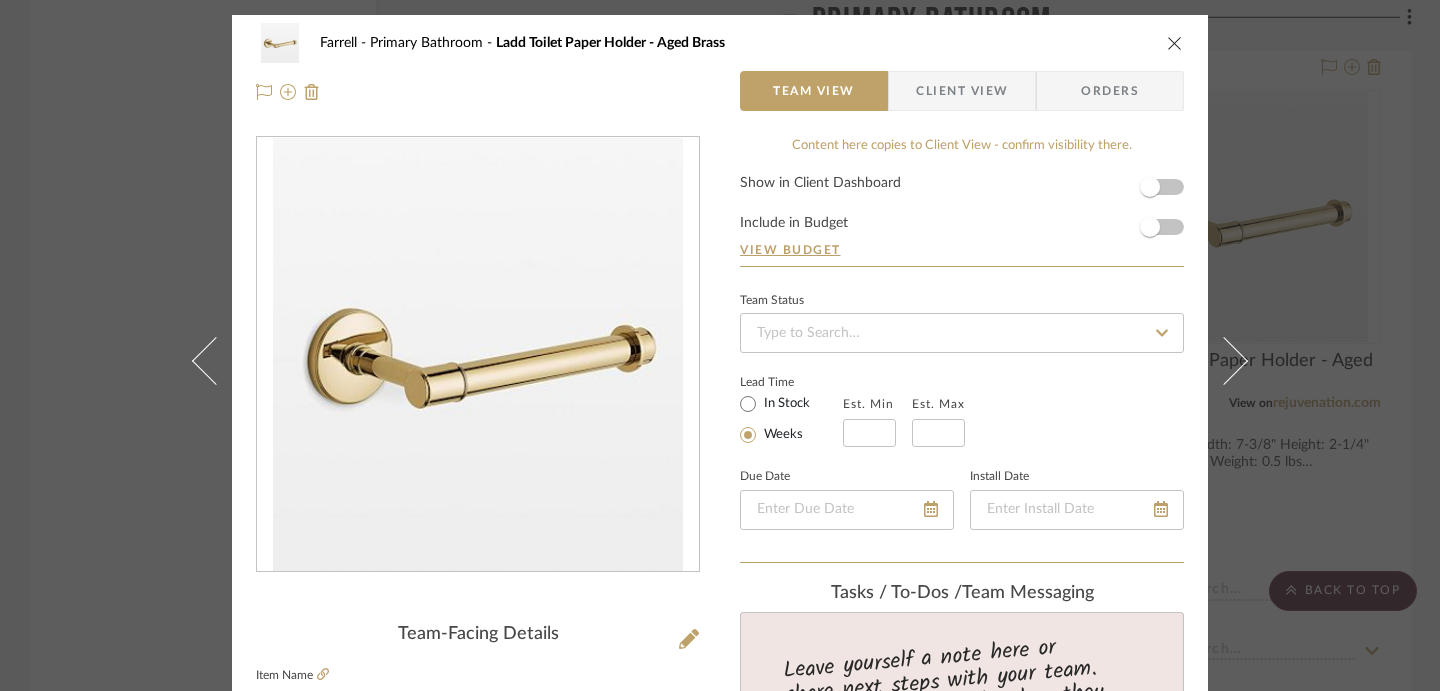 click on "Farrell Primary Bathroom Ladd Toilet Paper Holder - Aged Brass Team View Client View Orders  Team-Facing Details   Item Name  Ladd Toilet Paper Holder - Aged Brass  Brand  Rejuvenation  Internal Description  Solid brass
Width: 7-3/8"
Height: 2-1/4"
Depth: 3-3/4"
Weight: 0.5 lbs
Unlacquered brass - will patina  Dimensions   Product Specifications   Item Costs   View Budget   Markup %  30%  Unit Cost  $84.00  Cost Type  DNET  Client Unit Price   $109.20   Quantity  1  Unit Type  Each  Subtotal   $109.20   Tax %  0%  Total Tax   $0.00   Shipping Cost  $0.00  Ship. Markup %  0% Taxable  Total Shipping   $0.00  Total Client Price  $109.20  Your Cost  $84.00  Your Margin  $25.20  Content here copies to Client View - confirm visibility there.  Show in Client Dashboard   Include in Budget   View Budget  Team Status  Lead Time  In Stock Weeks  Est. Min   Est. Max   Due Date   Install Date  Tasks / To-Dos /  team Messaging Invite Collaborator Internal Notes Retail $105  Documents  Choose a file  or drag it here. (1)" at bounding box center (720, 345) 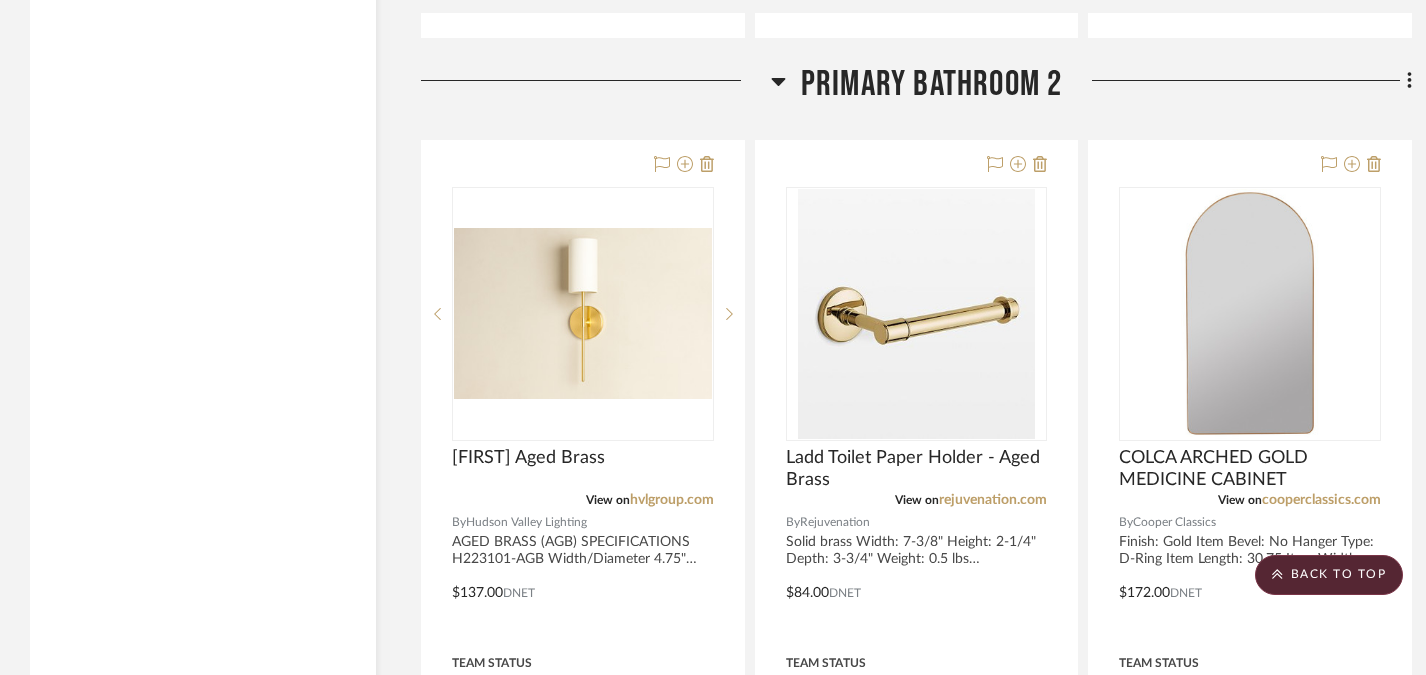 scroll, scrollTop: 8932, scrollLeft: 0, axis: vertical 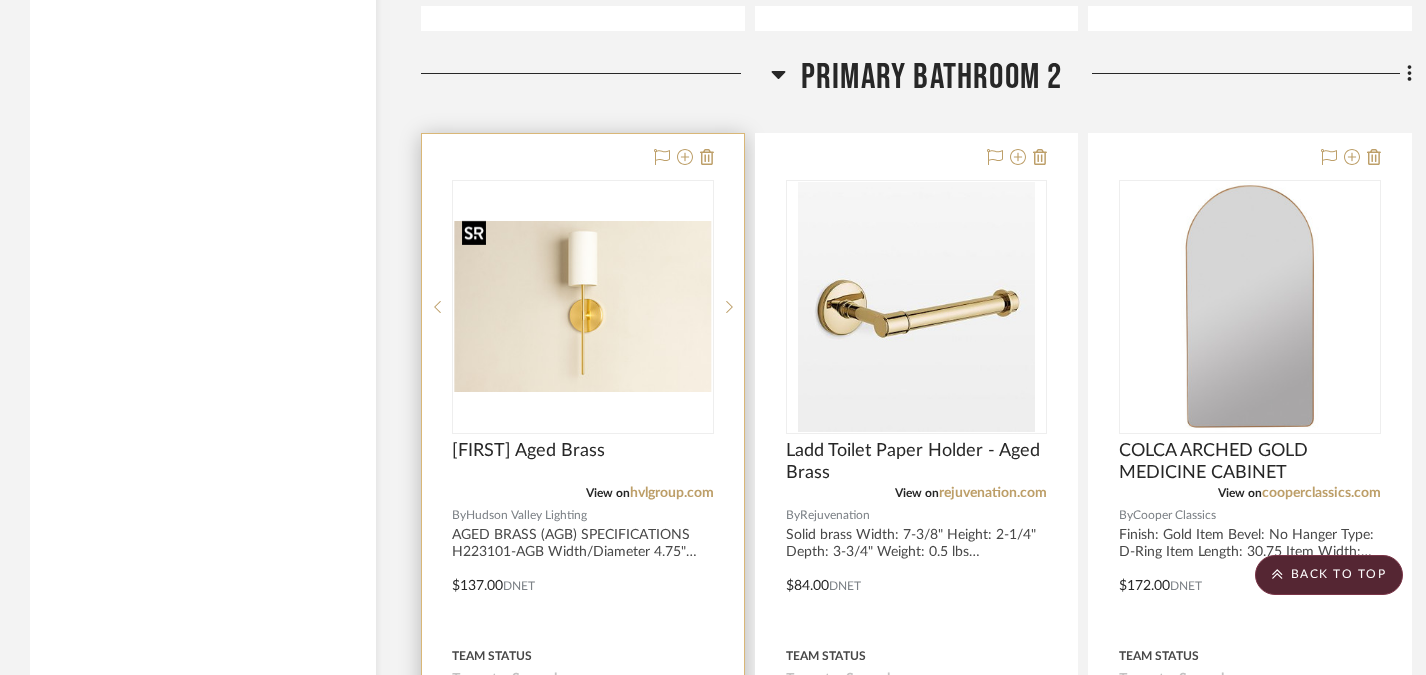 click at bounding box center (583, 307) 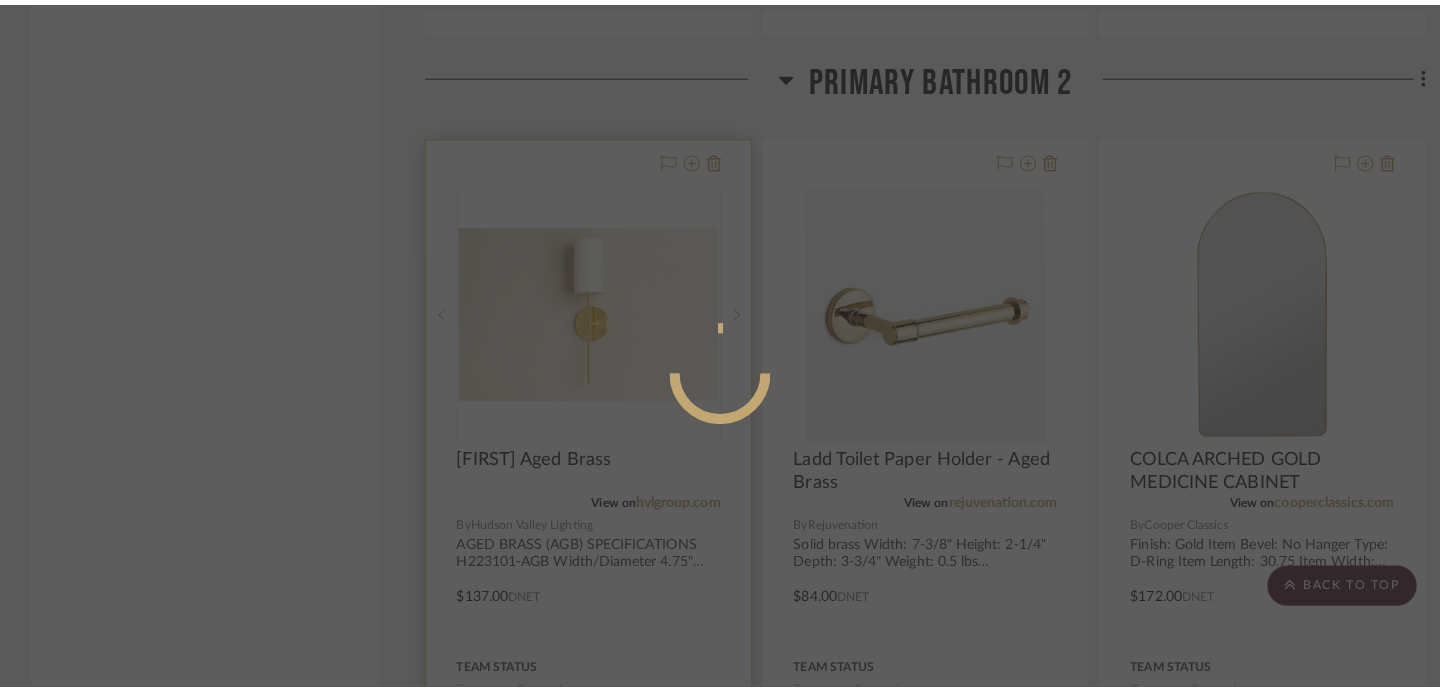 scroll, scrollTop: 0, scrollLeft: 0, axis: both 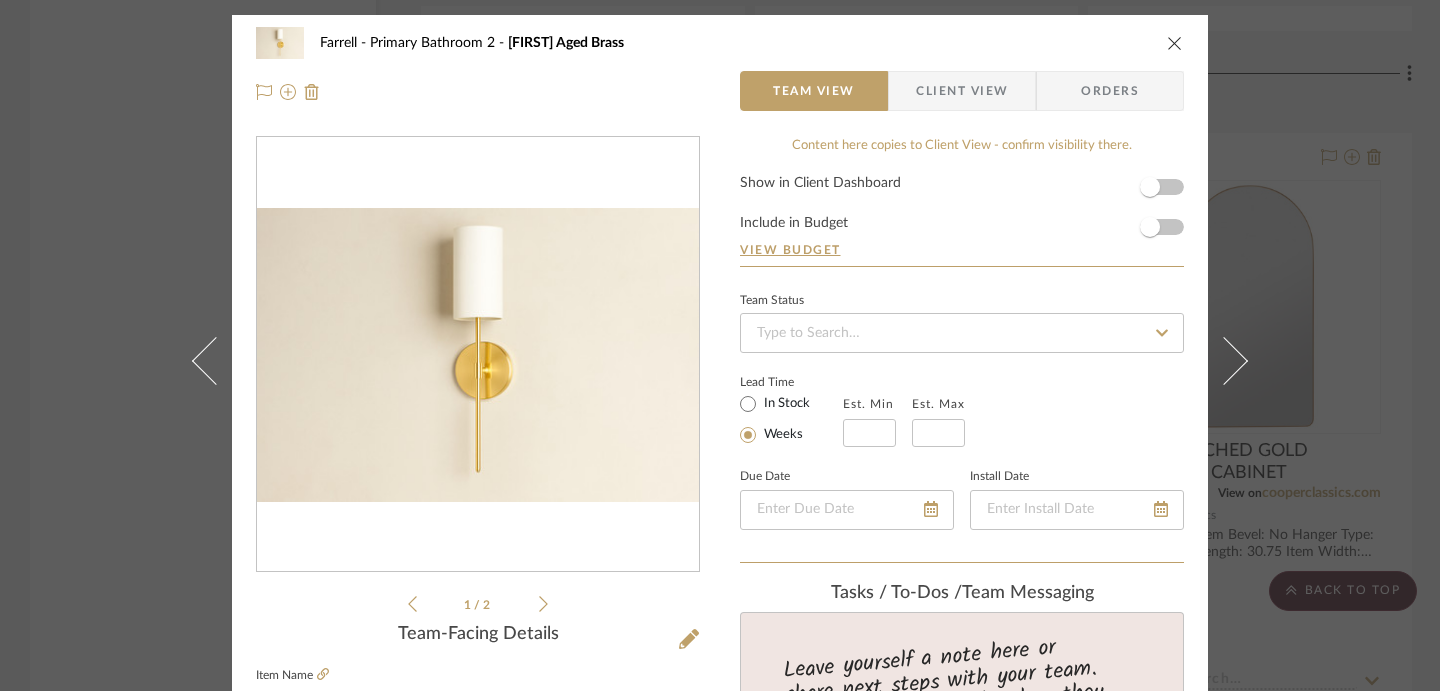 click at bounding box center (543, 604) 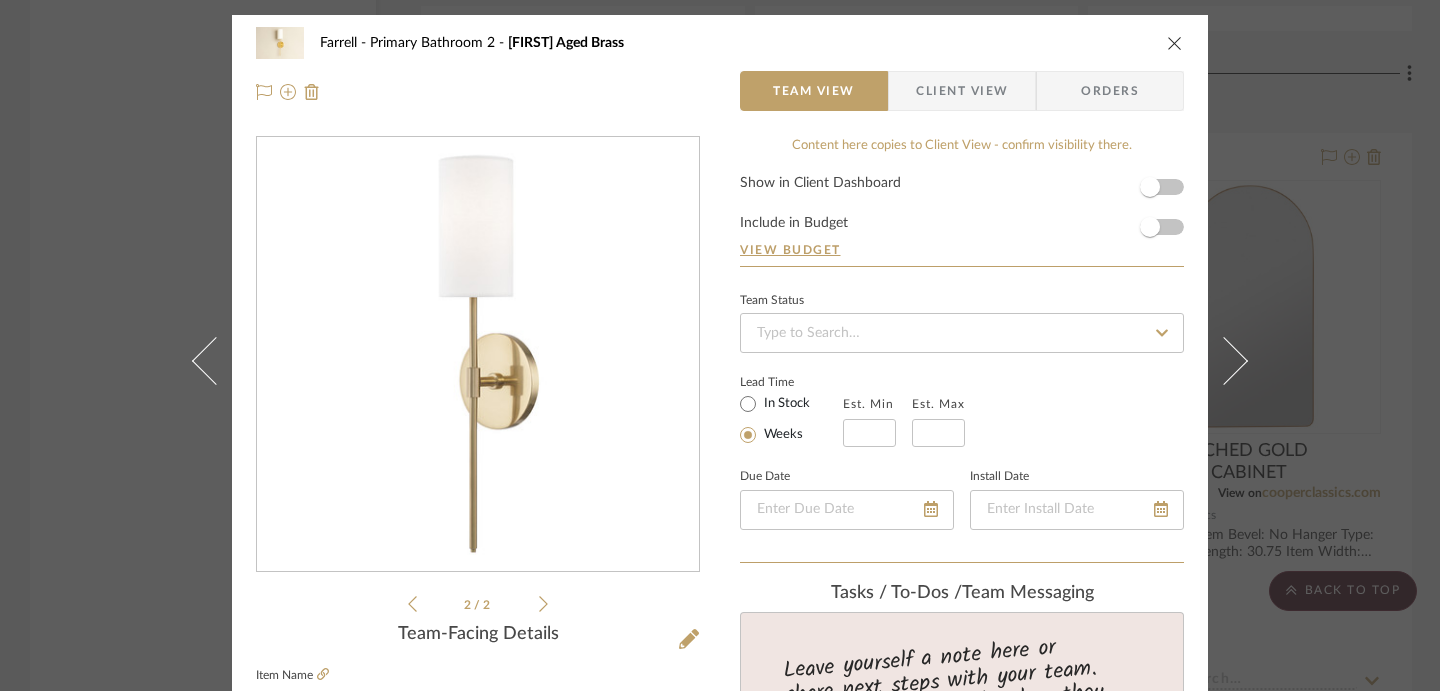 click at bounding box center (412, 604) 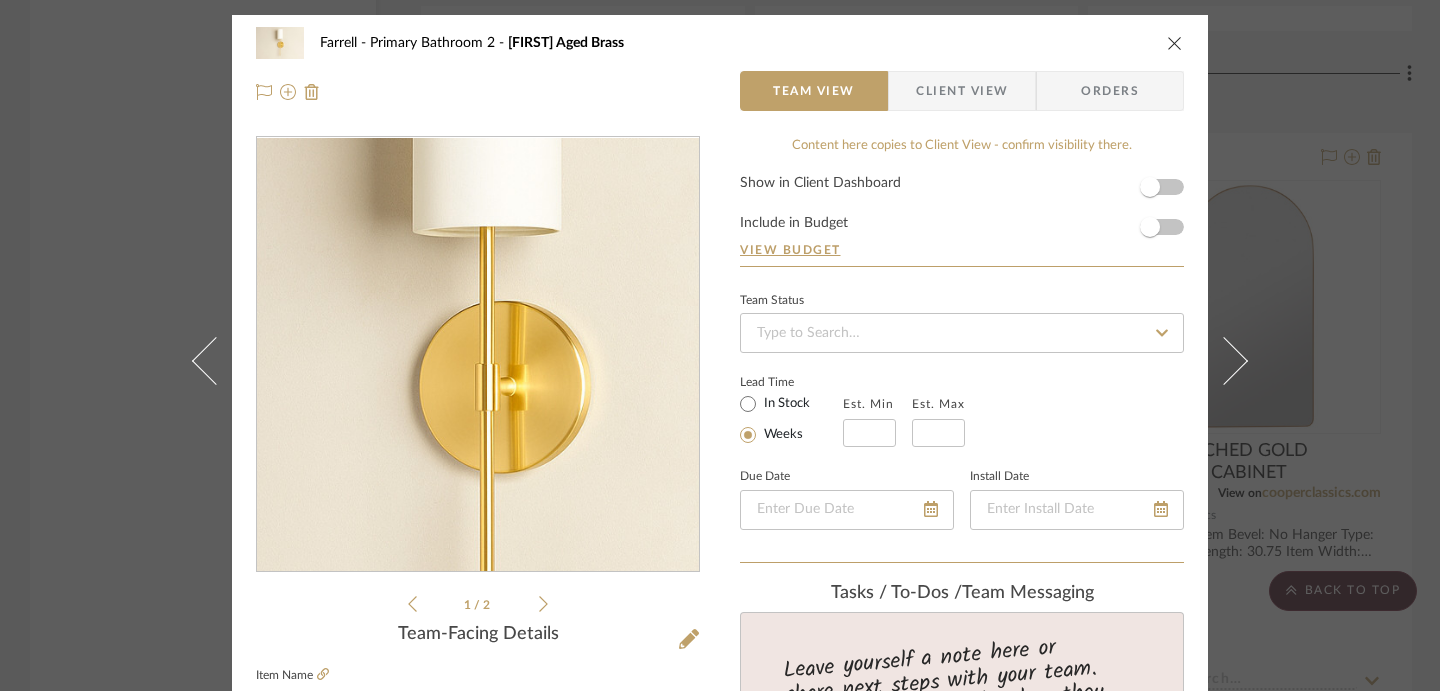 click at bounding box center [478, 355] 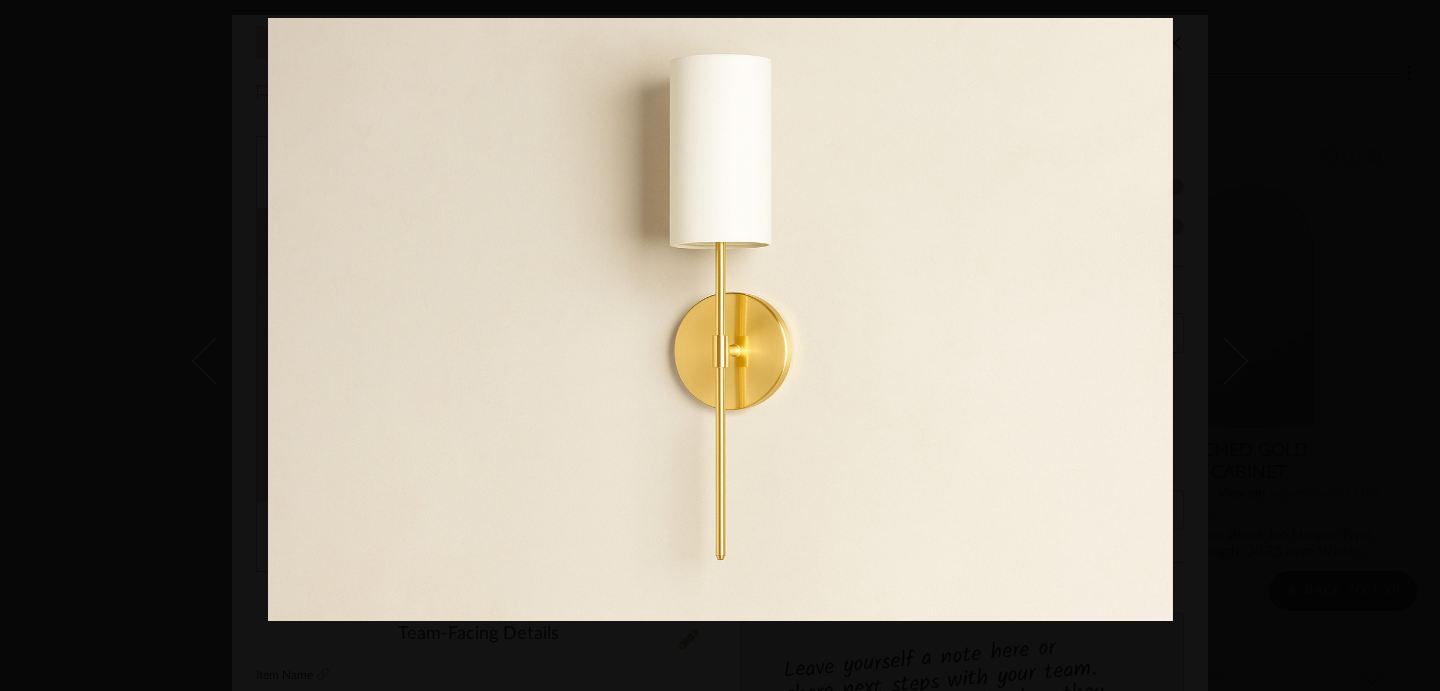 click at bounding box center (988, 363) 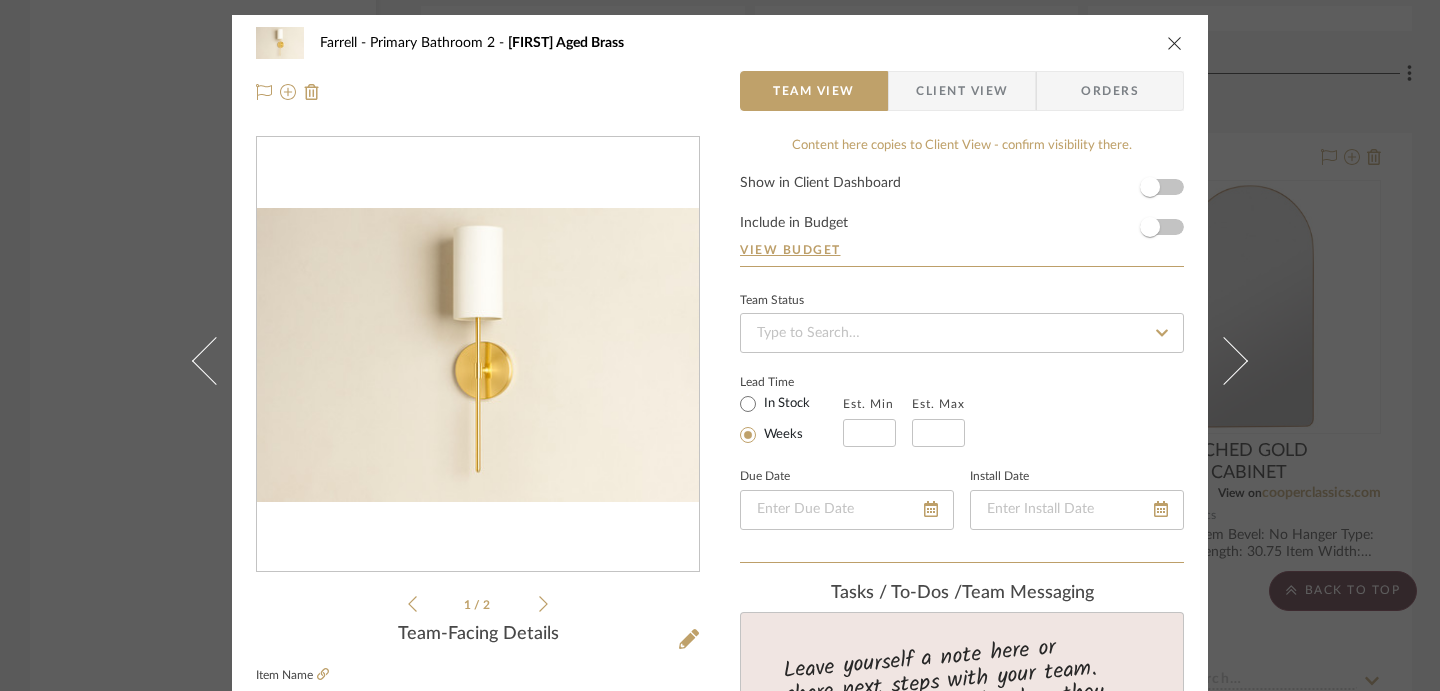 click on "Farrell Primary Bathroom 2 Olivia Aged Brass Team View Client View Orders 1 / 2  Team-Facing Details   Item Name  Olivia Aged Brass  Brand  Hudson Valley Lighting  Internal Description  AGED BRASS
(AGB)
SPECIFICATIONS
H223101-AGB
Width/Diameter
4.75"
Height
18.75"
Extension
4"
Top To Center
10.75"
Weight
1 lb
Living Finish
N
SHADE
Linen
SOCKET
B11
E12 Candelabra Base
40 W
Does not include bulb  Dimensions   Product Specifications   Item Costs   View Budget   Markup %  30%  Unit Cost  $137.00  Cost Type  DNET  Client Unit Price   $178.10   Quantity  3  Unit Type  Each  Subtotal   $534.30   Tax %  0%  Total Tax   $0.00   Shipping Cost  $0.00  Ship. Markup %  0% Taxable  Total Shipping   $0.00  Total Client Price  $534.30  Your Cost  $411.00  Your Margin  $123.30  Content here copies to Client View - confirm visibility there.  Show in Client Dashboard   Include in Budget   View Budget  Team Status  Lead Time  In Stock Weeks  Est. Min   Est. Max   Due Date   Install Date  Tasks / To-Dos /  team Messaging (3)" at bounding box center [720, 345] 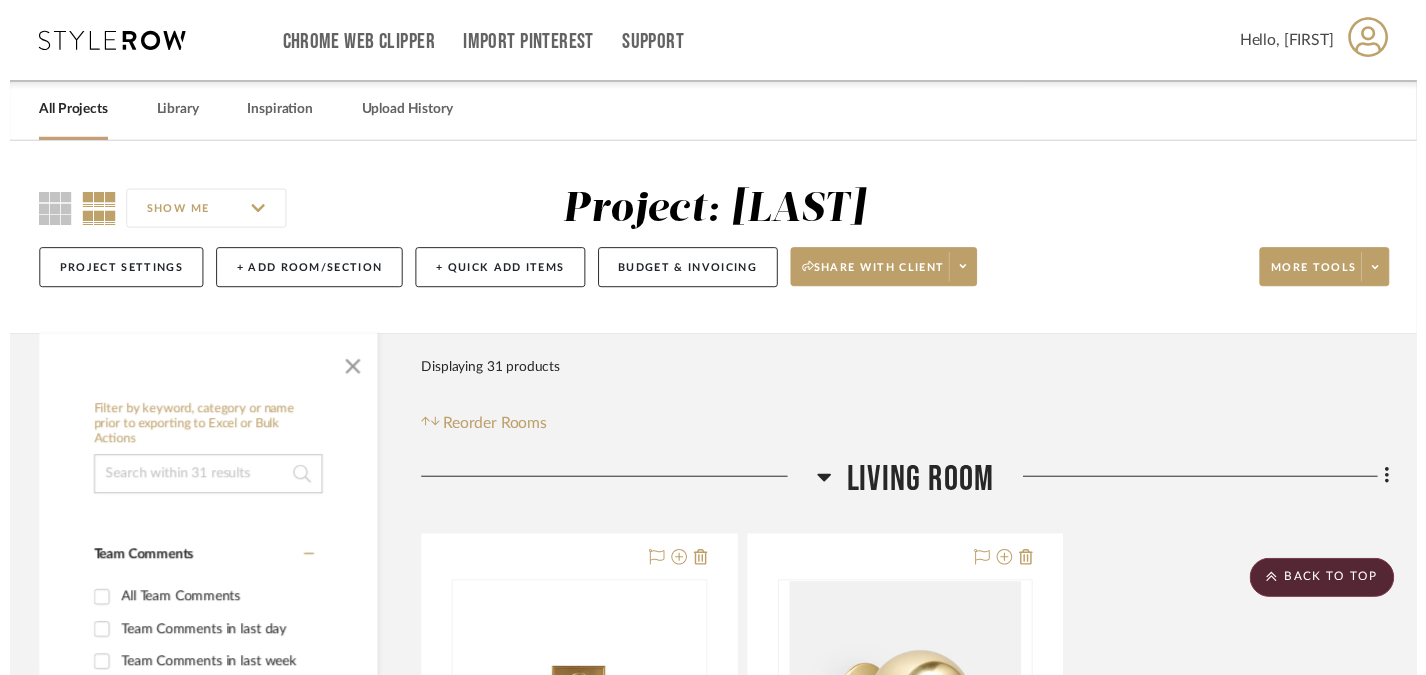 scroll, scrollTop: 8932, scrollLeft: 0, axis: vertical 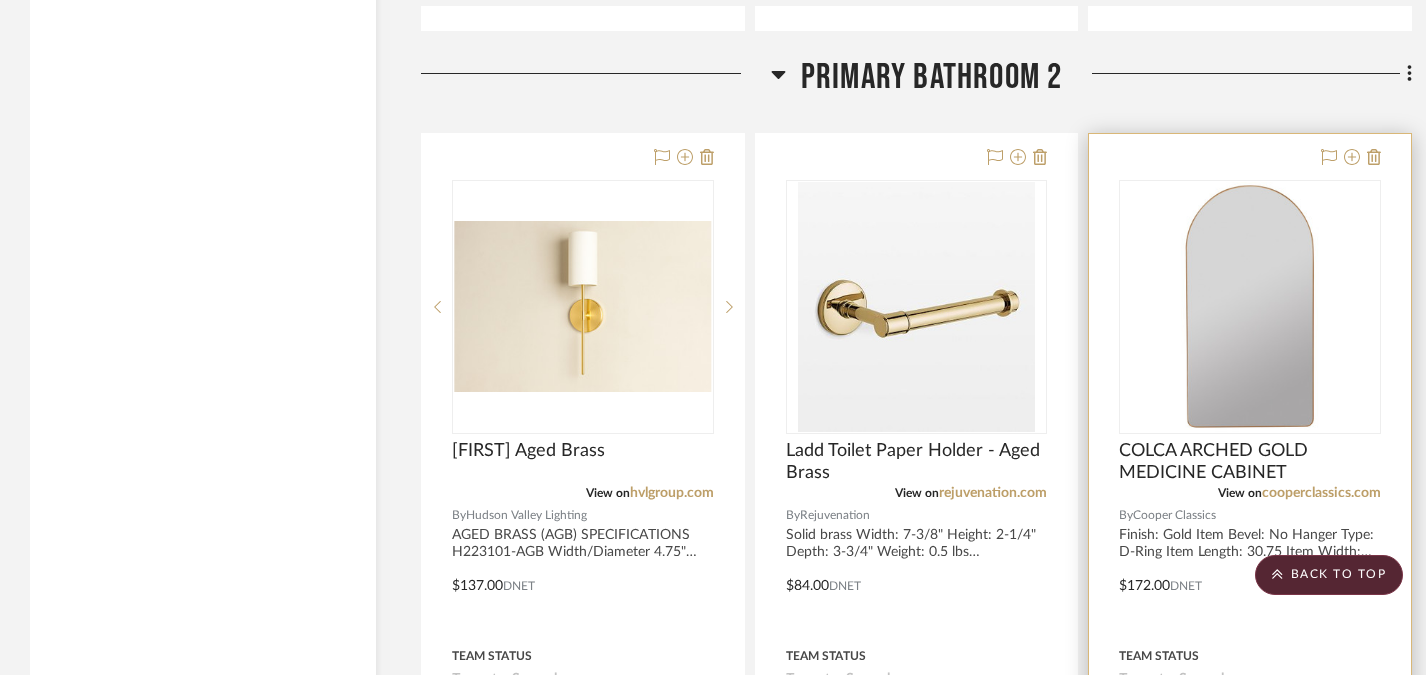 click at bounding box center [1250, 307] 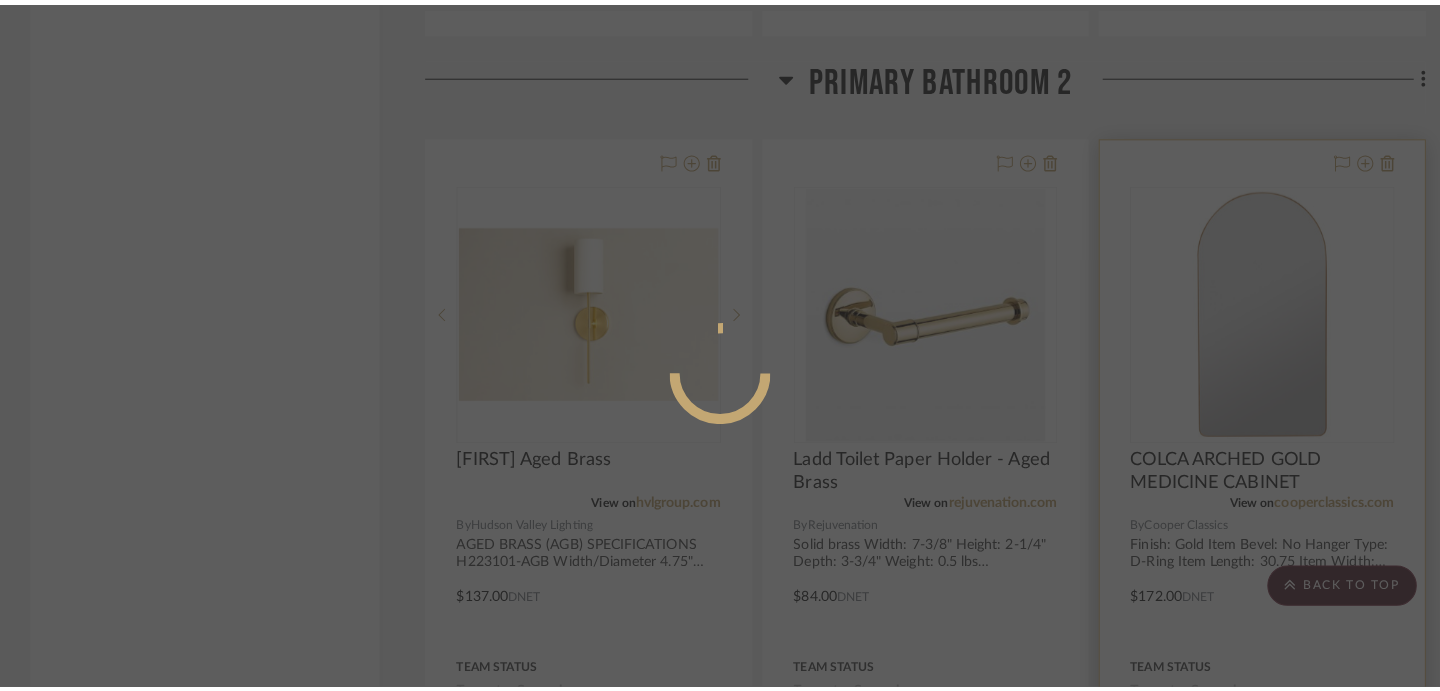 scroll, scrollTop: 0, scrollLeft: 0, axis: both 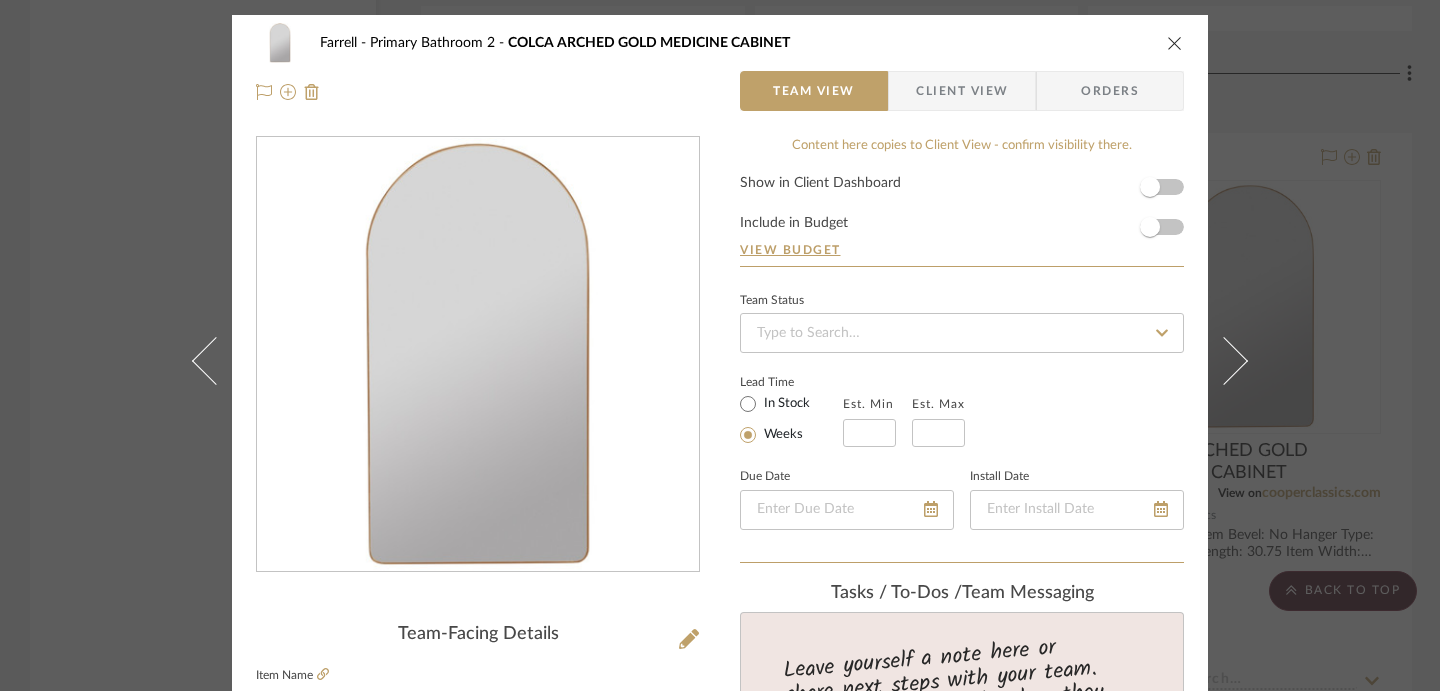 click on "Farrell Primary Bathroom 2 COLCA ARCHED GOLD MEDICINE CABINET Team View Client View Orders  Team-Facing Details   Item Name  COLCA ARCHED GOLD MEDICINE CABINET  Brand  Cooper Classics  Internal Description  Finish:
Gold
Item Bevel:
No
Hanger Type:
D-Ring
Item Length:
30.75
Item Width:
16.25
Item Depth:
5.25
Glass Dimensions:
16X30.5
Surface and Recess Mount
4 glass shelves
Retail $550  Dimensions  Item Width:16.25  Product Specifications   Item Costs   View Budget   Markup %  30%  Unit Cost  $172.00  Cost Type  DNET  Client Unit Price   $223.60   Quantity  2  Unit Type  Each  Subtotal   $447.20   Tax %  0%  Total Tax   $0.00   Shipping Cost  $0.00  Ship. Markup %  0% Taxable  Total Shipping   $0.00  Total Client Price  $447.20  Your Cost  $344.00  Your Margin  $103.20  Content here copies to Client View - confirm visibility there.  Show in Client Dashboard   Include in Budget   View Budget  Team Status  Lead Time  In Stock Weeks  Est. Min   Est. Max   Due Date   Install Date  Tasks / To-Dos /  team Messaging" at bounding box center (720, 345) 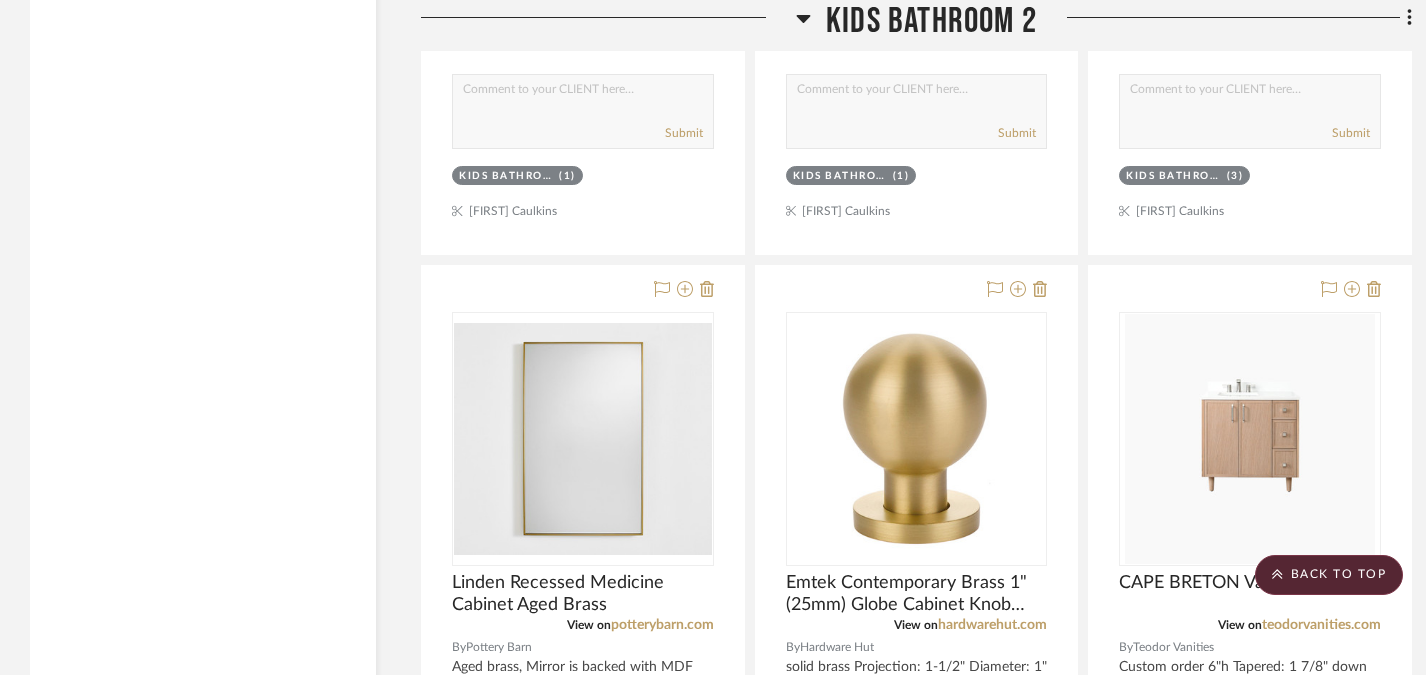 scroll, scrollTop: 5154, scrollLeft: 0, axis: vertical 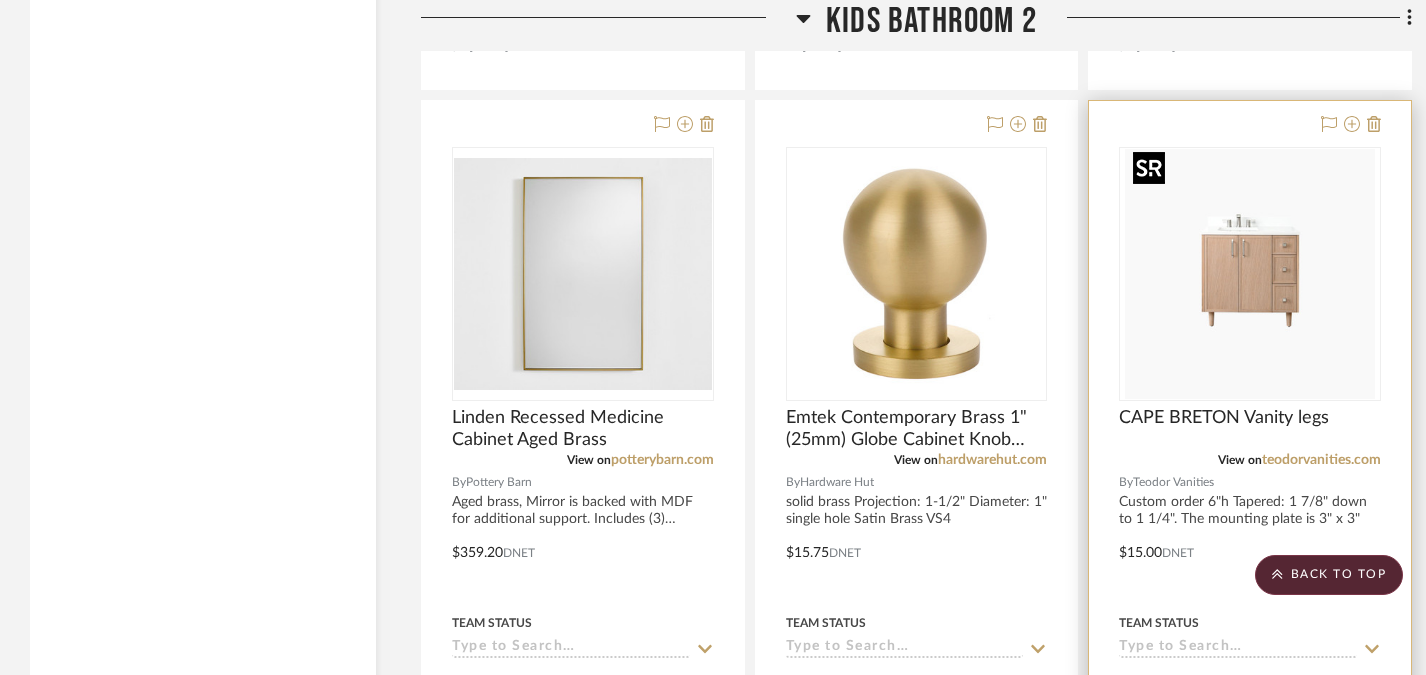 click at bounding box center (1250, 274) 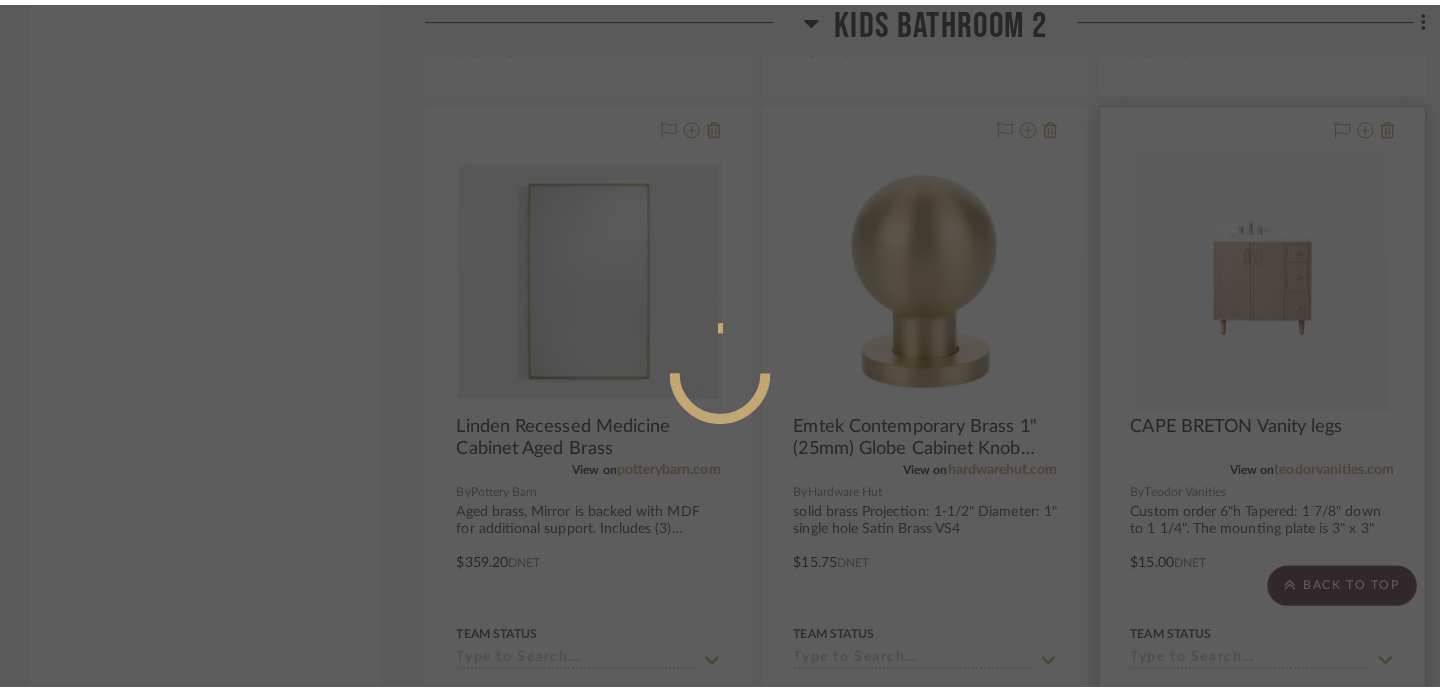 scroll, scrollTop: 0, scrollLeft: 0, axis: both 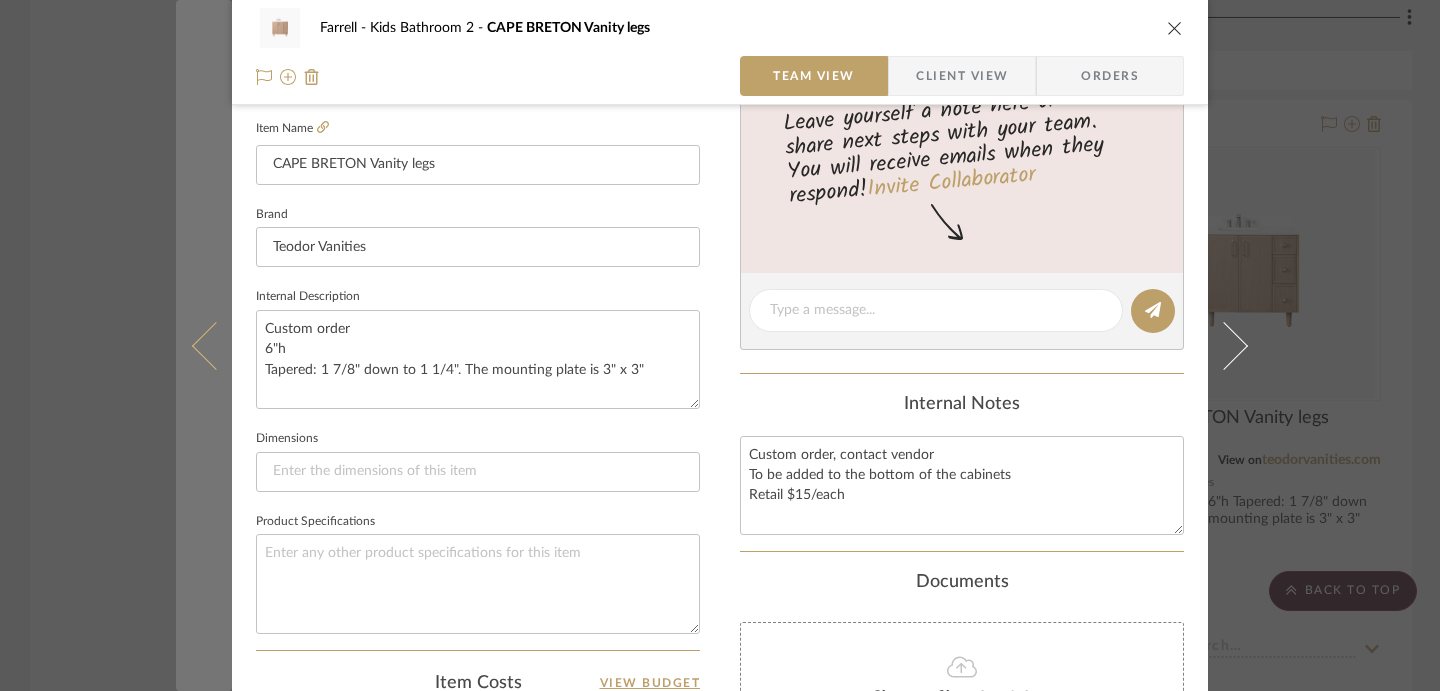 click at bounding box center (204, 345) 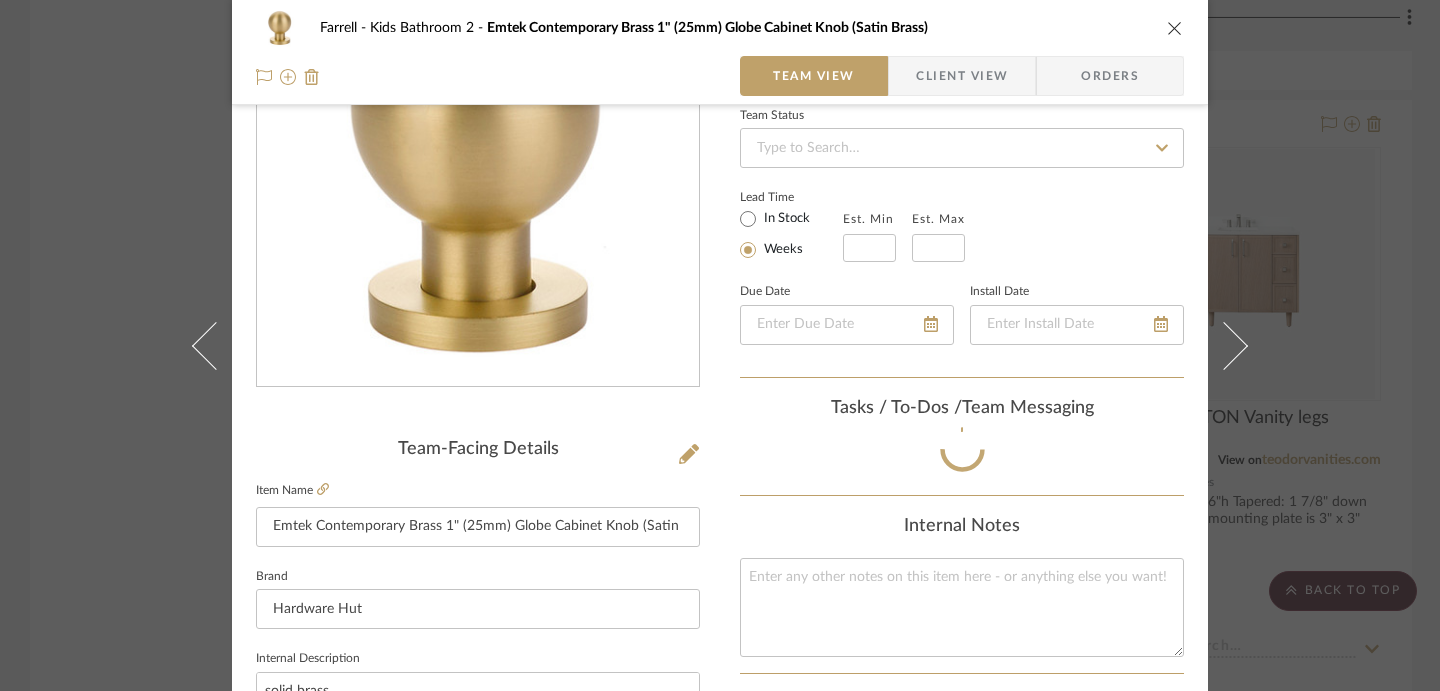scroll, scrollTop: 547, scrollLeft: 0, axis: vertical 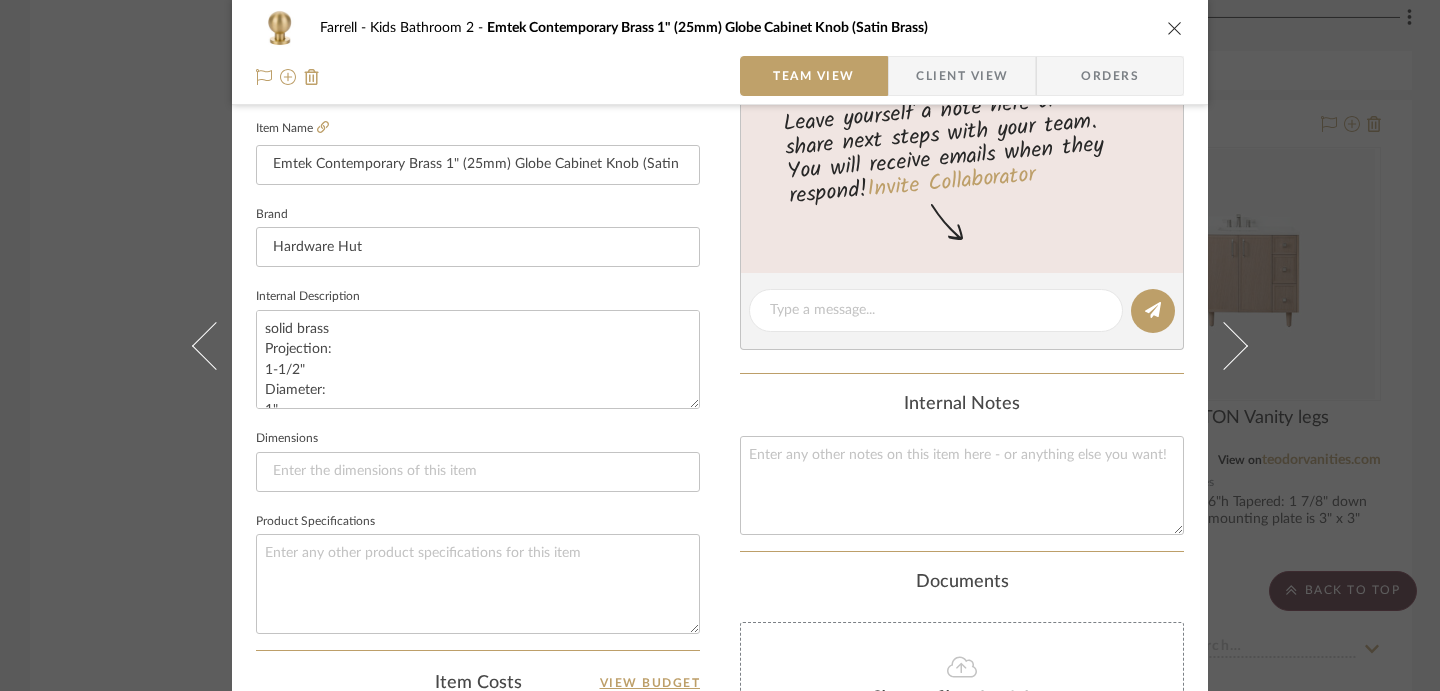 click on "Farrell Kids Bathroom Emtek Contemporary Brass 1" (25mm) Globe Cabinet Knob (Satin Brass) Team View Client View Orders  Team-Facing Details   Item Name  Emtek Contemporary Brass 1" (25mm) Globe Cabinet Knob (Satin Brass)  Brand  Hardware Hut  Internal Description  solid brass
Projection:
1-1/2"
Diameter:
1"
single hole
Satin Brass VS4  Dimensions   Product Specifications   Item Costs   View Budget   Markup %  30%  Unit Cost  $15.75  Cost Type  DNET  Client Unit Price   $20.48   Quantity  7  Unit Type  Each  Subtotal   $143.33   Tax %  0%  Total Tax   $0.00   Shipping Cost  $0.00  Ship. Markup %  0% Taxable  Total Shipping   $0.00  Total Client Price  $143.32  Your Cost  $110.25  Your Margin  $33.08  Content here copies to Client View - confirm visibility there.  Show in Client Dashboard   Include in Budget   View Budget  Team Status  Lead Time  In Stock Weeks  Est. Min   Est. Max   Due Date   Install Date  Tasks / To-Dos /  team Messaging Invite Collaborator Internal Notes  Documents  Choose a file (7)" at bounding box center (720, 345) 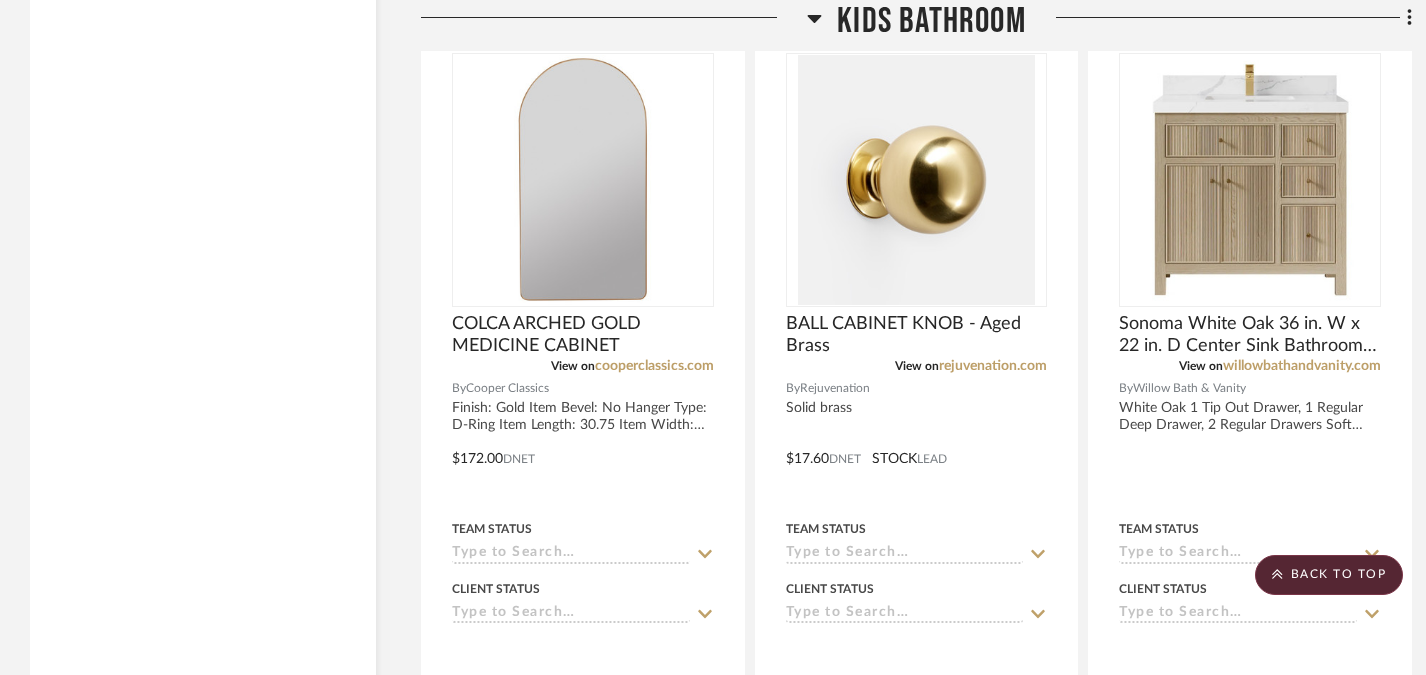 scroll, scrollTop: 3202, scrollLeft: 0, axis: vertical 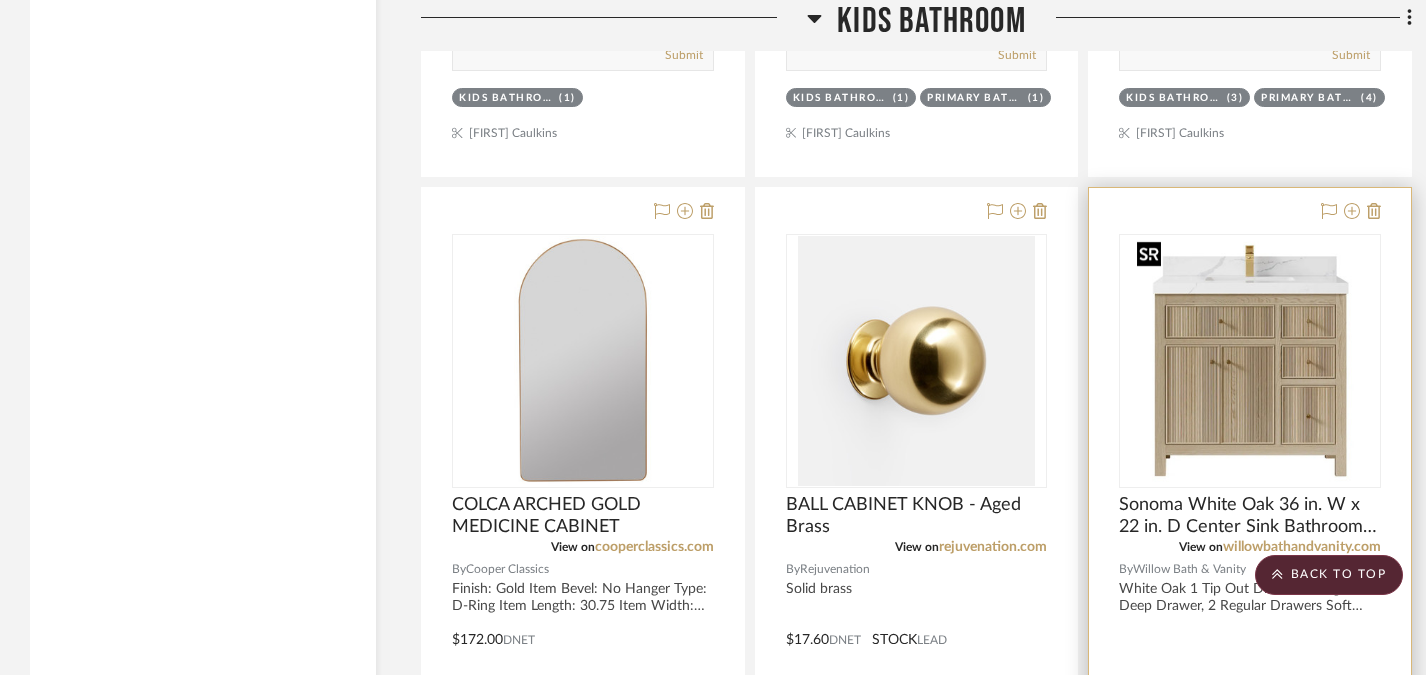 click at bounding box center (1250, 361) 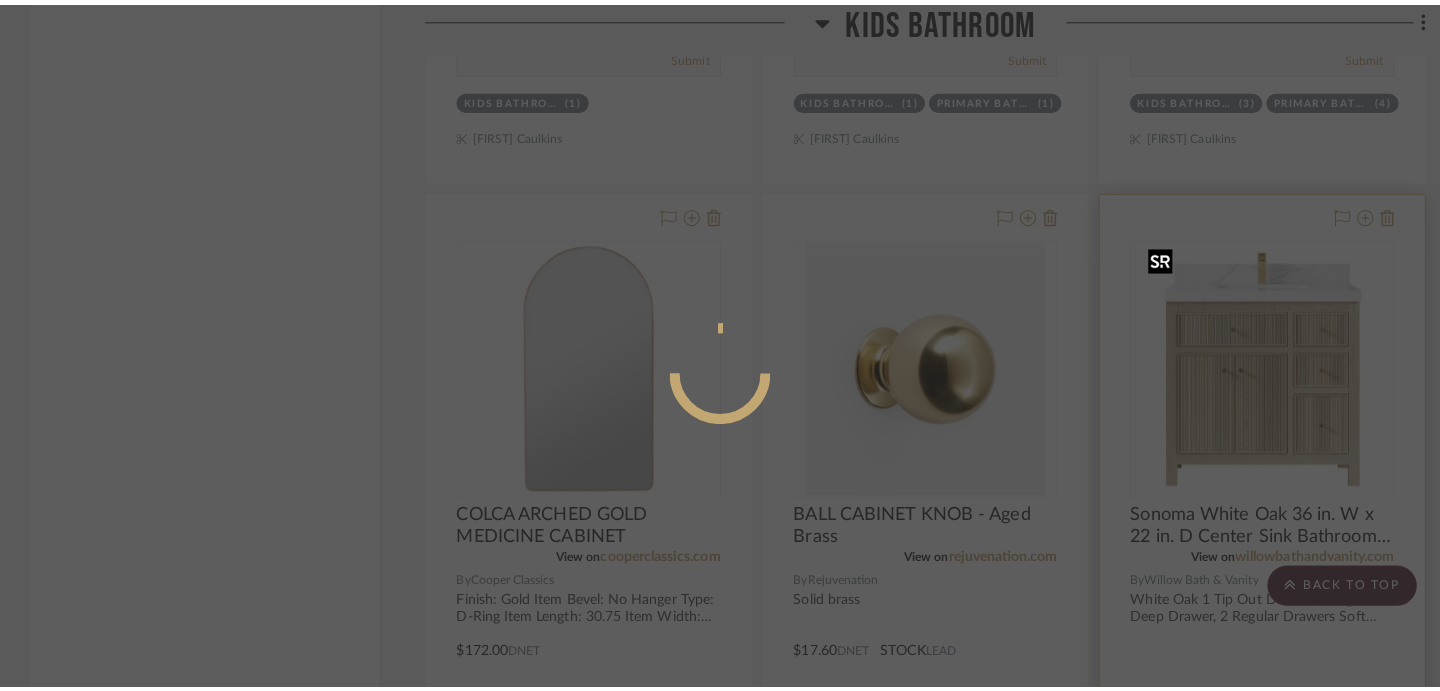 scroll, scrollTop: 0, scrollLeft: 0, axis: both 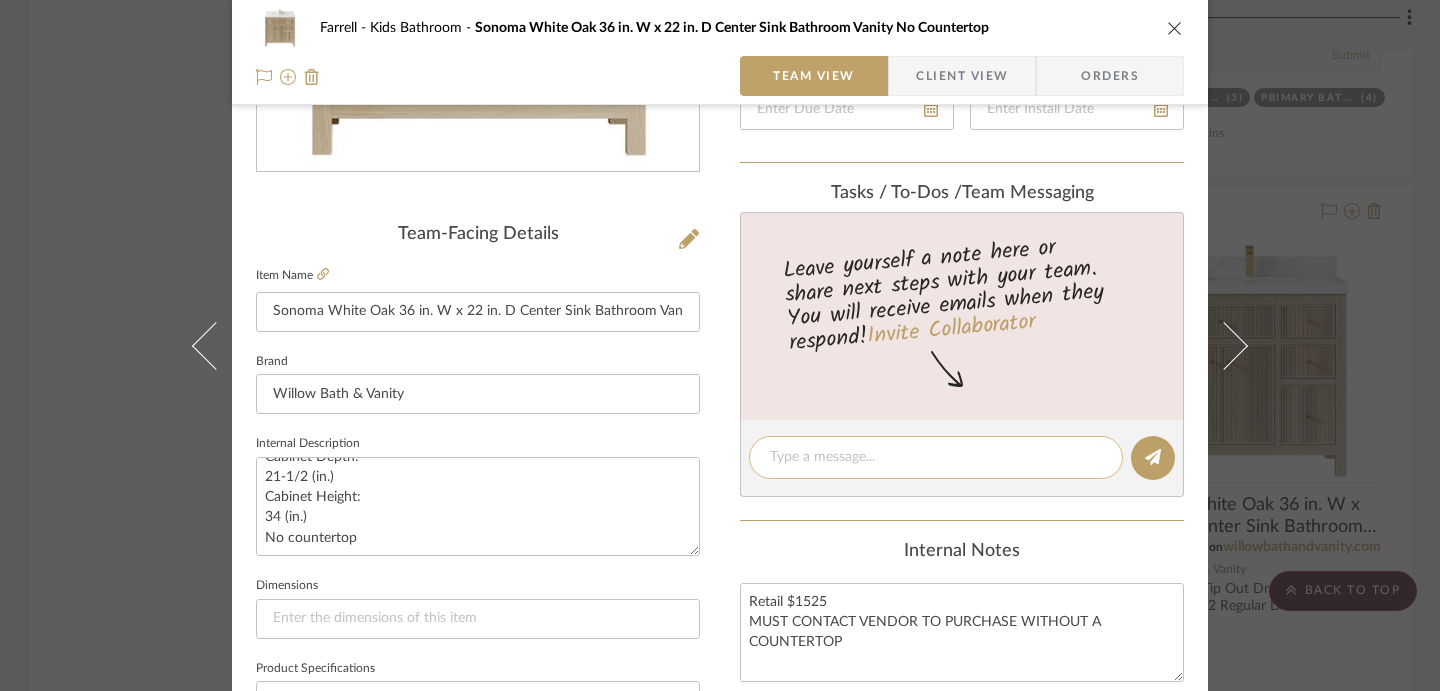 click at bounding box center (936, 457) 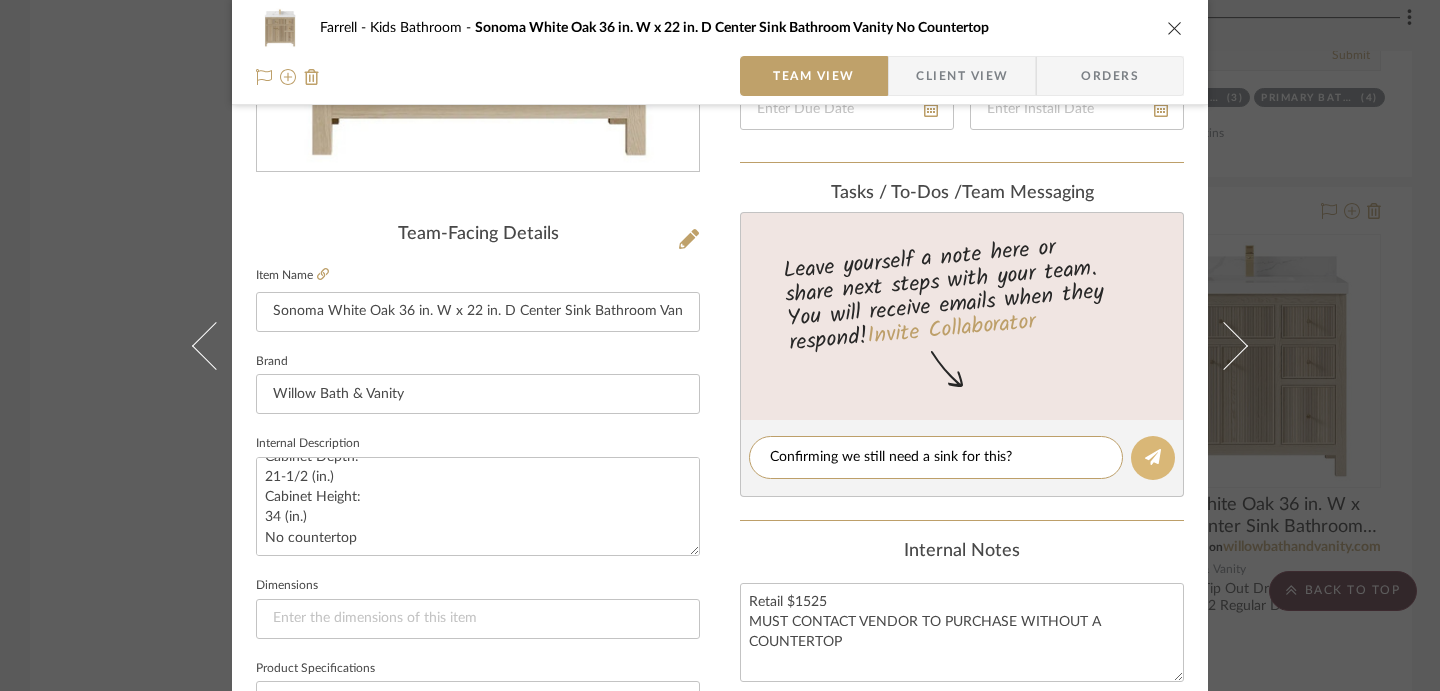 type on "Confirming we still need a sink for this?" 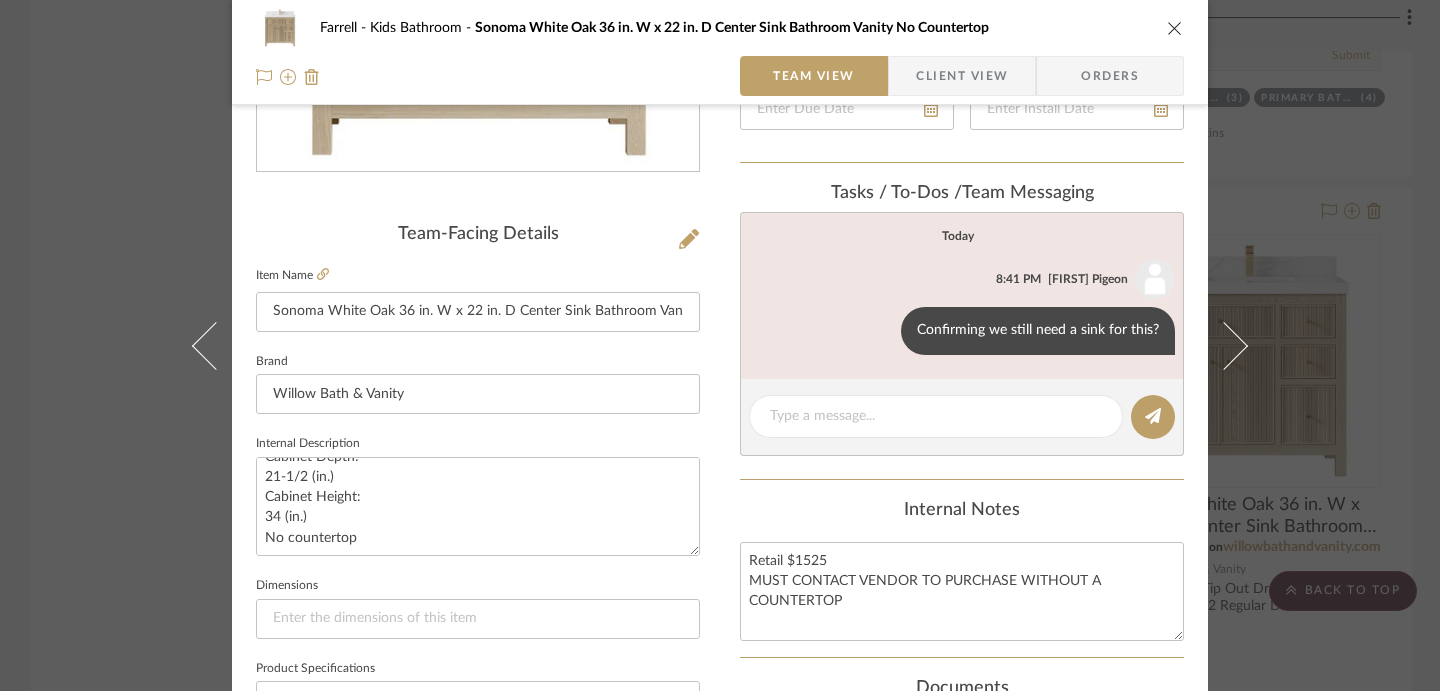 click on "Farrell Kids Bathroom Sonoma White Oak 36 in. W x 22 in. D Center Sink Bathroom Vanity No Countertop Team View Client View Orders  Team-Facing Details   Item Name  Sonoma White Oak 36 in. W x 22 in. D Center Sink Bathroom Vanity No Countertop  Brand  Willow Bath & Vanity  Internal Description  White Oak
1 Tip Out Drawer, 1 Regular Deep Drawer, 2 Regular Drawers
Soft closing hinges and slider
Cabinet Width:
35 (in.)
Cabinet Depth:
21-1/2 (in.)
Cabinet Height:
34 (in.)
No countertop  Dimensions   Product Specifications   Item Costs   View Budget   Markup %  30%  Unit Cost  $0.00  Cost Type  DNET  Client Unit Price   $0.00   Quantity  1  Unit Type  Each  Subtotal   $0.00   Tax %  0%  Total Tax   $0.00   Shipping Cost  $0.00  Ship. Markup %  0% Taxable  Total Shipping   $0.00  Total Client Price  $0.00  Your Cost  $0.00  Your Margin  $0.00  Content here copies to Client View - confirm visibility there.  Show in Client Dashboard   Include in Budget   View Budget  Team Status  Lead Time  In Stock Weeks  Est. Min" at bounding box center [720, 345] 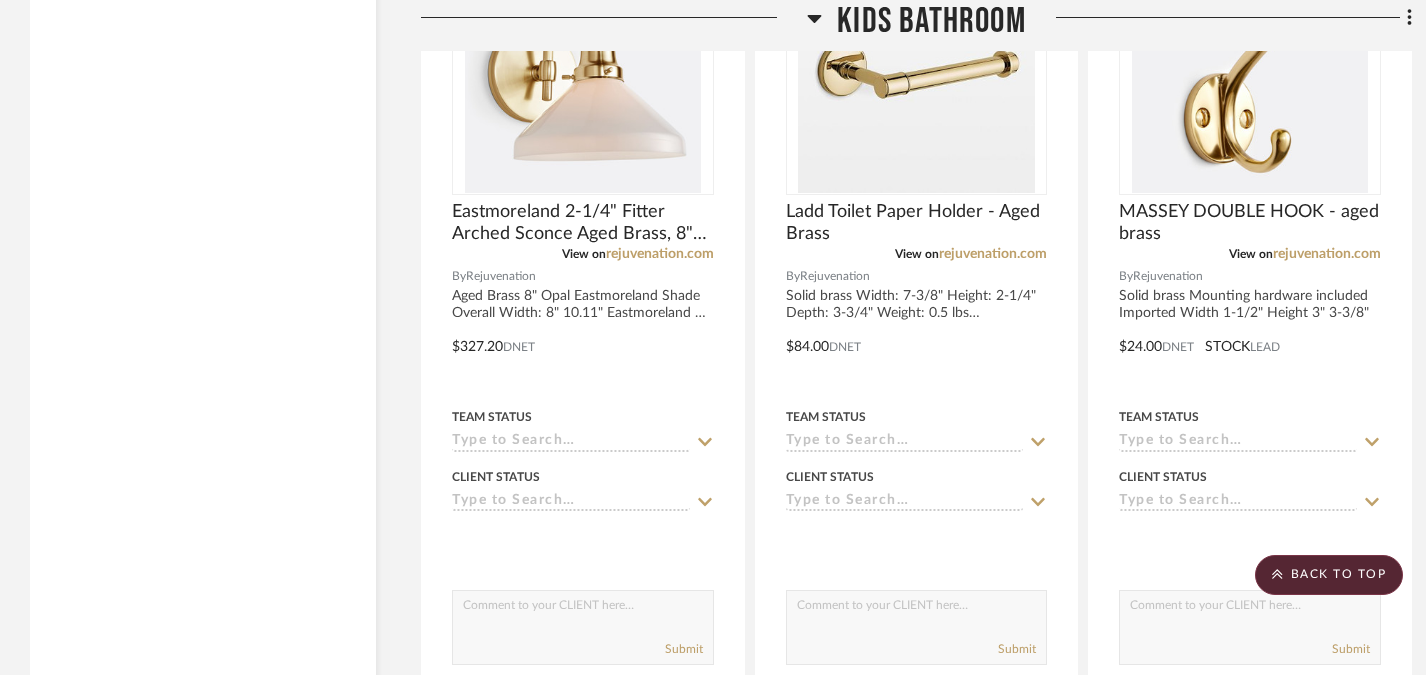scroll, scrollTop: 2563, scrollLeft: 0, axis: vertical 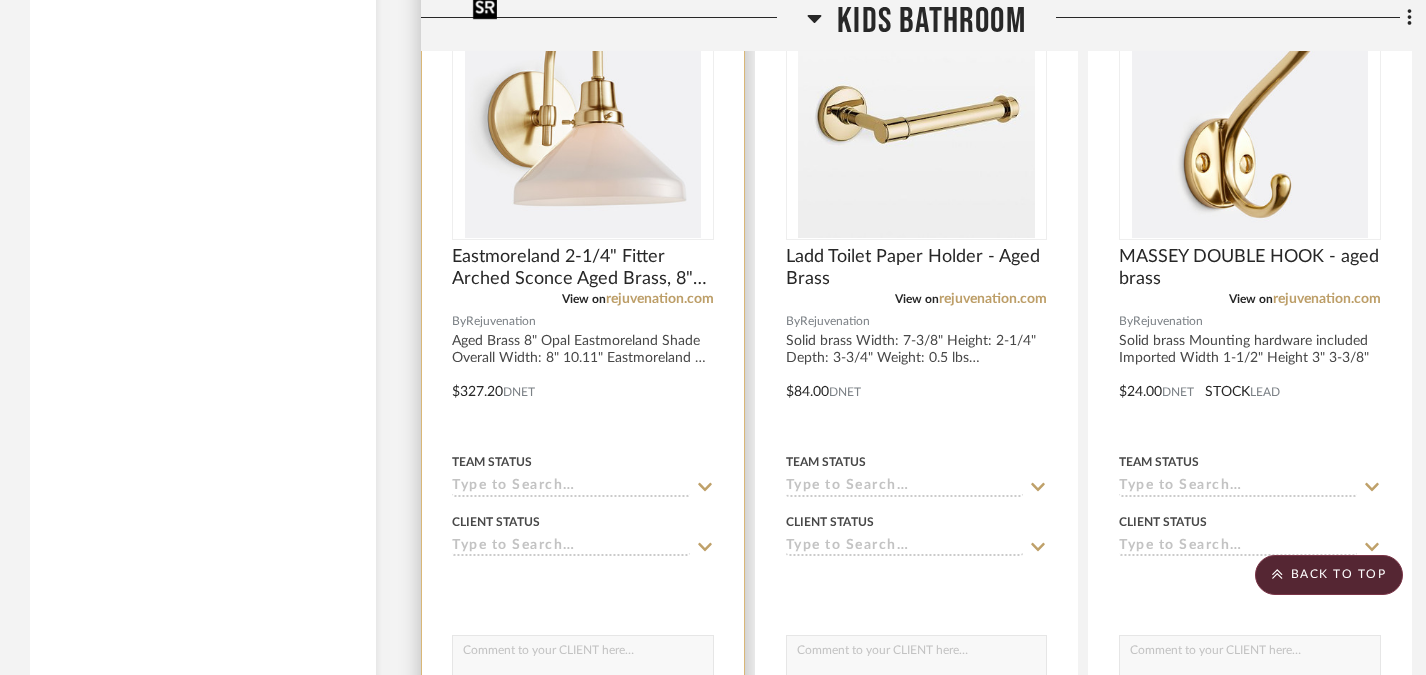 click at bounding box center [583, 113] 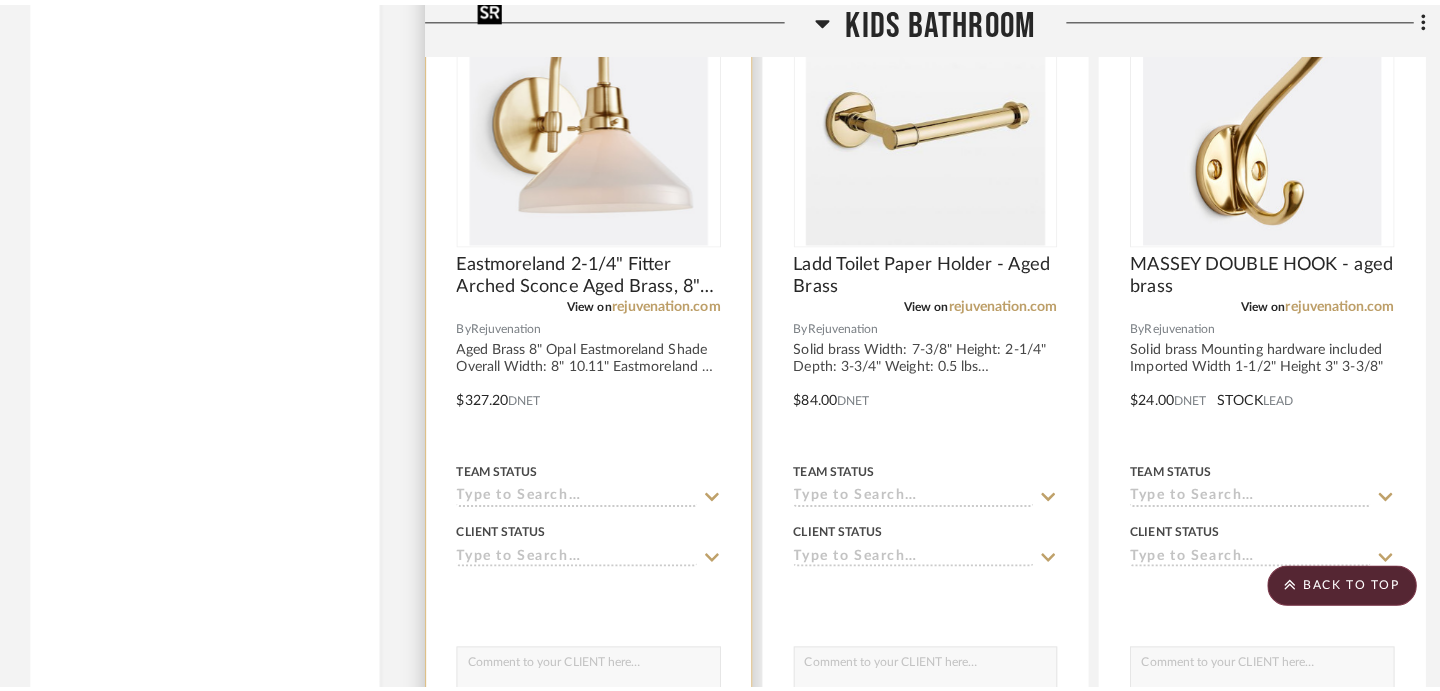 scroll, scrollTop: 0, scrollLeft: 0, axis: both 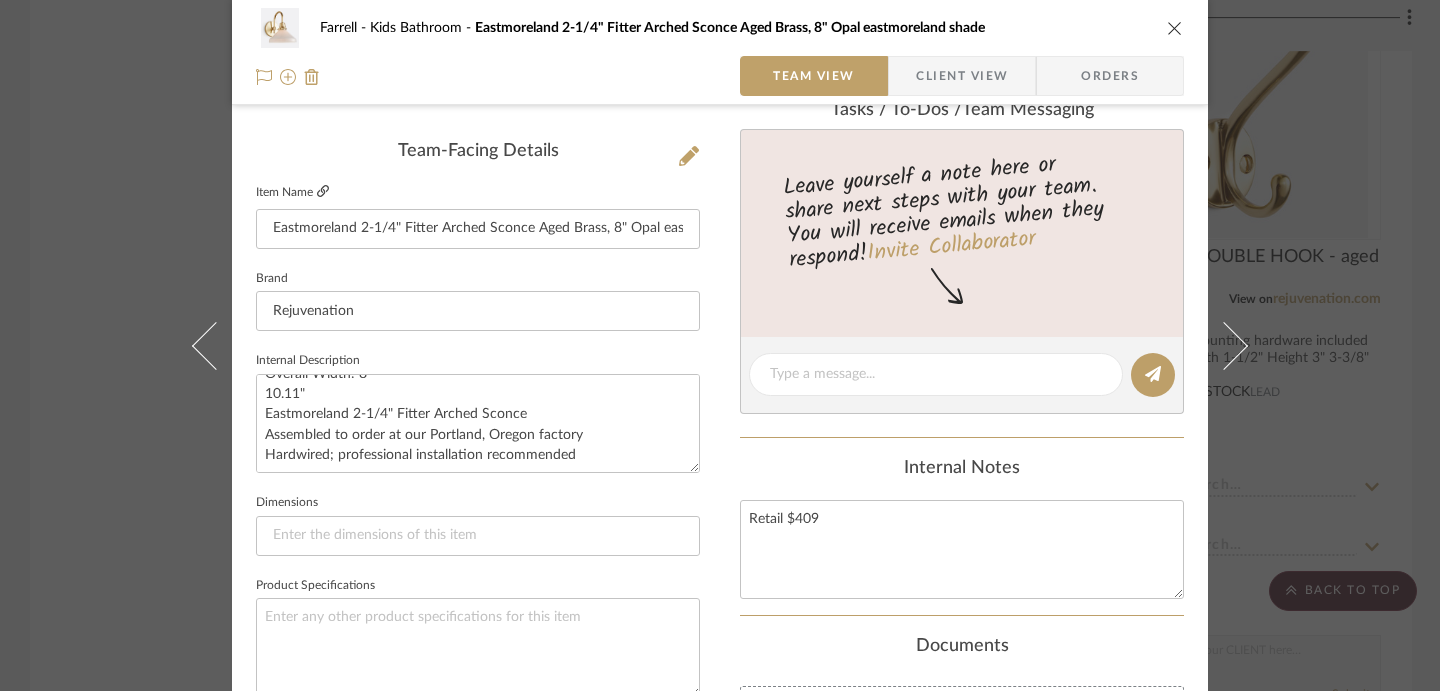 click at bounding box center [323, 191] 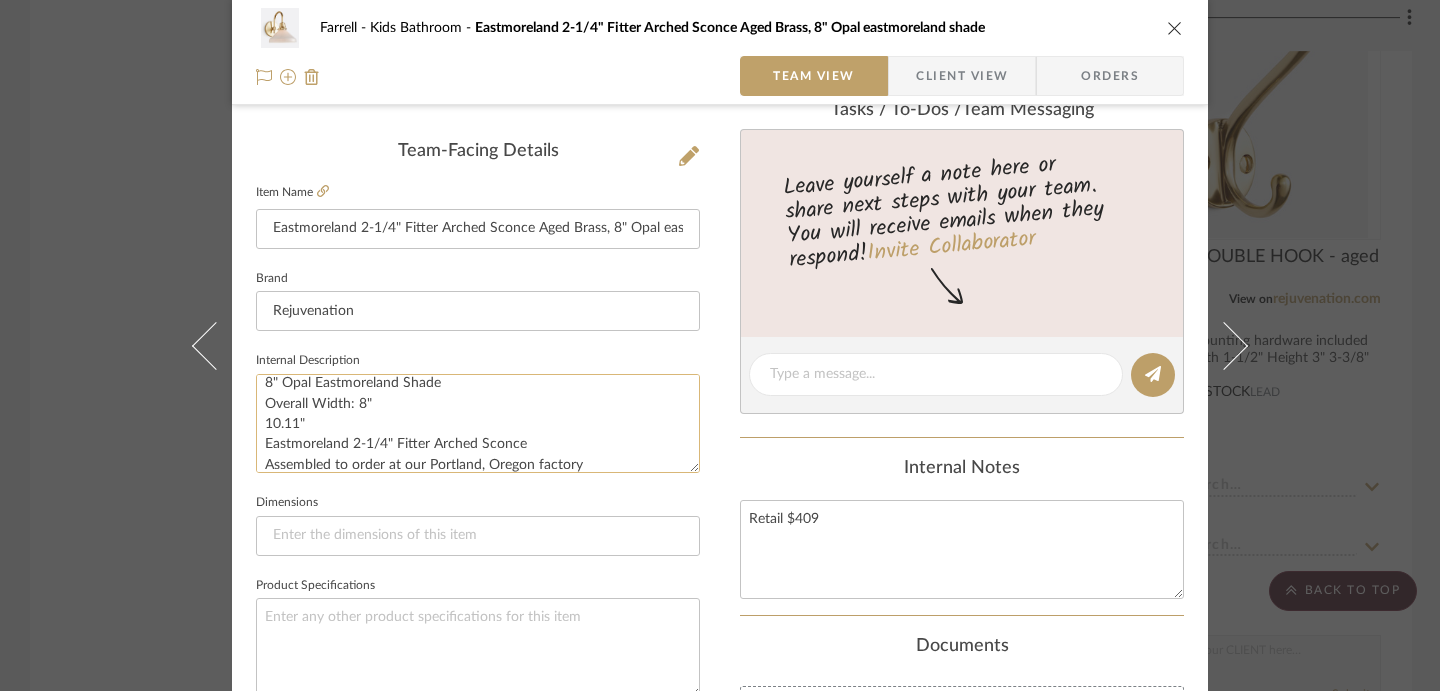 scroll, scrollTop: 7, scrollLeft: 0, axis: vertical 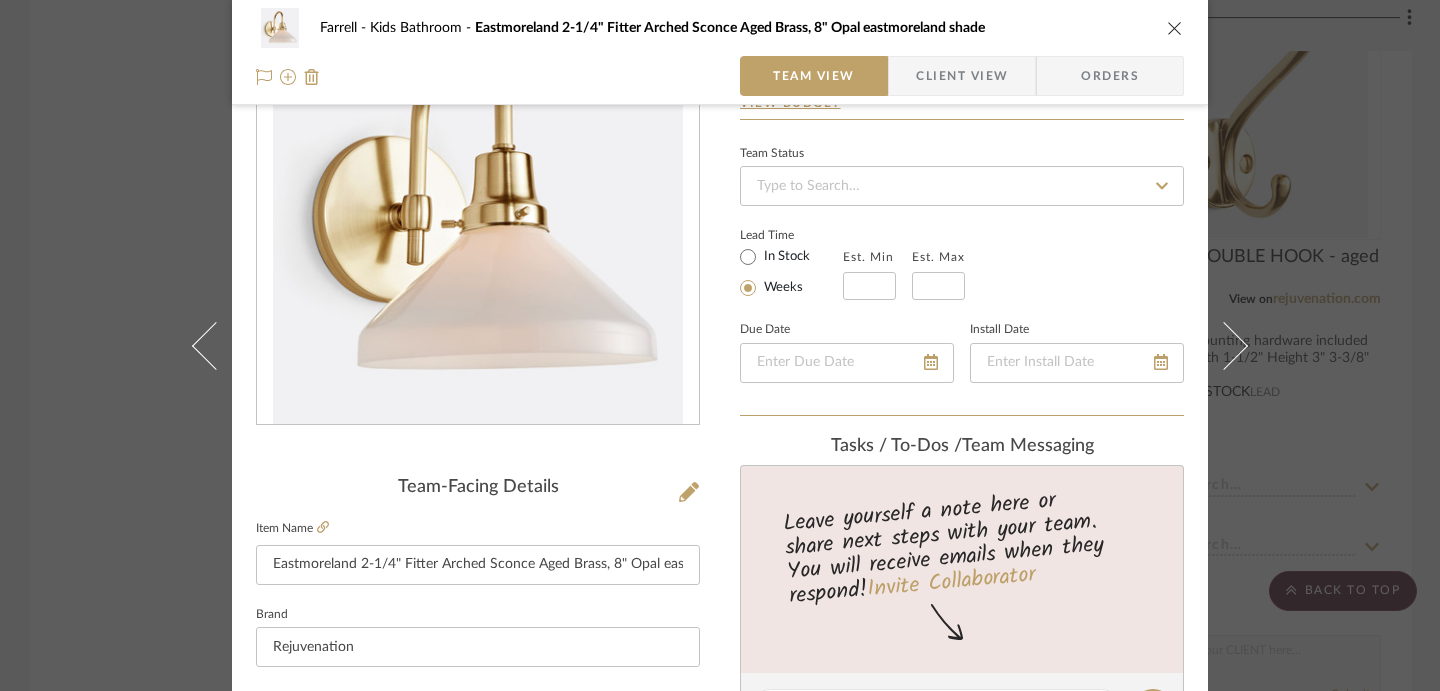 click on "Farrell Kids Bathroom Eastmoreland 2-1/4" Fitter Arched Sconce Aged Brass, 8" Opal eastmoreland shade Team View Client View Orders  Team-Facing Details   Item Name  Eastmoreland 2-1/4" Fitter Arched Sconce Aged Brass, 8" Opal eastmoreland shade  Brand  Rejuvenation  Internal Description  Aged Brass
8" Opal Eastmoreland Shade
Overall Width: 8"
10.11"
Eastmoreland 2-1/4" Fitter Arched Sconce
Assembled to order at our Portland, Oregon factory
Hardwired; professional installation recommended  Dimensions   Product Specifications   Item Costs   View Budget   Markup %  30%  Unit Cost  $327.20  Cost Type  DNET  Client Unit Price   $425.36   Quantity  1  Unit Type  Each  Subtotal   $425.36   Tax %  0%  Total Tax   $0.00   Shipping Cost  $0.00  Ship. Markup %  0% Taxable  Total Shipping   $0.00  Total Client Price  $425.36  Your Cost  $327.20  Your Margin  $98.16  Content here copies to Client View - confirm visibility there.  Show in Client Dashboard   Include in Budget   View Budget  Team Status  Lead Time  In Stock" at bounding box center (720, 345) 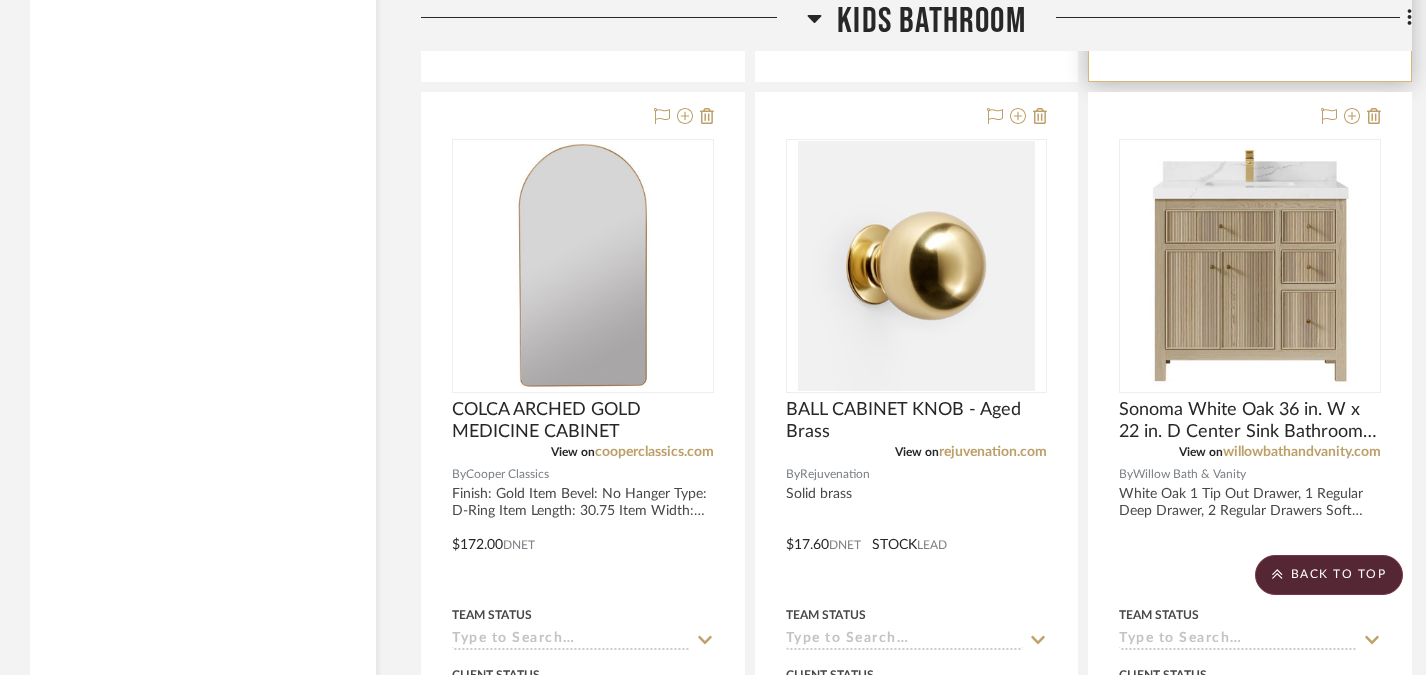 scroll, scrollTop: 3298, scrollLeft: 0, axis: vertical 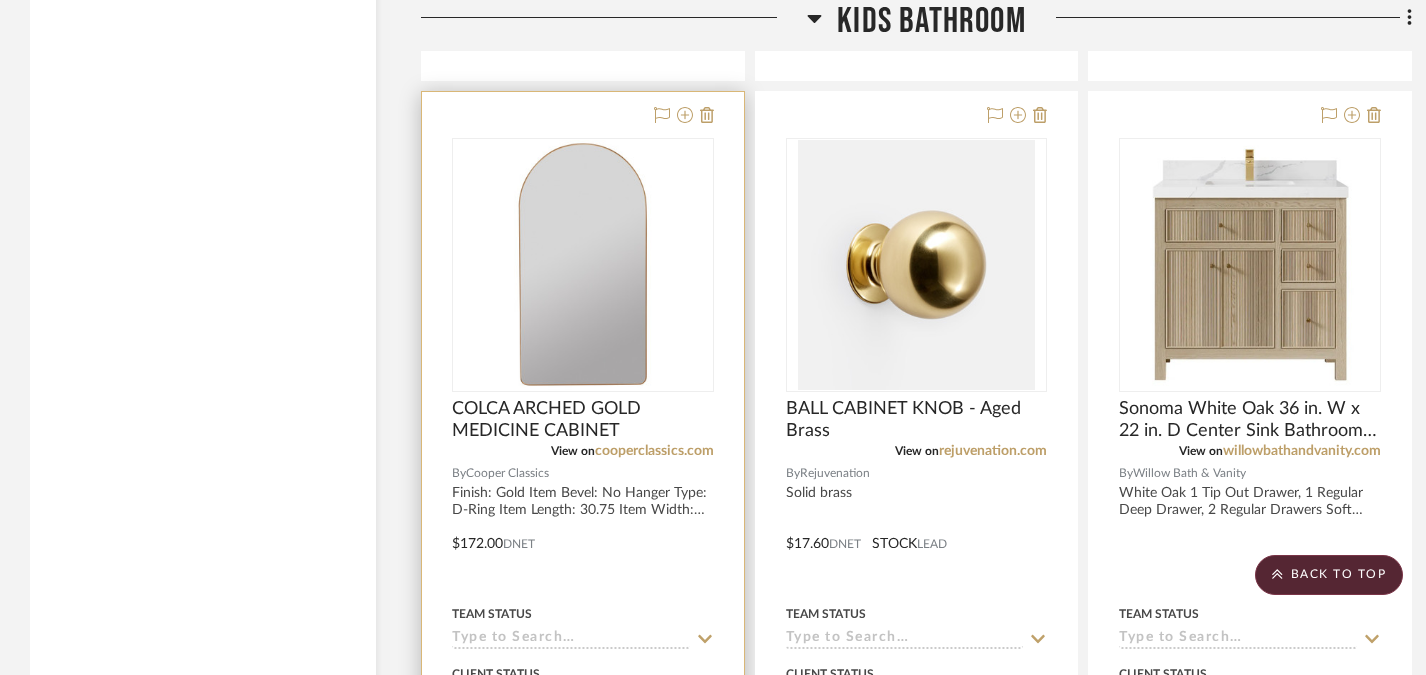 click at bounding box center (583, 265) 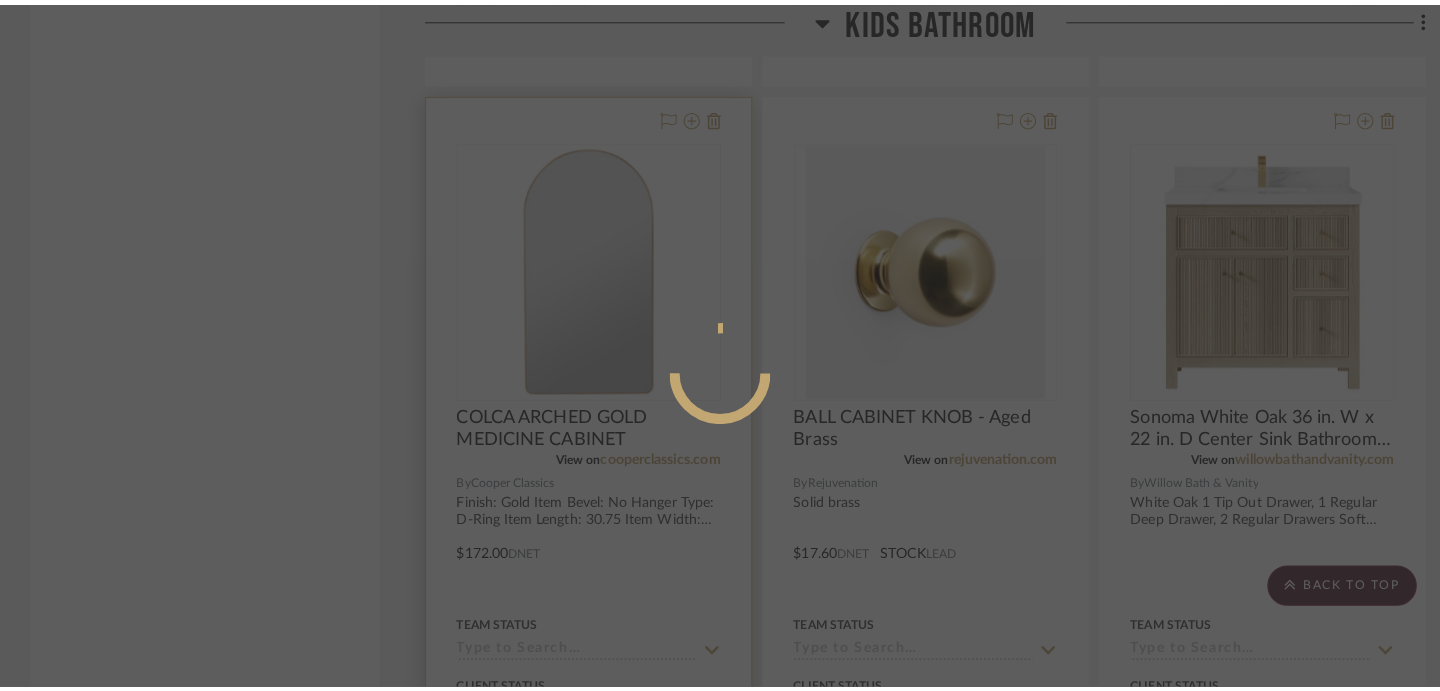 scroll, scrollTop: 0, scrollLeft: 0, axis: both 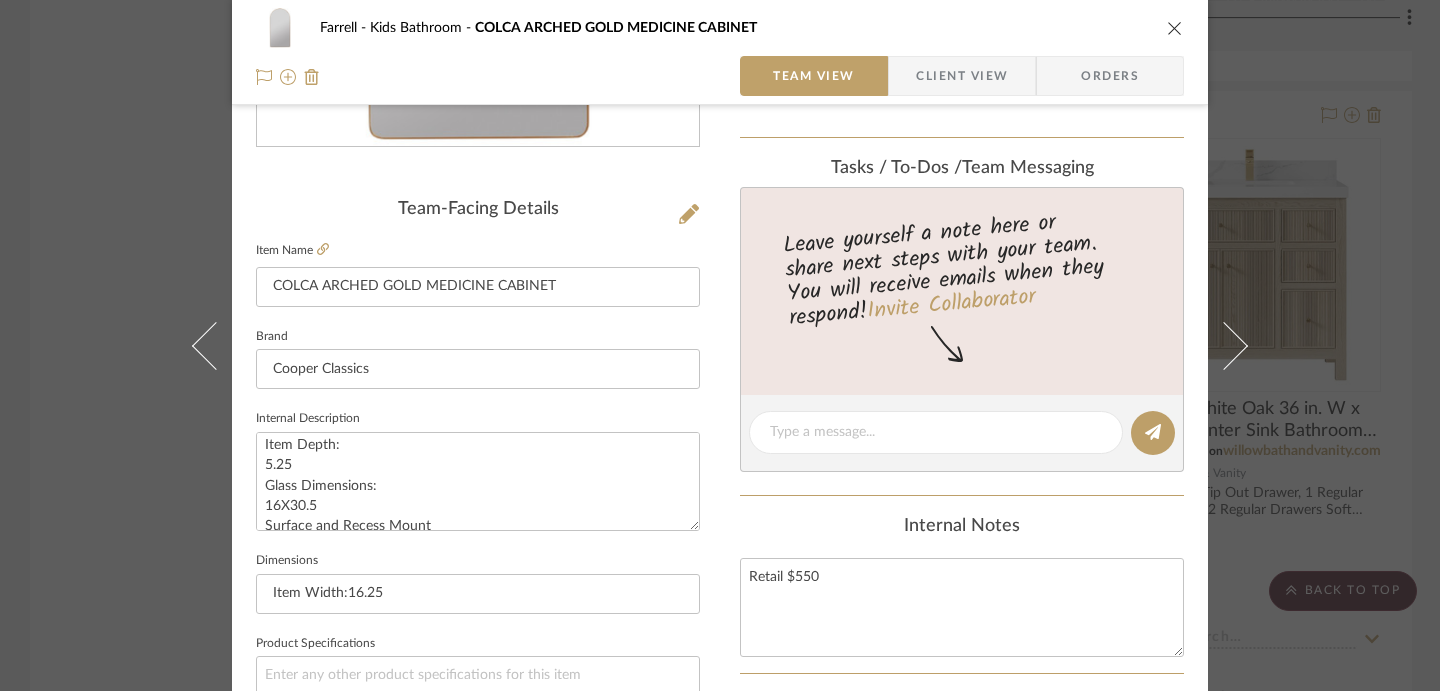 click on "Farrell Kids Bathroom COLCA ARCHED GOLD MEDICINE CABINET Team View Client View Orders  Team-Facing Details   Item Name  COLCA ARCHED GOLD MEDICINE CABINET  Brand  Cooper Classics  Internal Description  Finish:
Gold
Item Bevel:
No
Hanger Type:
D-Ring
Item Length:
30.75
Item Width:
16.25
Item Depth:
5.25
Glass Dimensions:
16X30.5
Surface and Recess Mount
4 glass shelves
Retail $550  Dimensions  Item Width:16.25  Product Specifications   Item Costs   View Budget   Markup %  30%  Unit Cost  $172.00  Cost Type  DNET  Client Unit Price   $223.60   Quantity  1  Unit Type  Each  Subtotal   $223.60   Tax %  0%  Total Tax   $0.00   Shipping Cost  $0.00  Ship. Markup %  0% Taxable  Total Shipping   $0.00  Total Client Price  $223.60  Your Cost  $172.00  Your Margin  $51.60  Content here copies to Client View - confirm visibility there.  Show in Client Dashboard   Include in Budget   View Budget  Team Status  Lead Time  In Stock Weeks  Est. Min   Est. Max   Due Date   Install Date  Tasks / To-Dos /  team Messaging (1)" at bounding box center [720, 345] 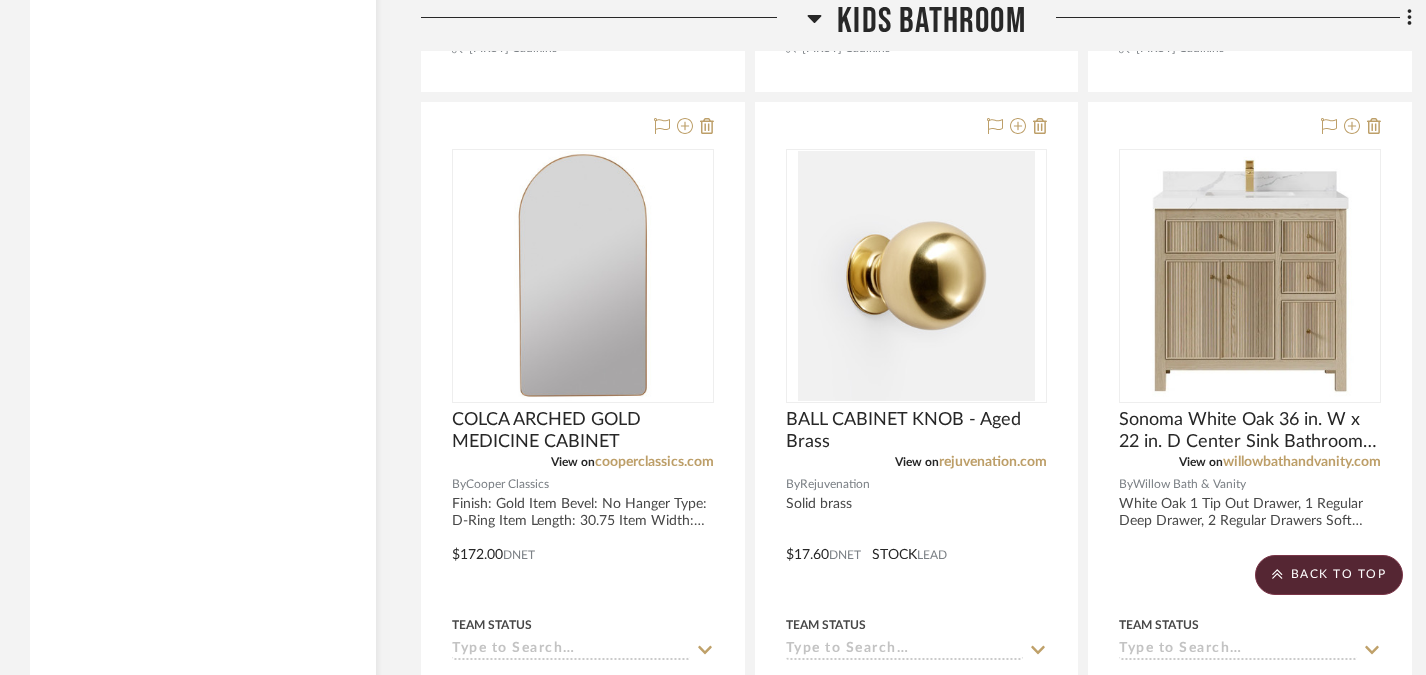 scroll, scrollTop: 3288, scrollLeft: 0, axis: vertical 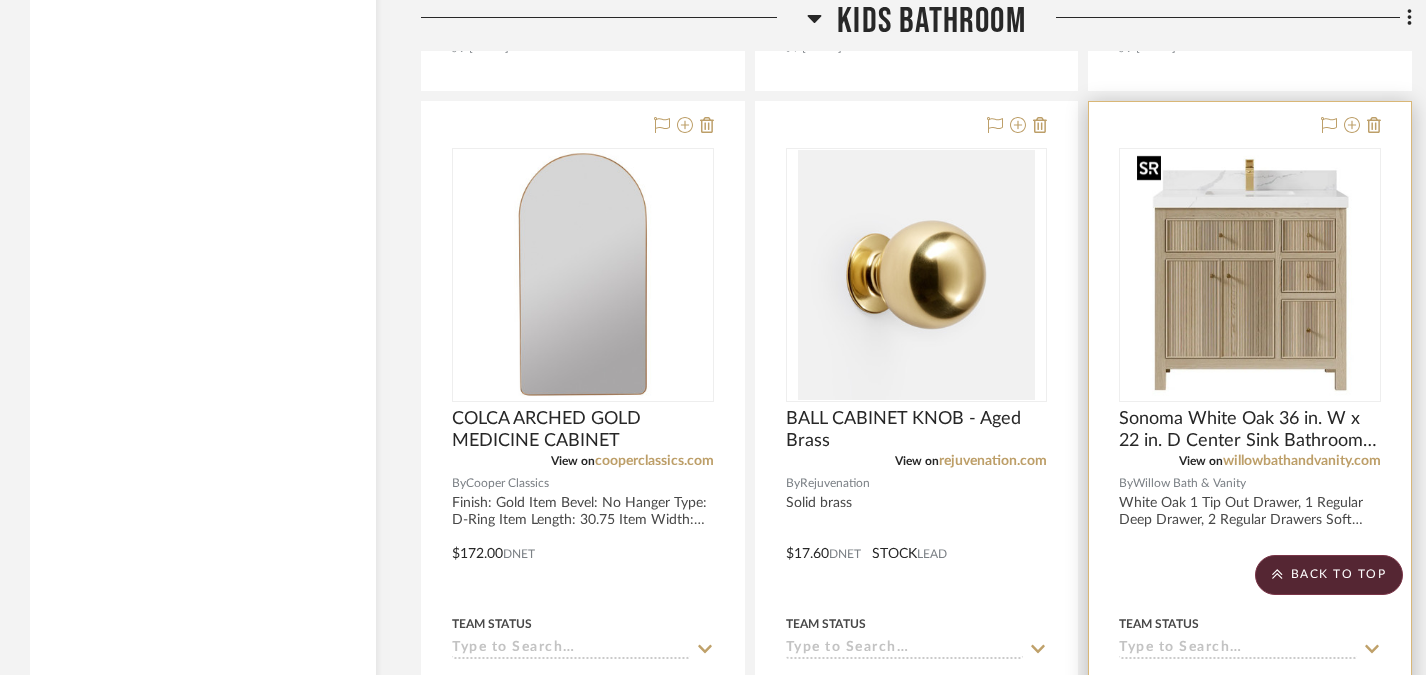 click at bounding box center [1250, 275] 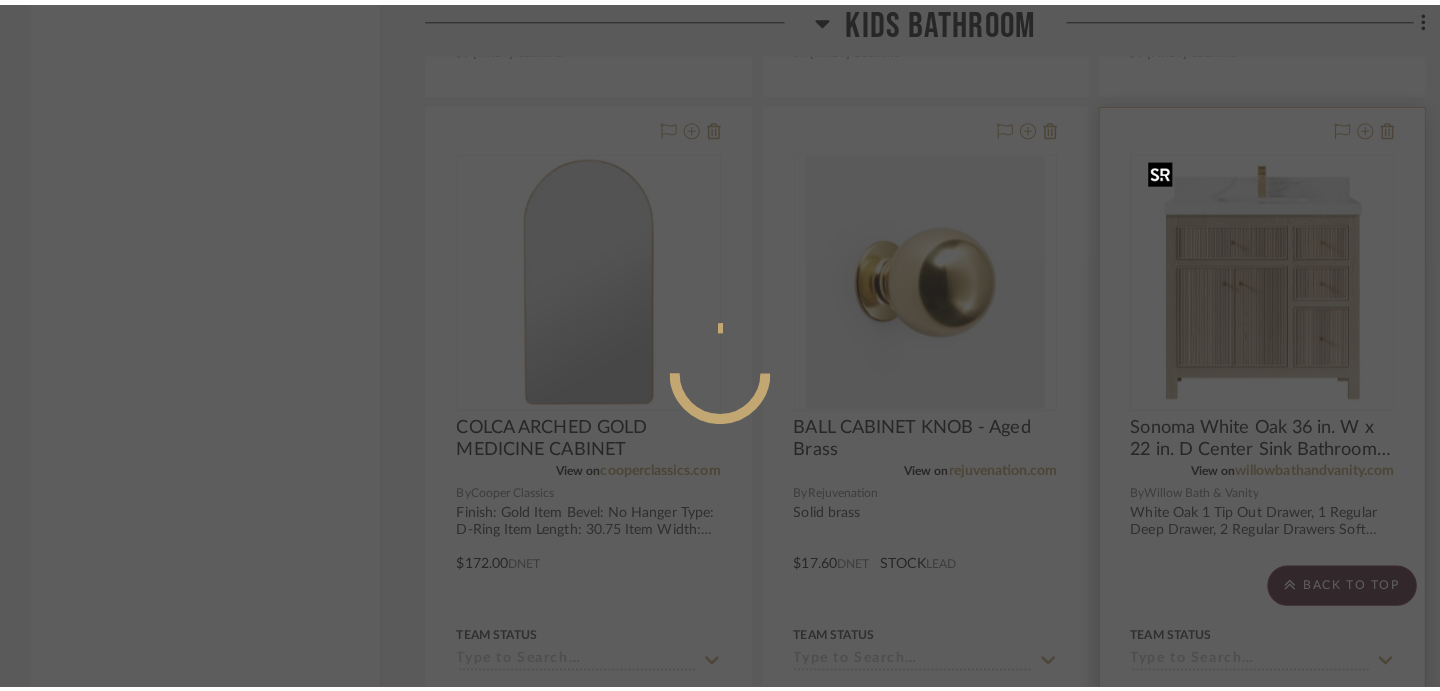 scroll, scrollTop: 0, scrollLeft: 0, axis: both 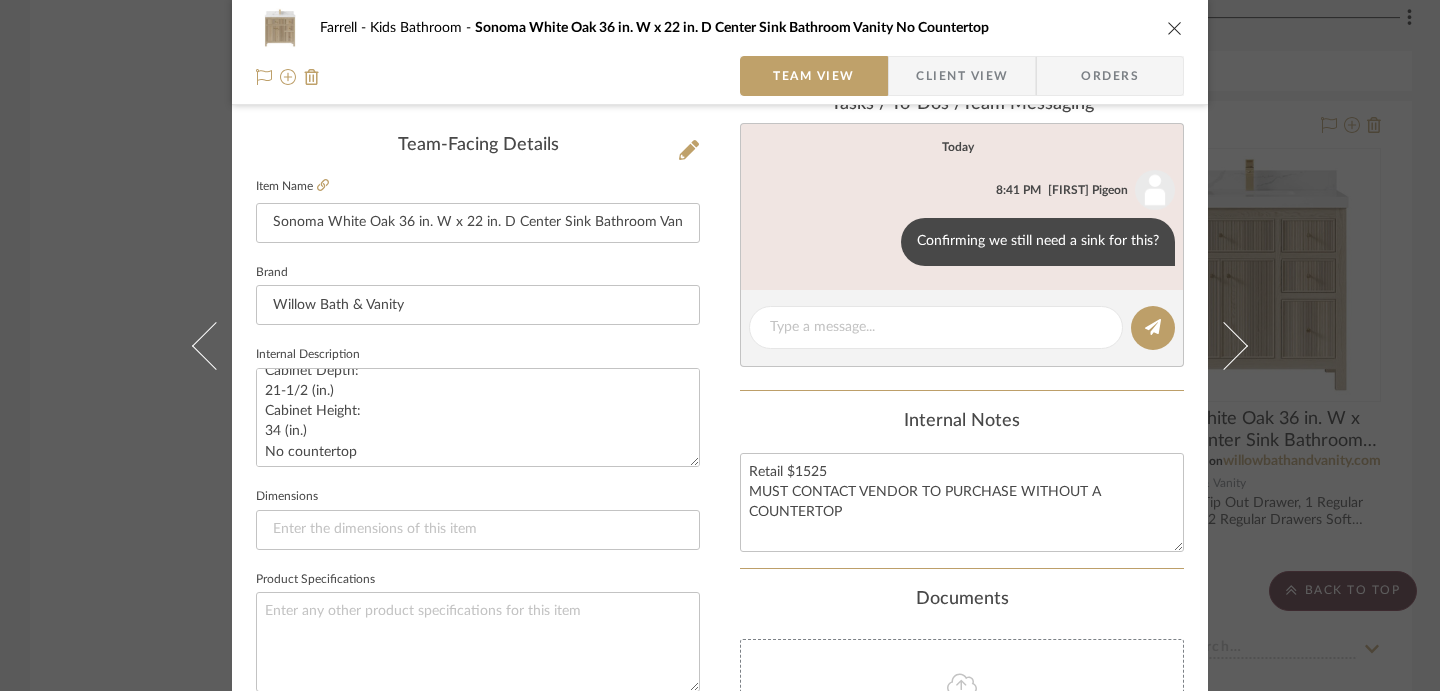 click on "Farrell Kids Bathroom Sonoma White Oak 36 in. W x 22 in. D Center Sink Bathroom Vanity No Countertop Team View Client View Orders  Team-Facing Details   Item Name  Sonoma White Oak 36 in. W x 22 in. D Center Sink Bathroom Vanity No Countertop  Brand  Willow Bath & Vanity  Internal Description  White Oak
1 Tip Out Drawer, 1 Regular Deep Drawer, 2 Regular Drawers
Soft closing hinges and slider
Cabinet Width:
35 (in.)
Cabinet Depth:
21-1/2 (in.)
Cabinet Height:
34 (in.)
No countertop  Dimensions   Product Specifications   Item Costs   View Budget   Markup %  30%  Unit Cost  $0.00  Cost Type  DNET  Client Unit Price   $0.00   Quantity  1  Unit Type  Each  Subtotal   $0.00   Tax %  0%  Total Tax   $0.00   Shipping Cost  $0.00  Ship. Markup %  0% Taxable  Total Shipping   $0.00  Total Client Price  $0.00  Your Cost  $0.00  Your Margin  $0.00  Content here copies to Client View - confirm visibility there.  Show in Client Dashboard   Include in Budget   View Budget  Team Status  Lead Time  In Stock Weeks  Est. Min" at bounding box center [720, 345] 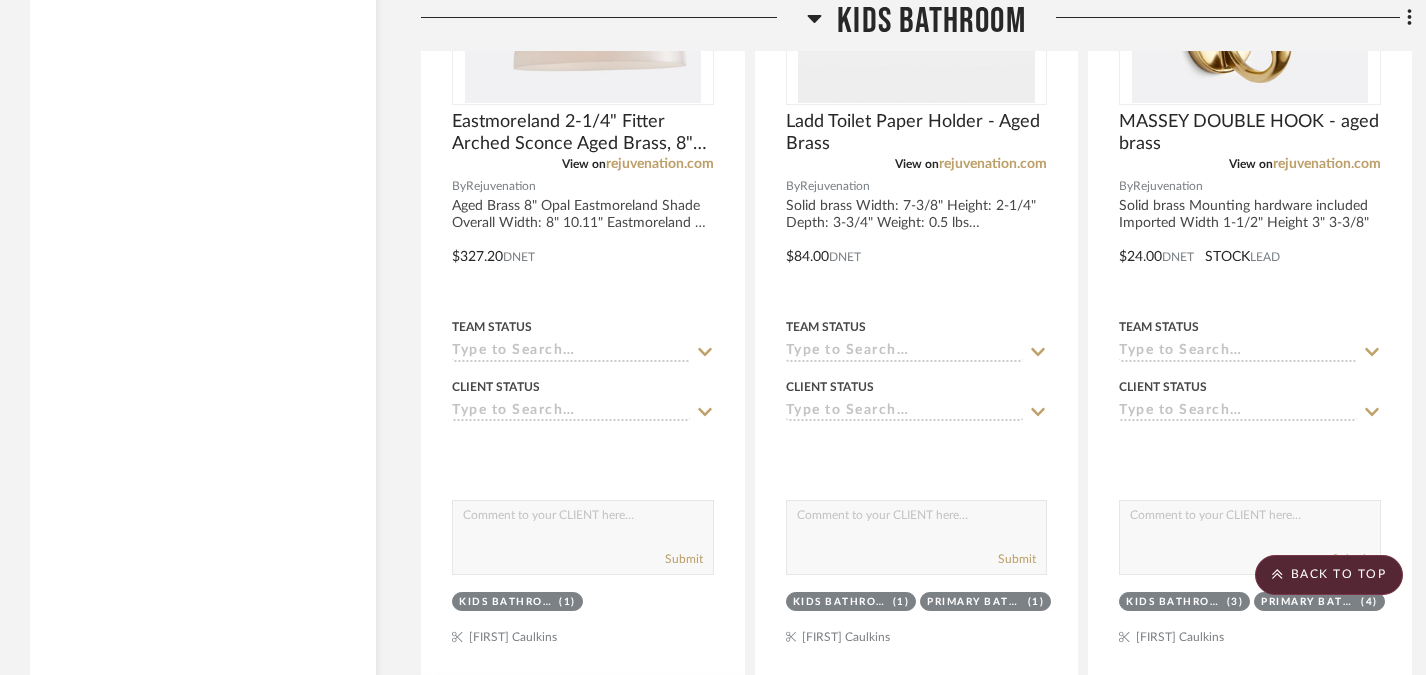 scroll, scrollTop: 2770, scrollLeft: 0, axis: vertical 